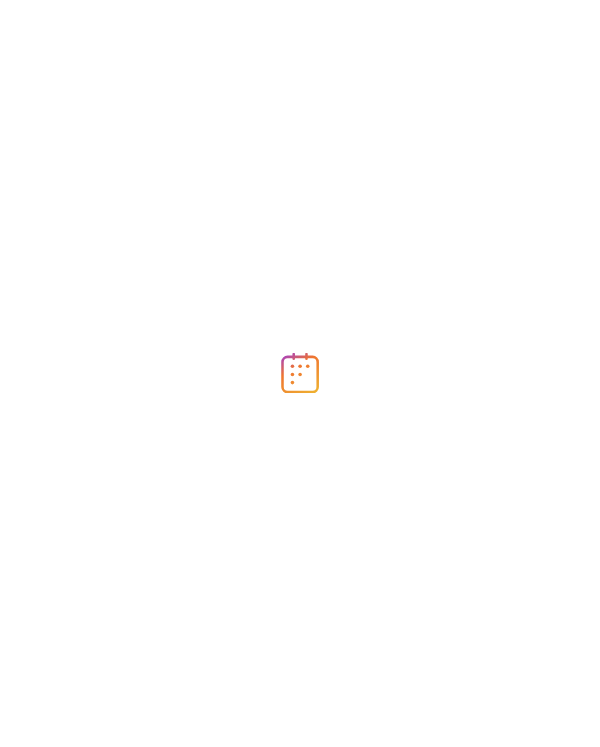 scroll, scrollTop: 0, scrollLeft: 0, axis: both 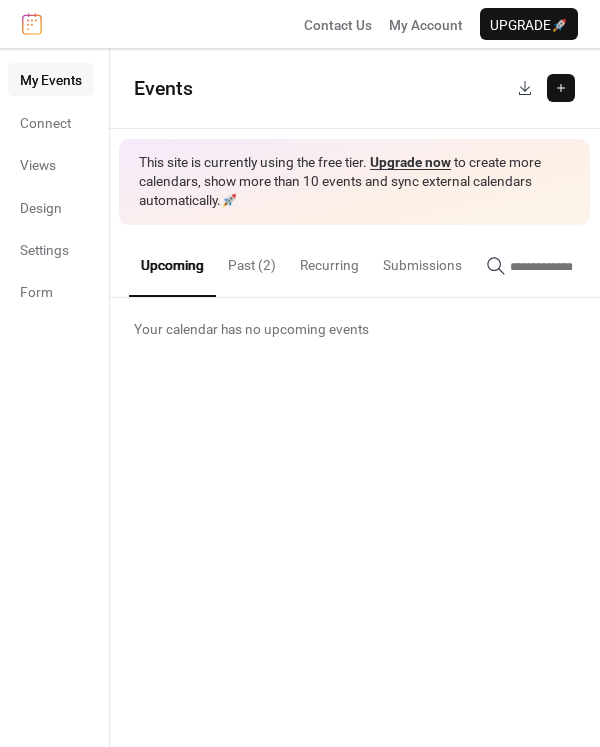click at bounding box center [561, 88] 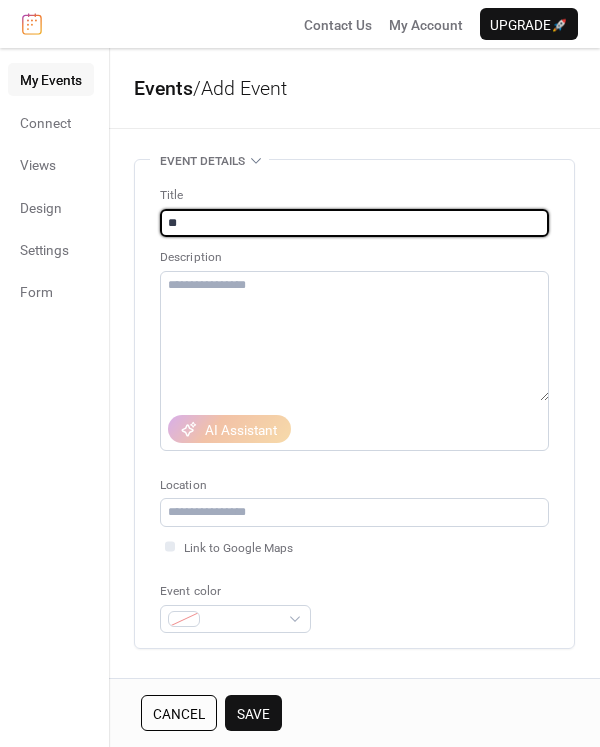 click on "**" at bounding box center [354, 223] 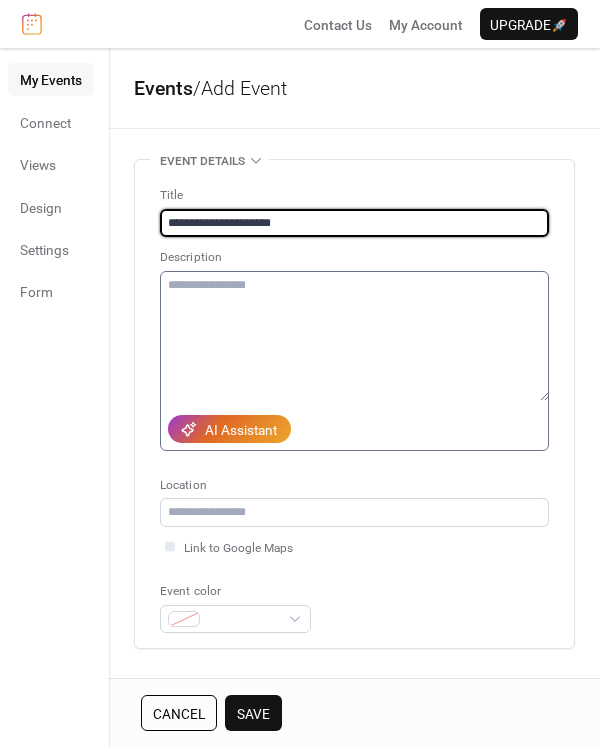 type on "**********" 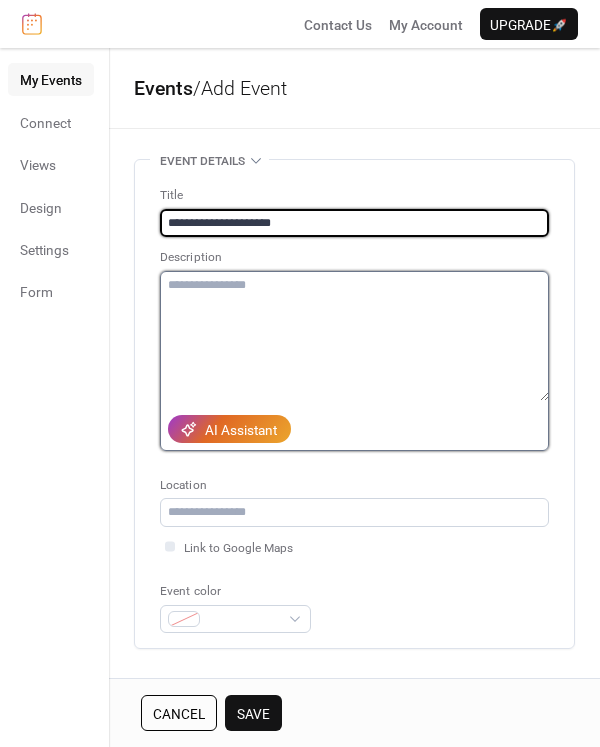 click at bounding box center [354, 336] 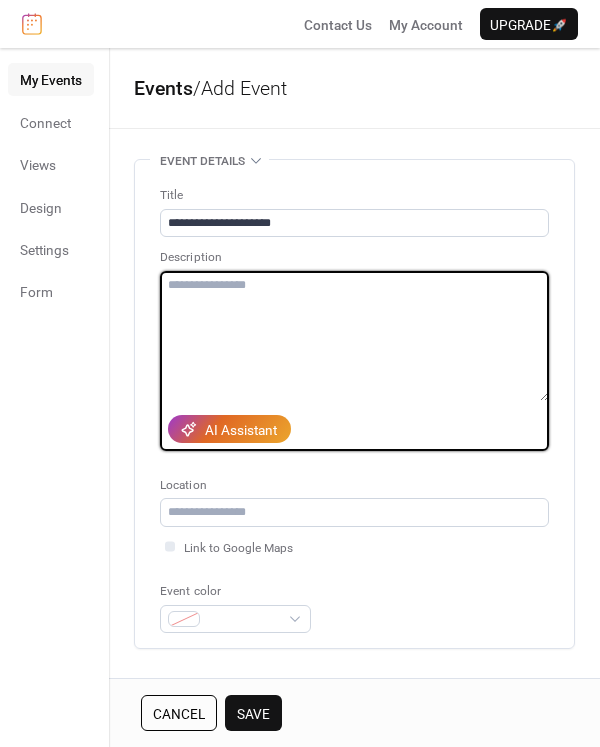 paste on "**********" 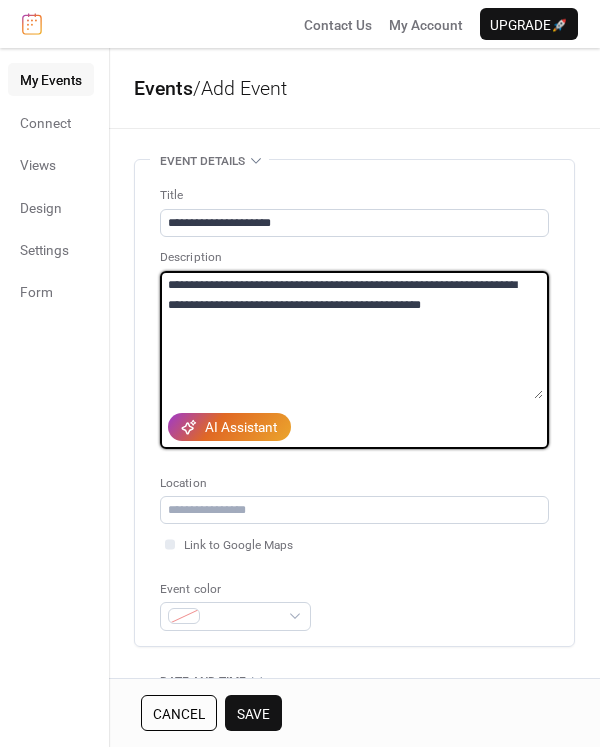 scroll, scrollTop: 103, scrollLeft: 0, axis: vertical 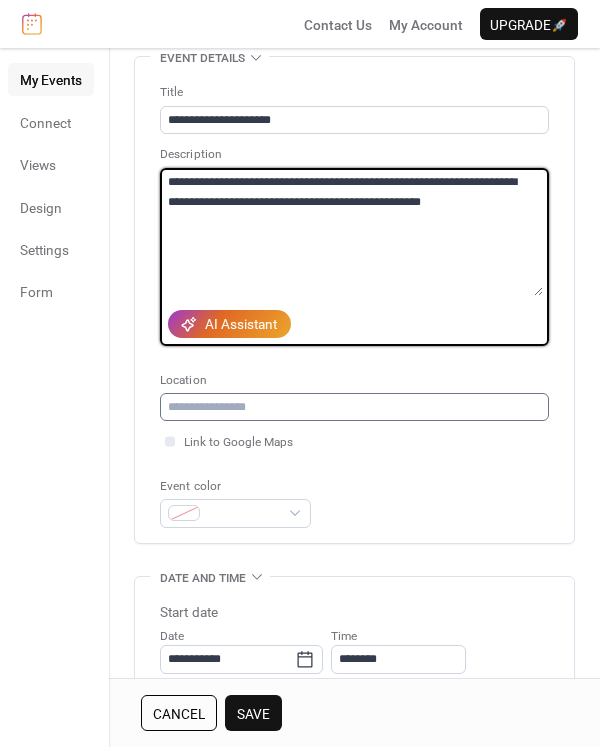 type on "**********" 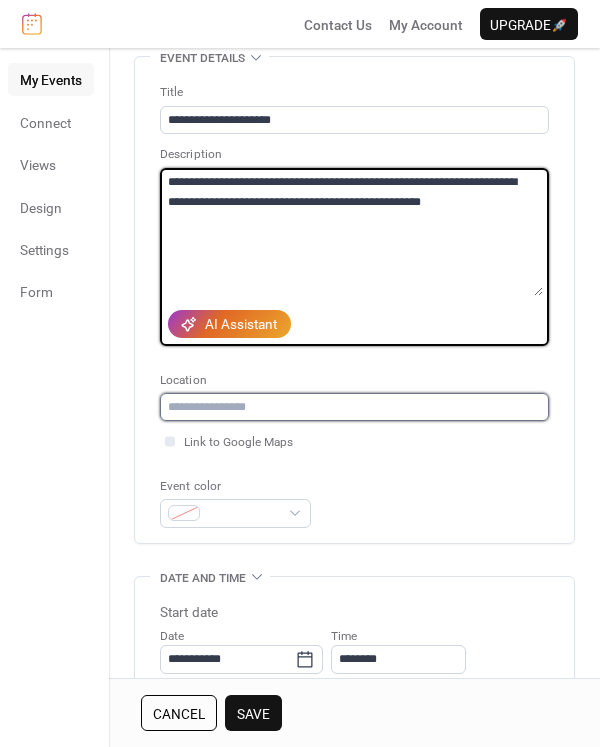 click at bounding box center (354, 407) 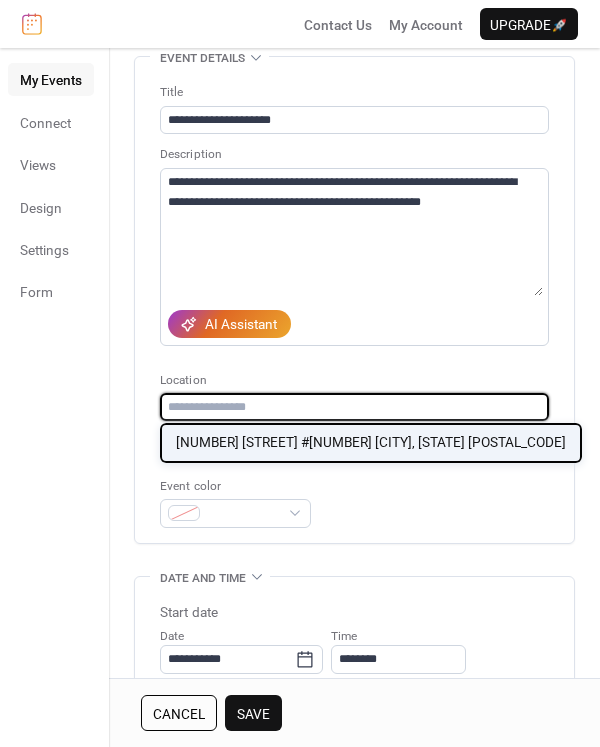 click on "471 N Leadville Ave #3 Ketchum, ID 83340" at bounding box center [371, 442] 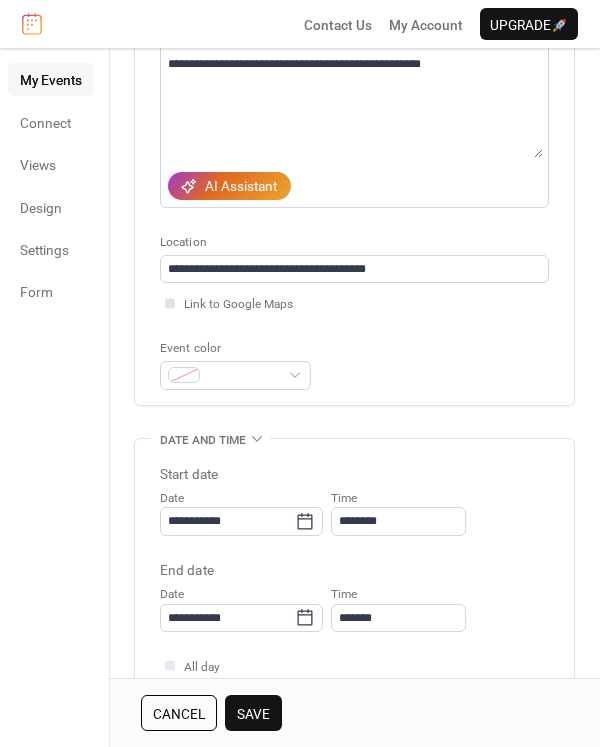 scroll, scrollTop: 251, scrollLeft: 0, axis: vertical 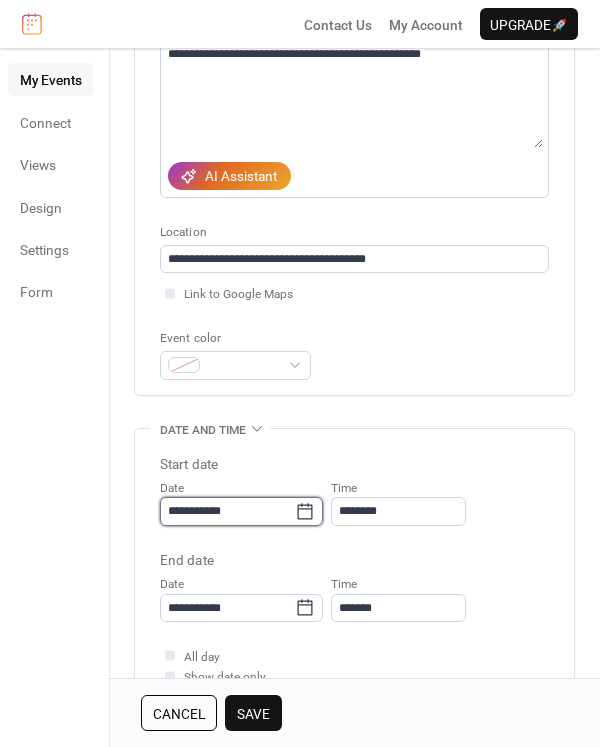 click on "**********" at bounding box center [227, 511] 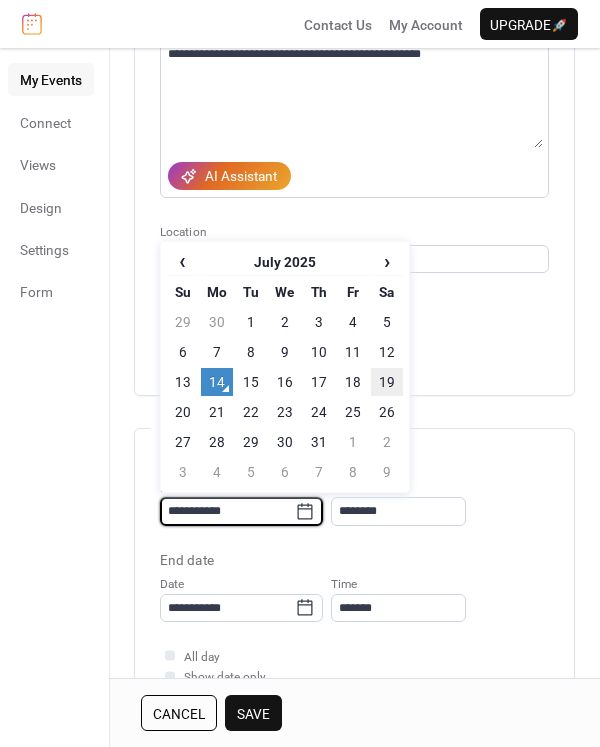 click on "19" at bounding box center [387, 382] 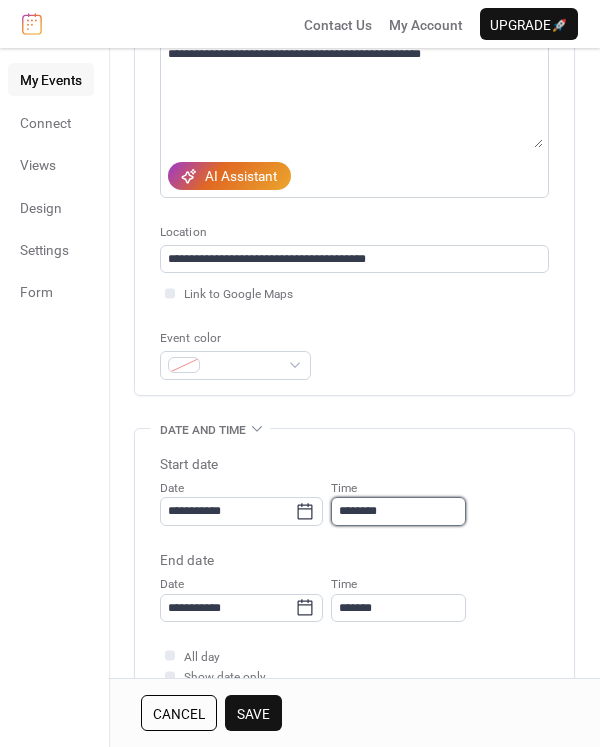 click on "********" at bounding box center (398, 511) 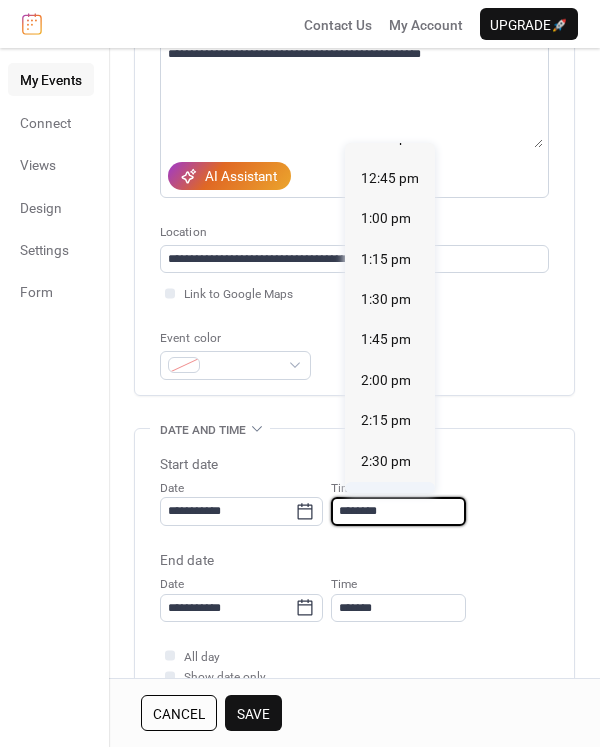 scroll, scrollTop: 2056, scrollLeft: 0, axis: vertical 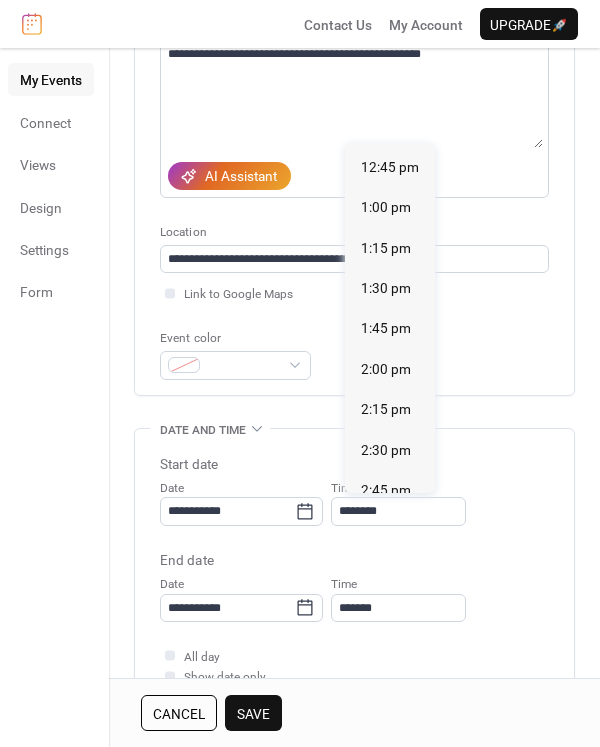 click on "3:00 pm" at bounding box center [386, 530] 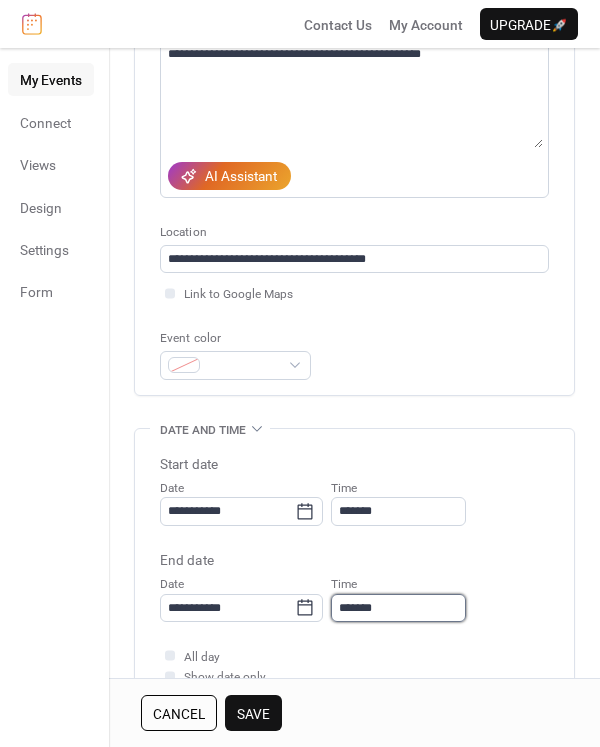 click on "*******" at bounding box center [398, 608] 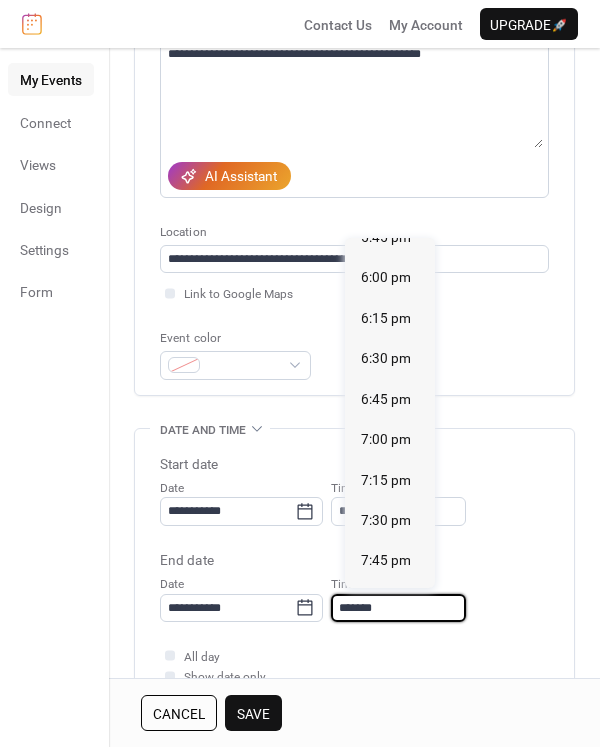 scroll, scrollTop: 416, scrollLeft: 0, axis: vertical 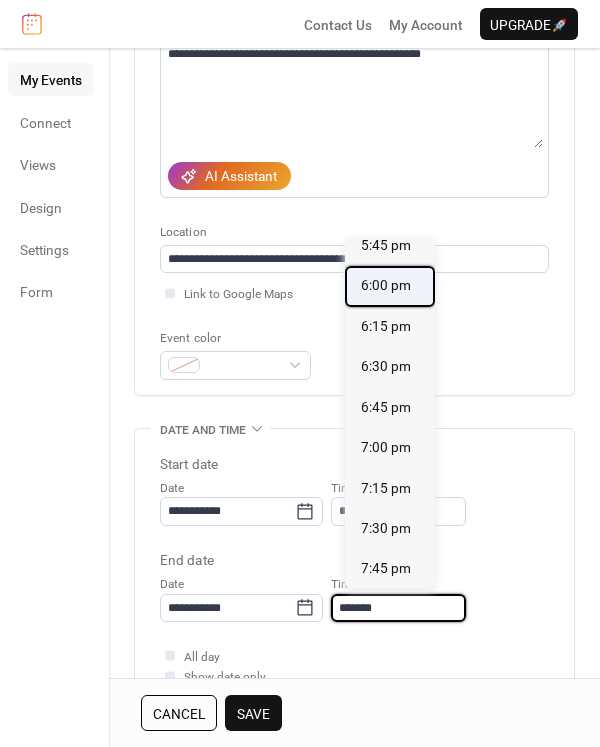 click on "6:00 pm" at bounding box center [386, 285] 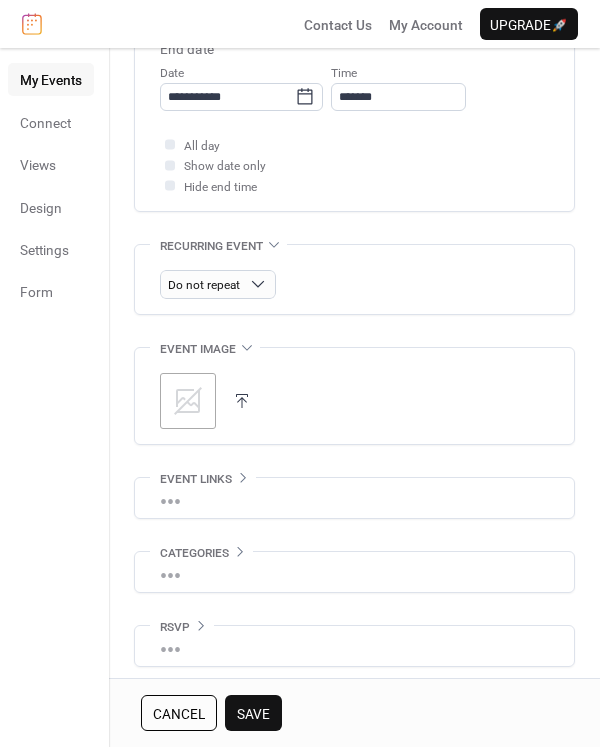 scroll, scrollTop: 761, scrollLeft: 0, axis: vertical 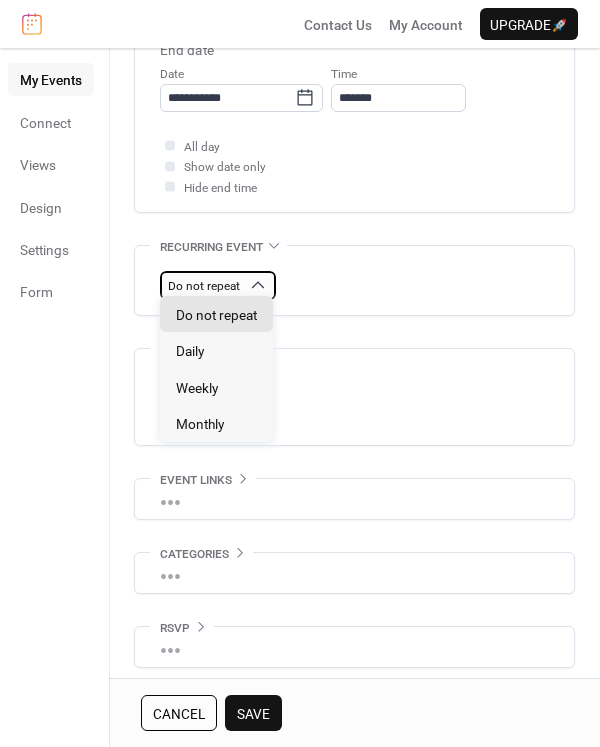 click on "Do not repeat" at bounding box center [204, 286] 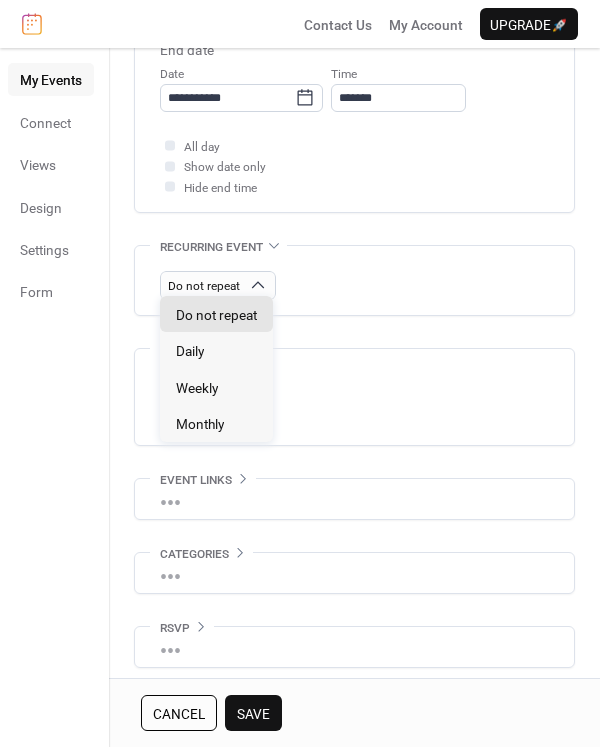 click on "**********" at bounding box center (354, 32) 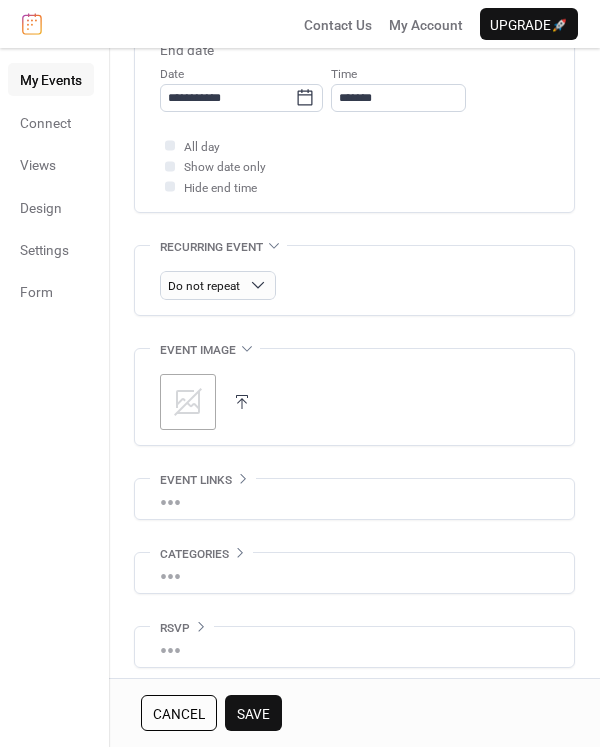click on "•••" at bounding box center (354, 573) 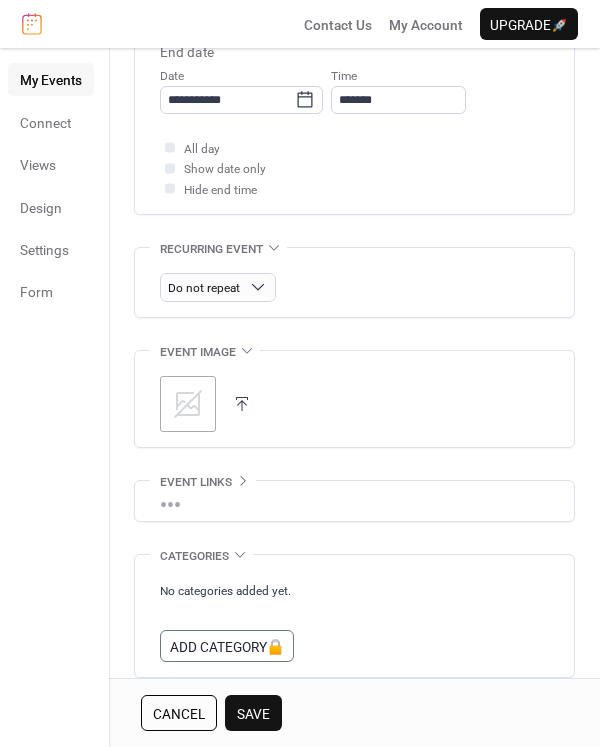 click on "Categories" at bounding box center (194, 555) 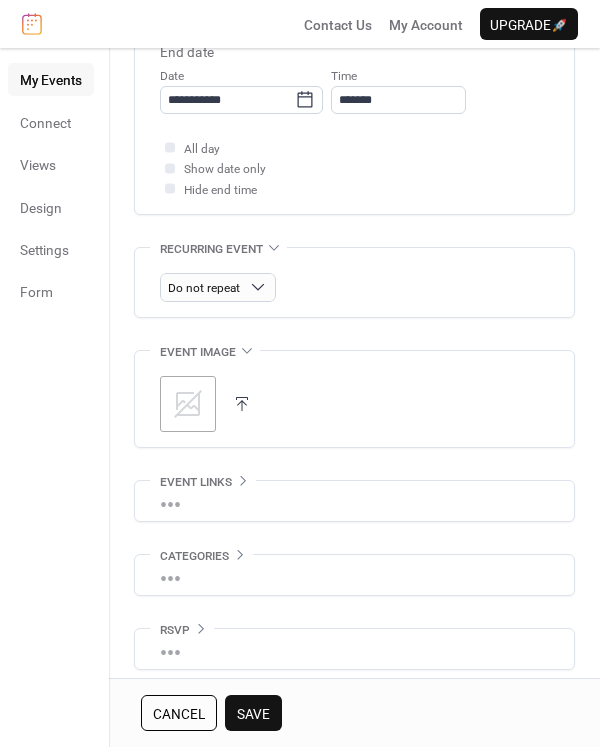 scroll, scrollTop: 758, scrollLeft: 0, axis: vertical 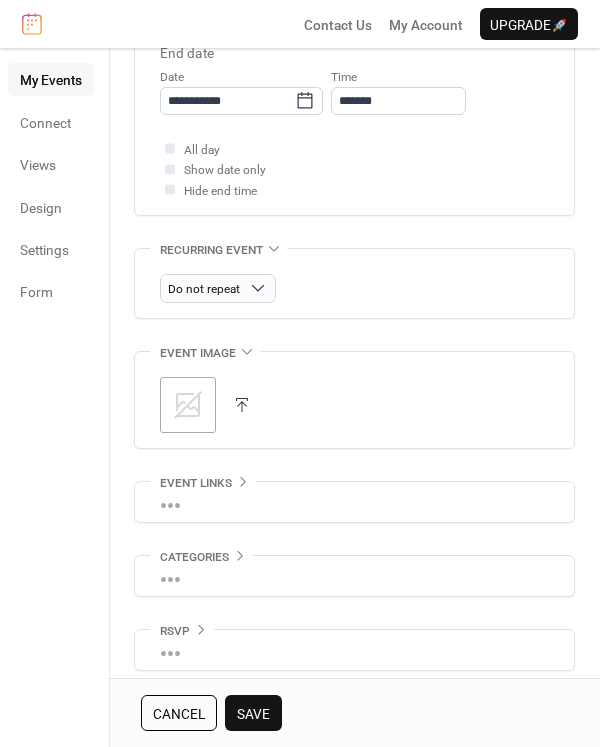 click on "•••" at bounding box center (354, 650) 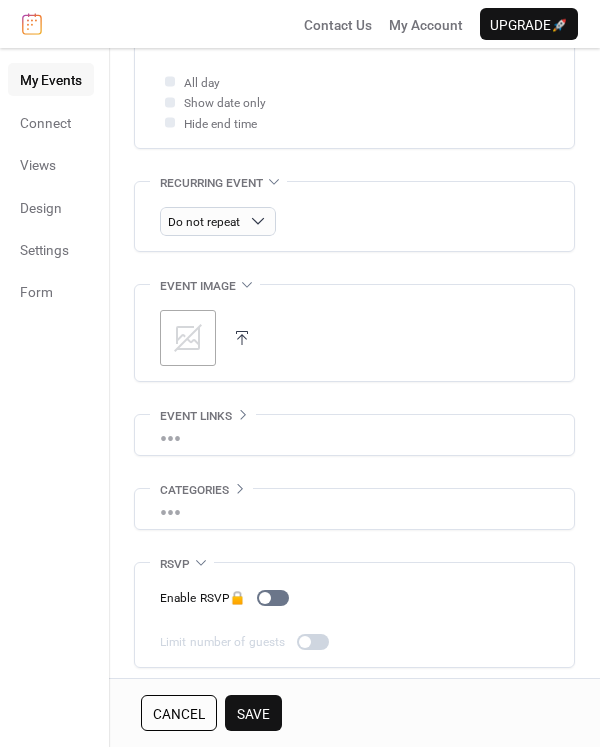 click on "RSVP" at bounding box center [175, 563] 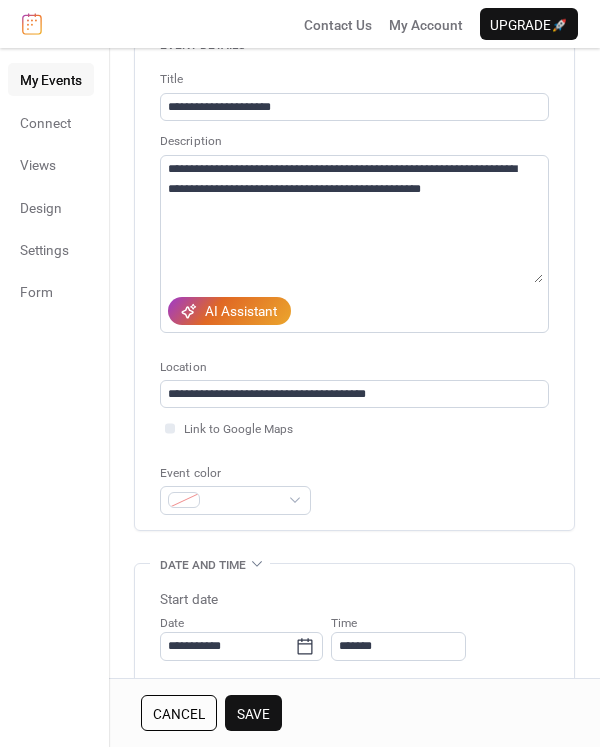 scroll, scrollTop: 91, scrollLeft: 0, axis: vertical 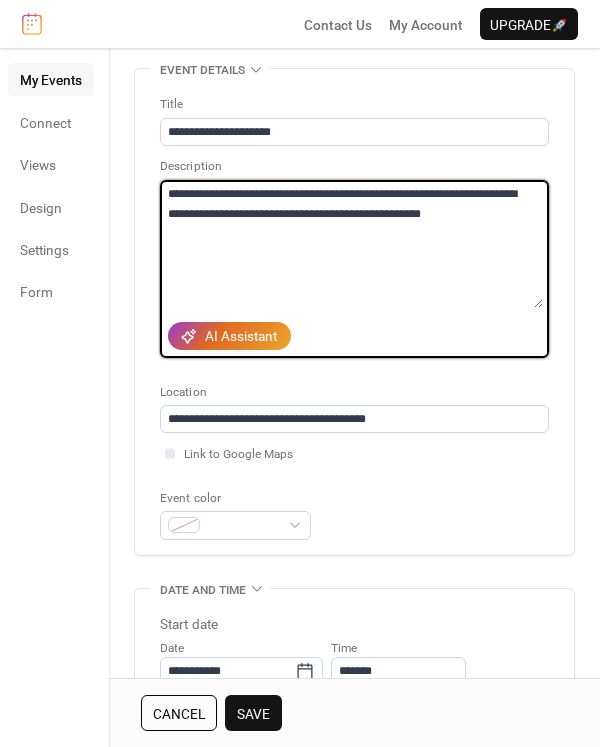 click on "**********" at bounding box center [351, 244] 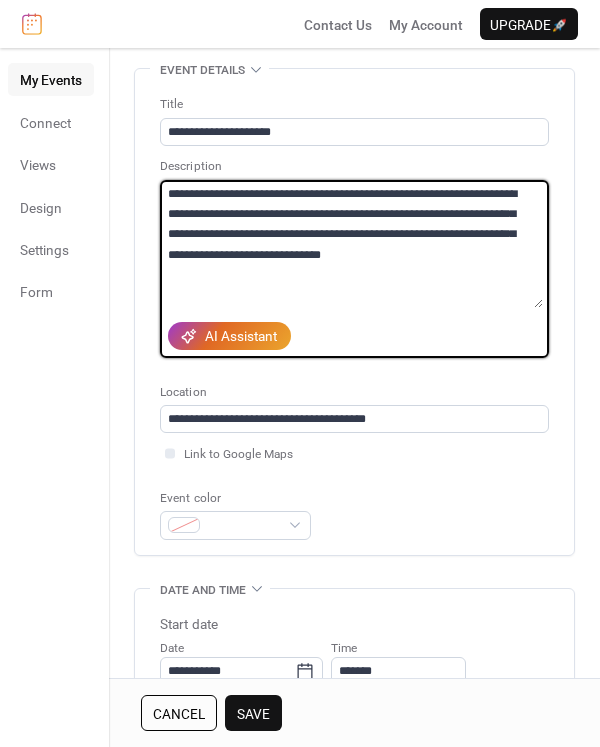 drag, startPoint x: 431, startPoint y: 282, endPoint x: 229, endPoint y: 237, distance: 206.95169 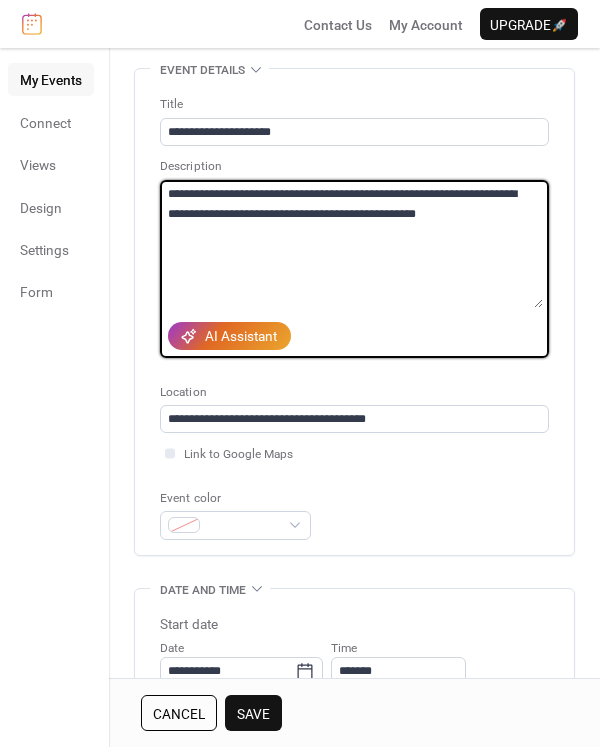 type on "**********" 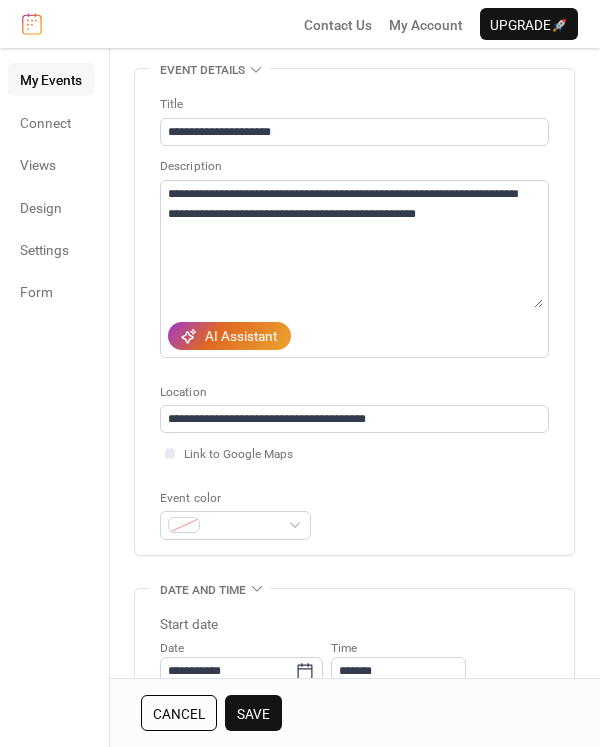 click on "Save" at bounding box center [253, 714] 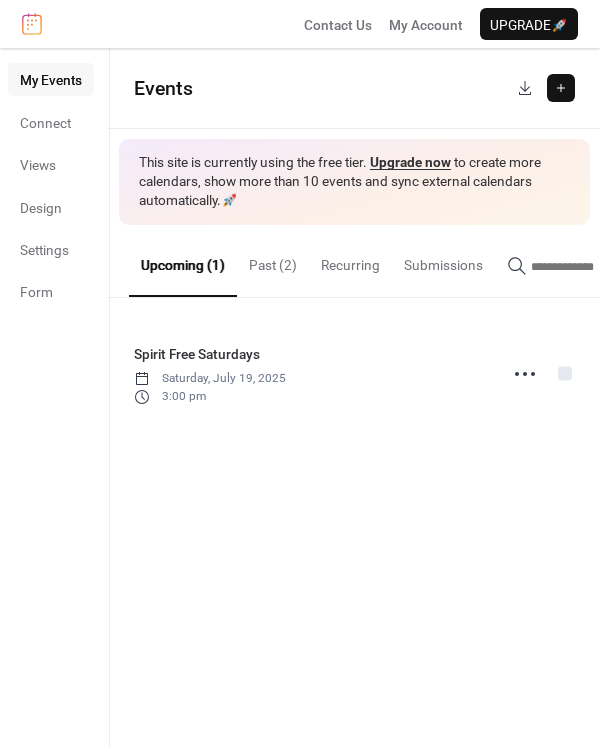 click at bounding box center [561, 88] 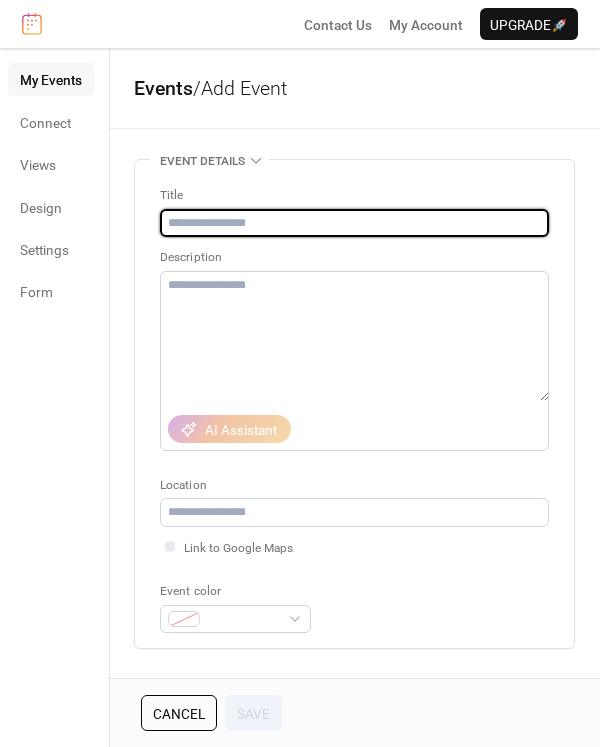 paste on "**********" 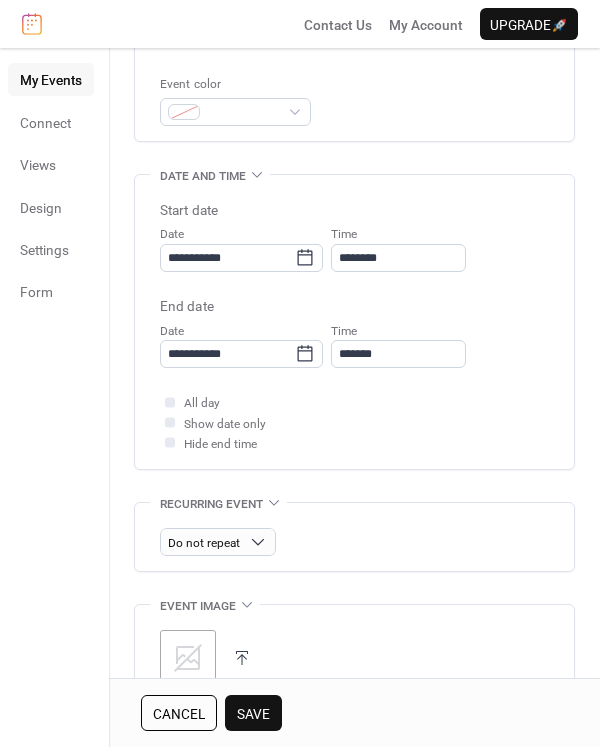 scroll, scrollTop: 540, scrollLeft: 0, axis: vertical 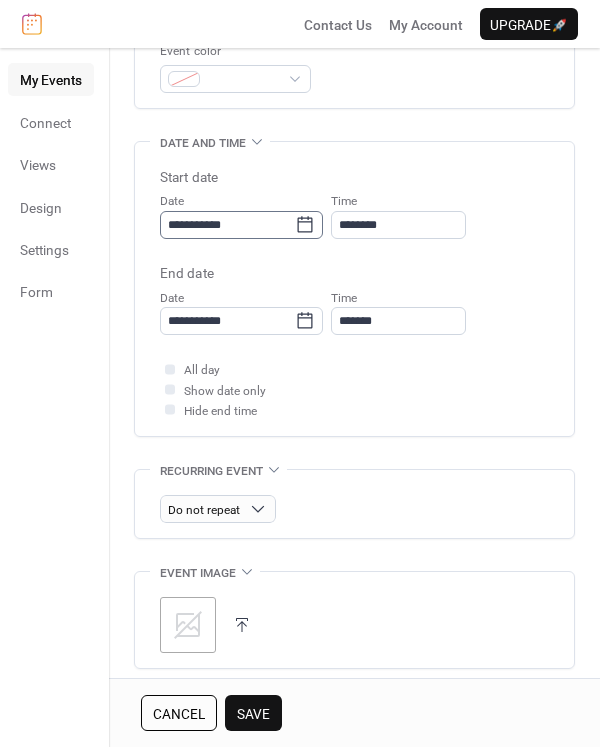 type on "**********" 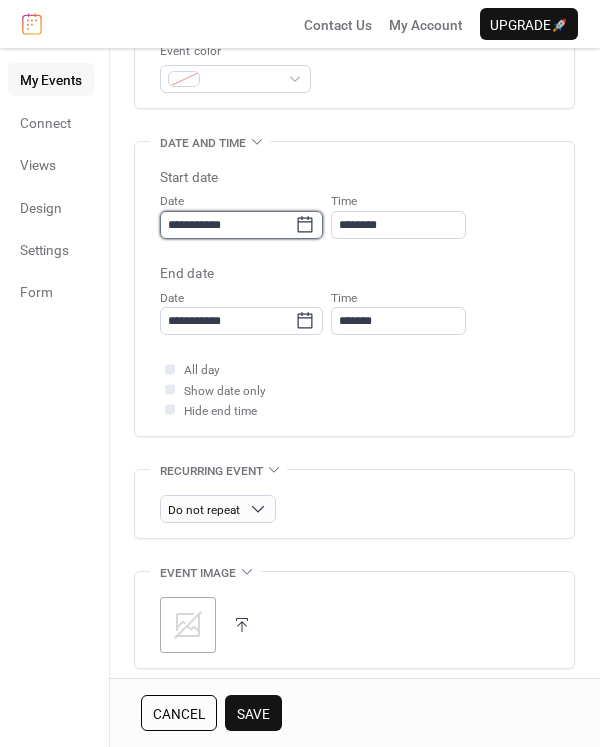 click on "**********" at bounding box center [227, 225] 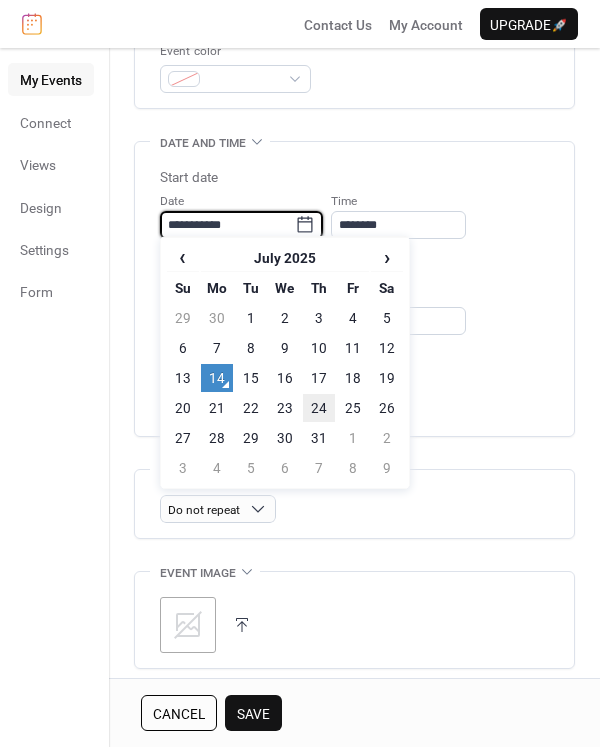 click on "24" at bounding box center (319, 408) 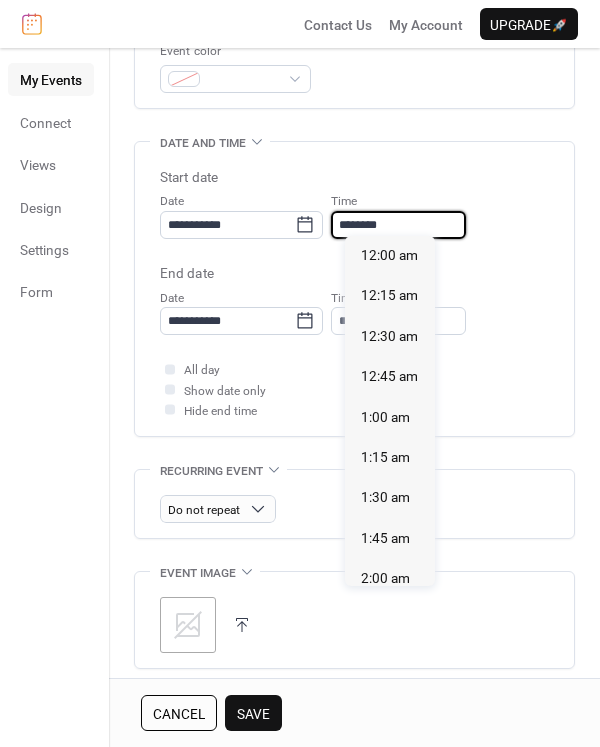 click on "********" at bounding box center [398, 225] 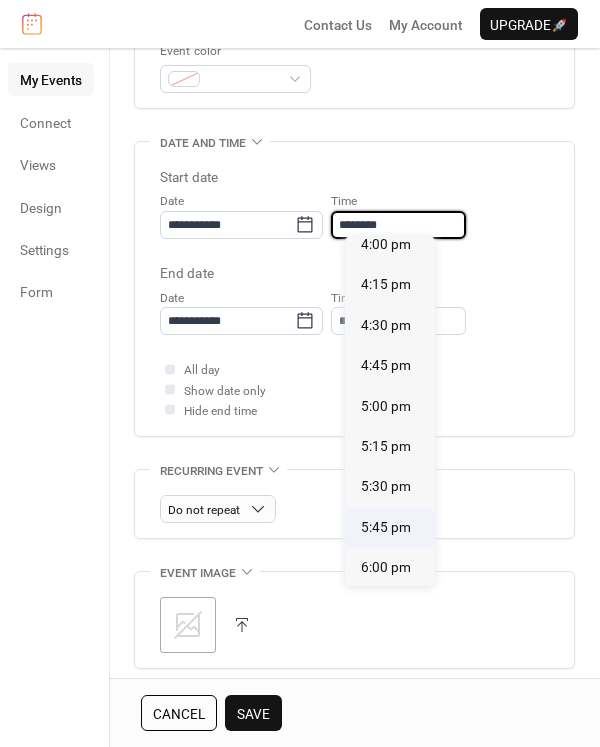 scroll, scrollTop: 2598, scrollLeft: 0, axis: vertical 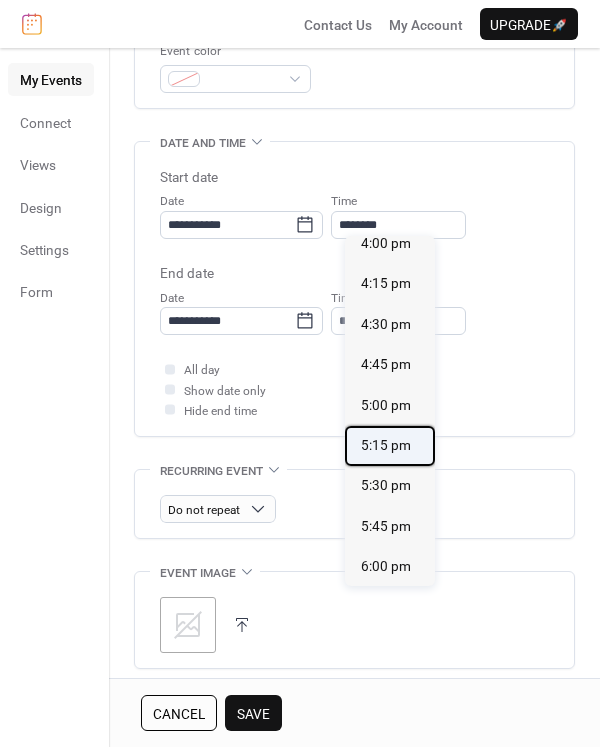 click on "5:15 pm" at bounding box center (390, 446) 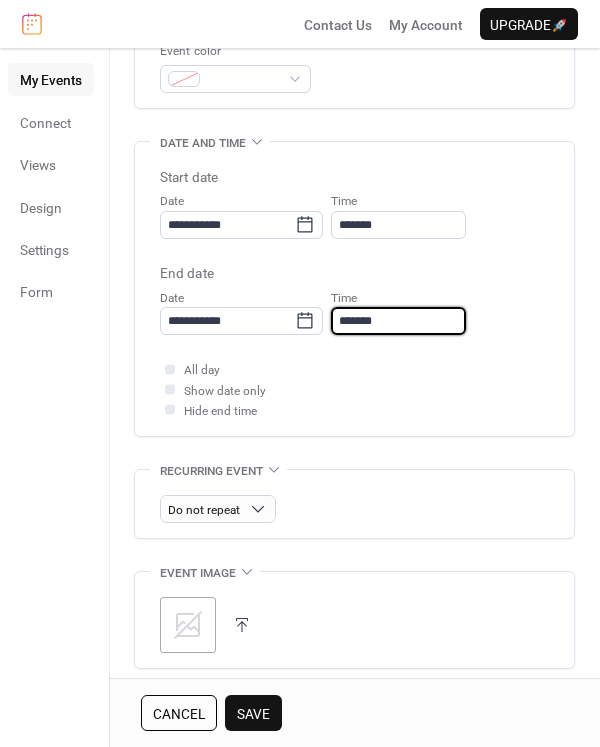 click on "*******" at bounding box center [398, 321] 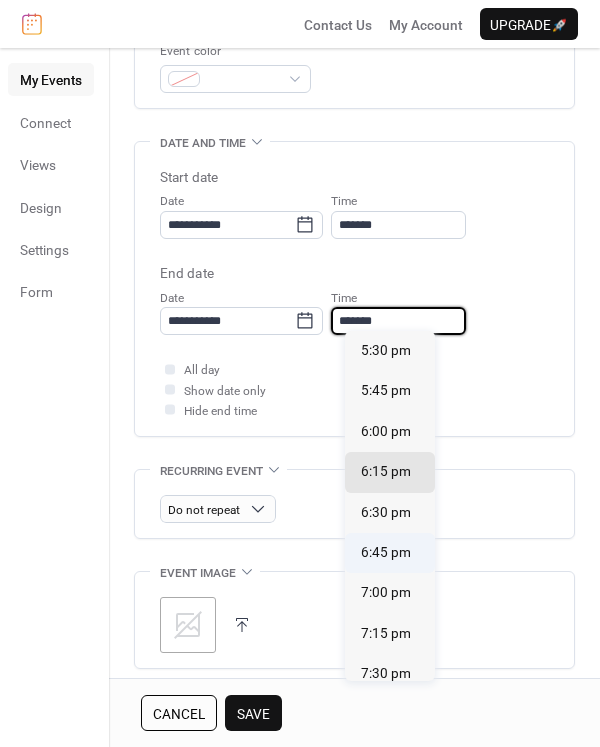scroll, scrollTop: 3, scrollLeft: 0, axis: vertical 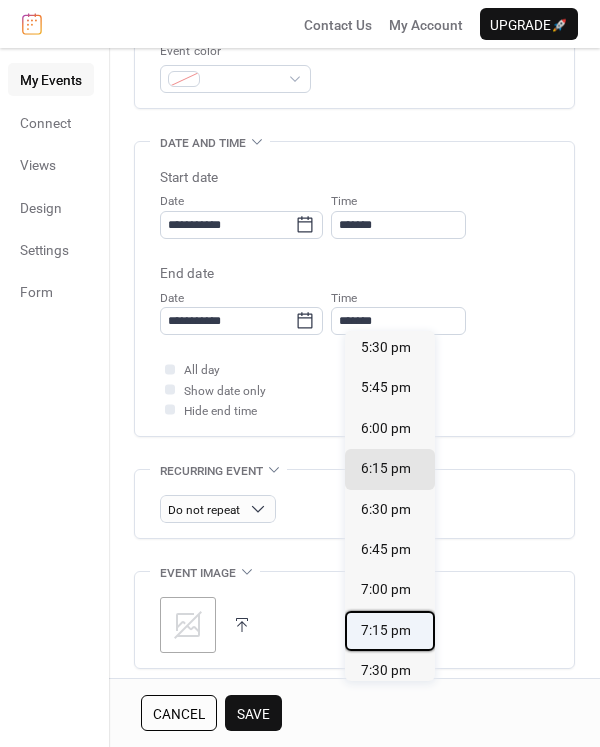 click on "7:15 pm" at bounding box center [386, 630] 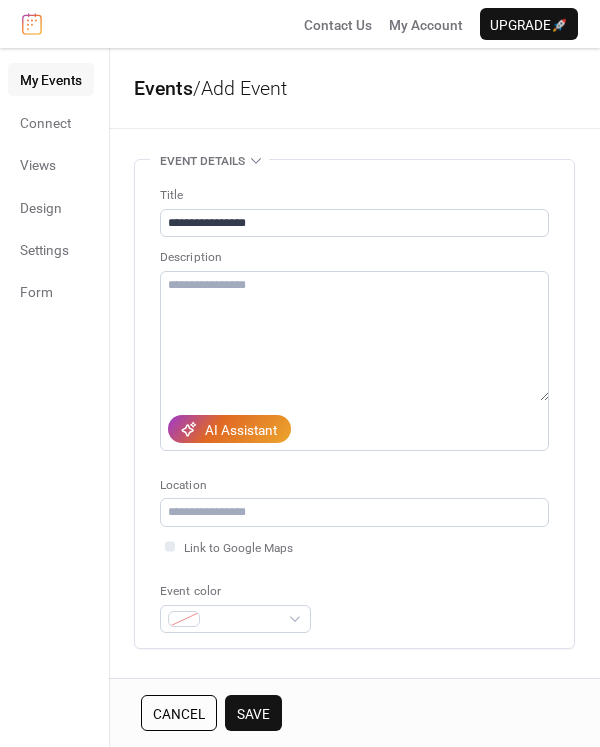 scroll, scrollTop: 0, scrollLeft: 0, axis: both 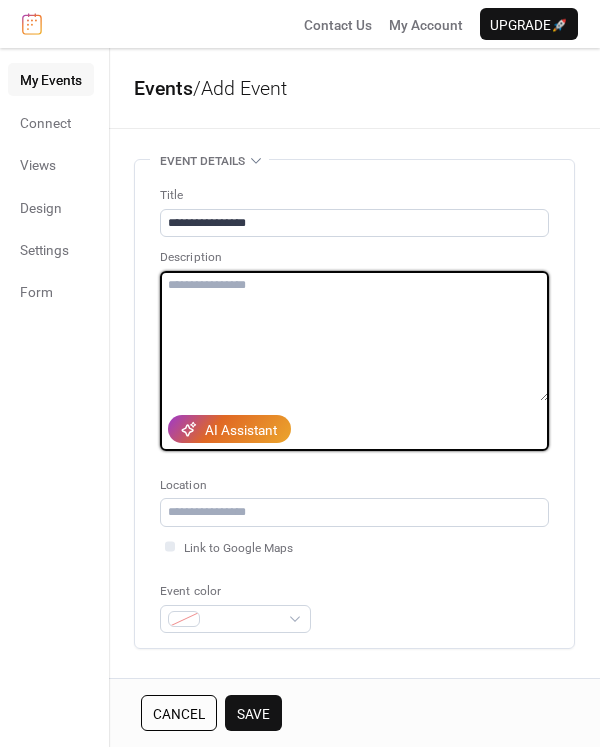 click at bounding box center (354, 336) 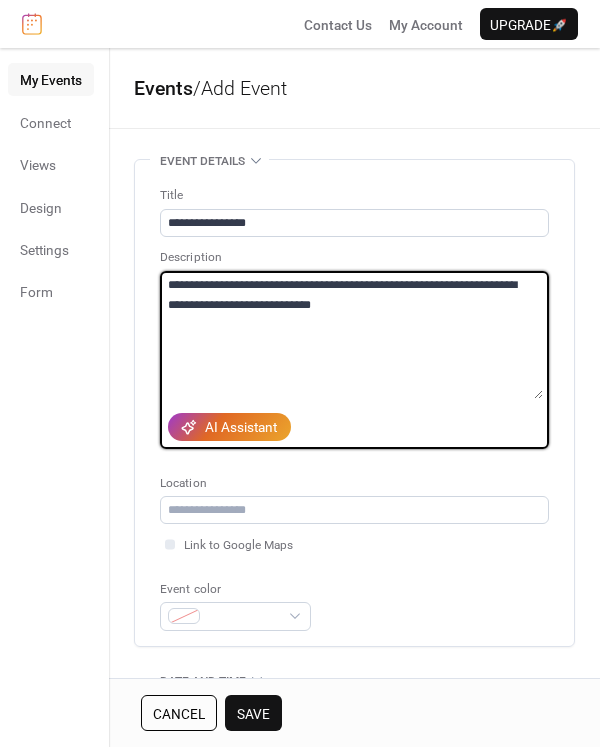 scroll, scrollTop: 0, scrollLeft: 0, axis: both 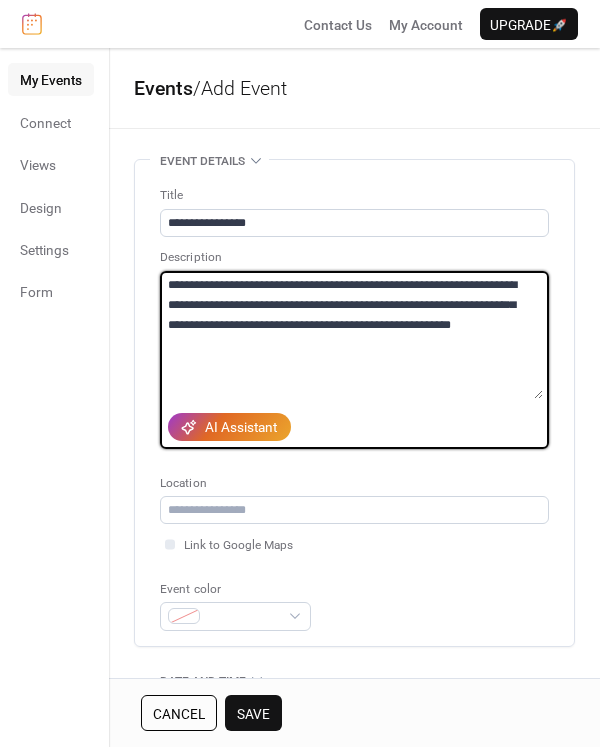 drag, startPoint x: 307, startPoint y: 332, endPoint x: 330, endPoint y: 308, distance: 33.24154 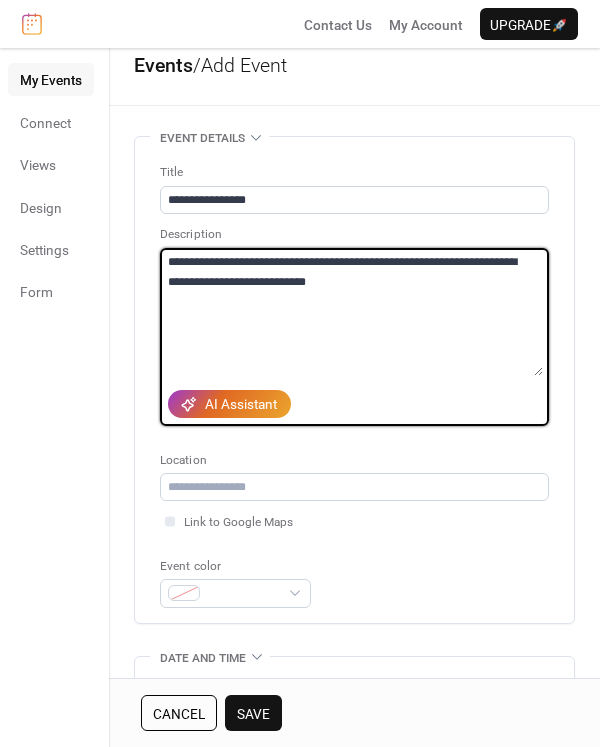 scroll, scrollTop: 25, scrollLeft: 0, axis: vertical 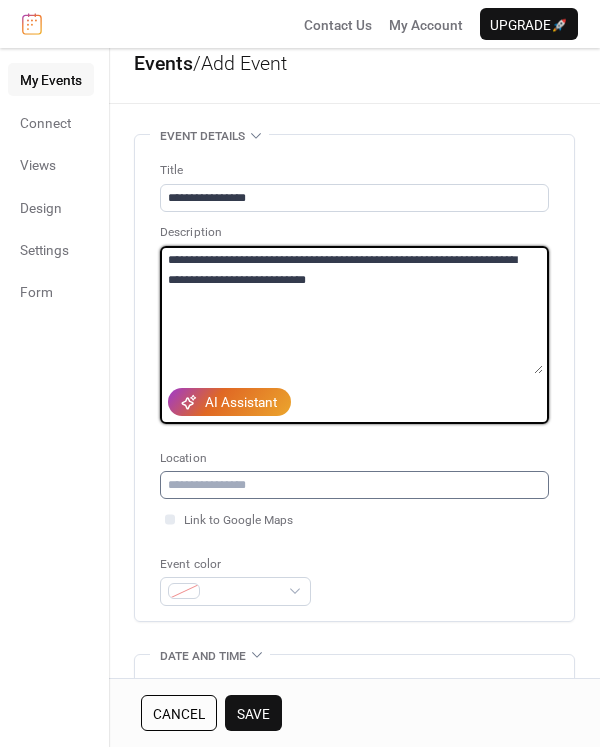 type on "**********" 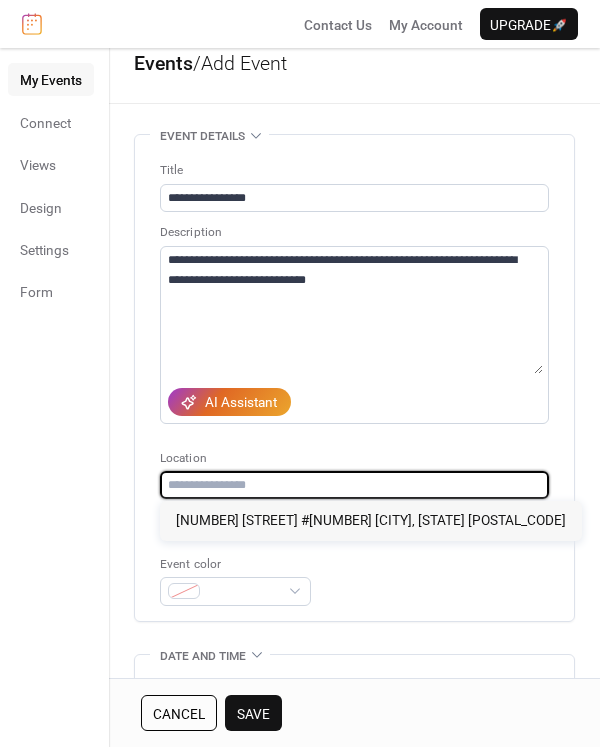 click at bounding box center [354, 485] 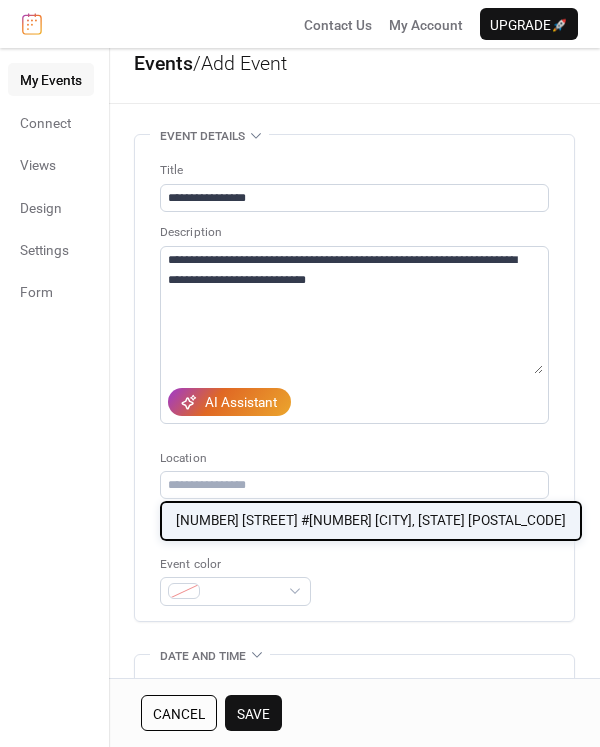 click on "471 N Leadville Ave #3 Ketchum, ID 83340" at bounding box center (371, 520) 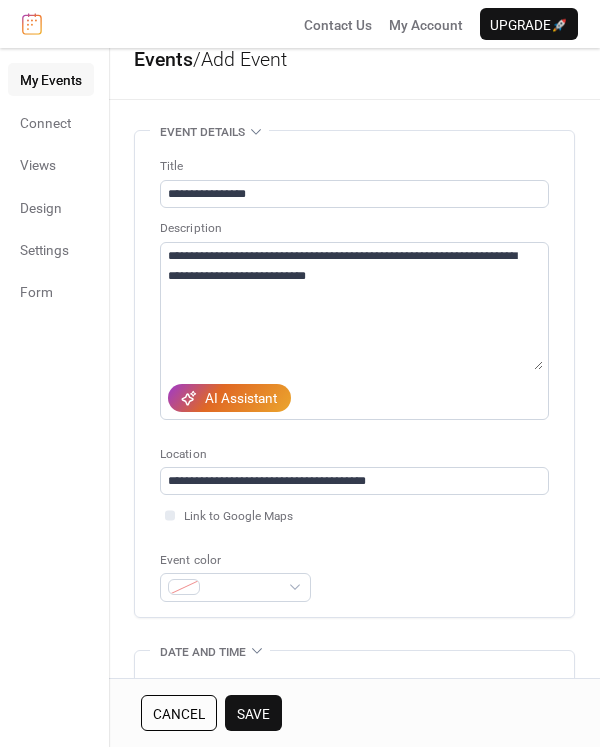scroll, scrollTop: 28, scrollLeft: 0, axis: vertical 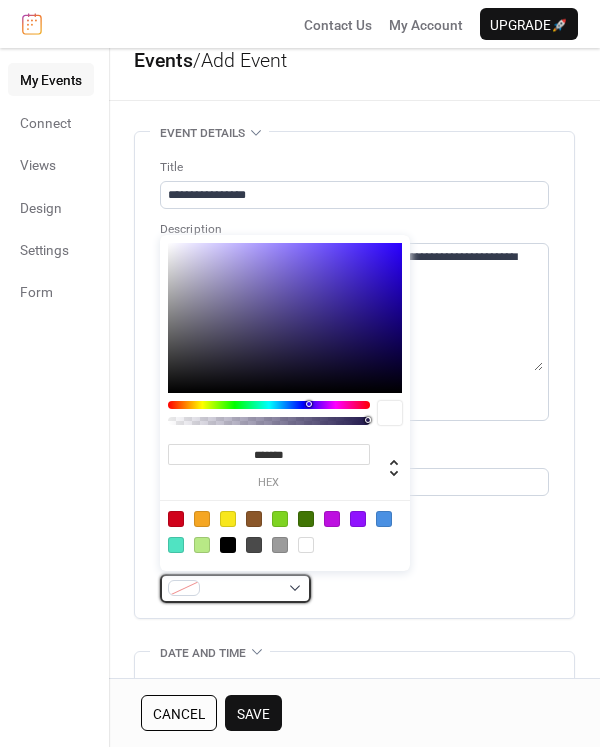 click at bounding box center [243, 589] 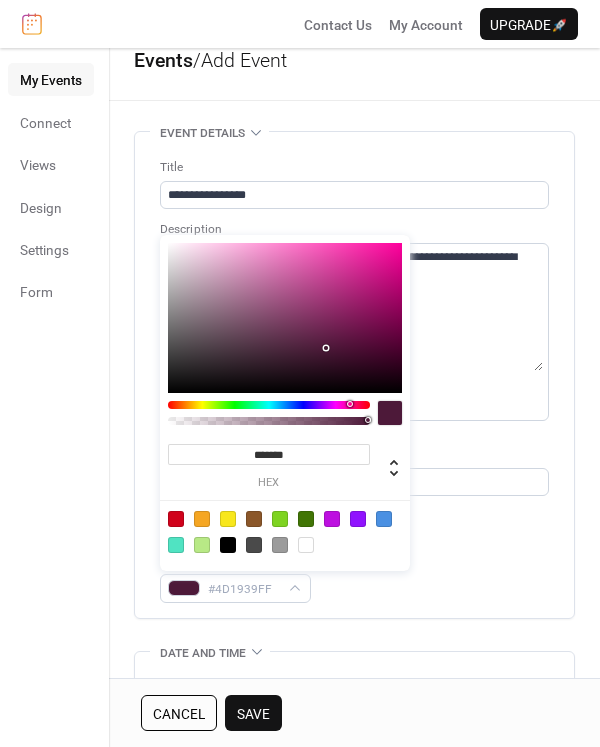drag, startPoint x: 310, startPoint y: 402, endPoint x: 349, endPoint y: 412, distance: 40.261642 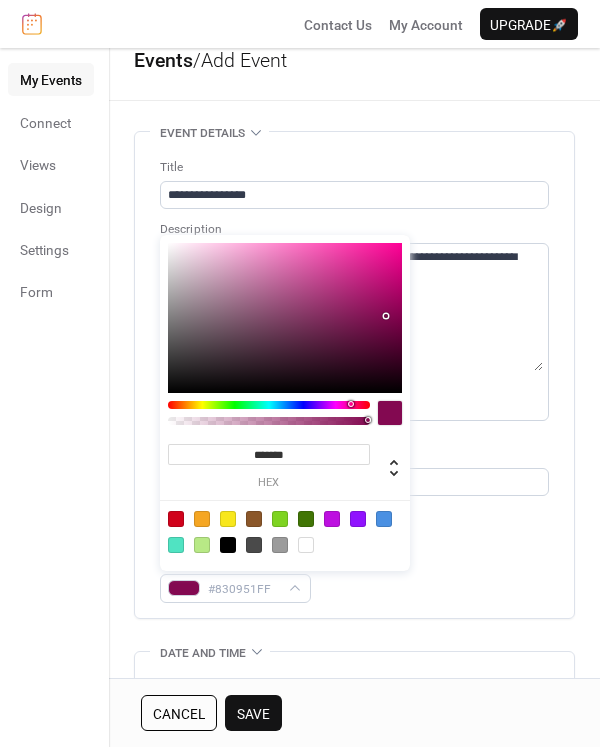 type on "*******" 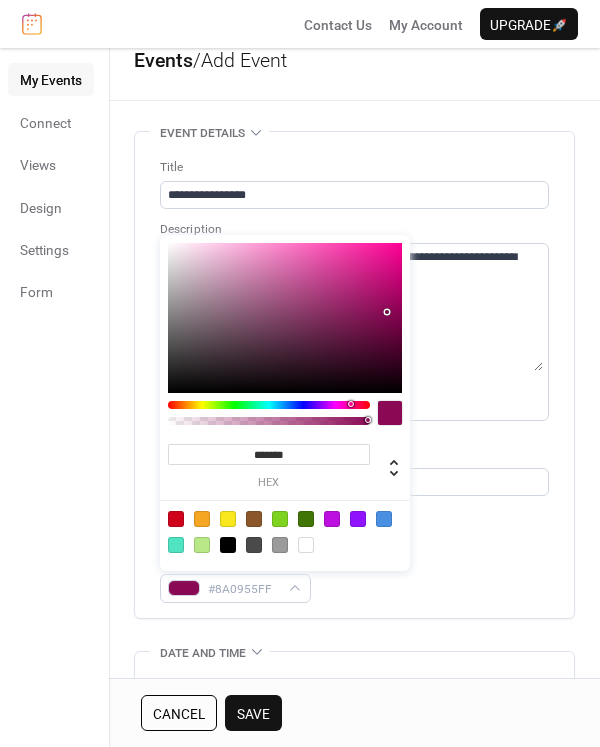 drag, startPoint x: 330, startPoint y: 348, endPoint x: 386, endPoint y: 312, distance: 66.573265 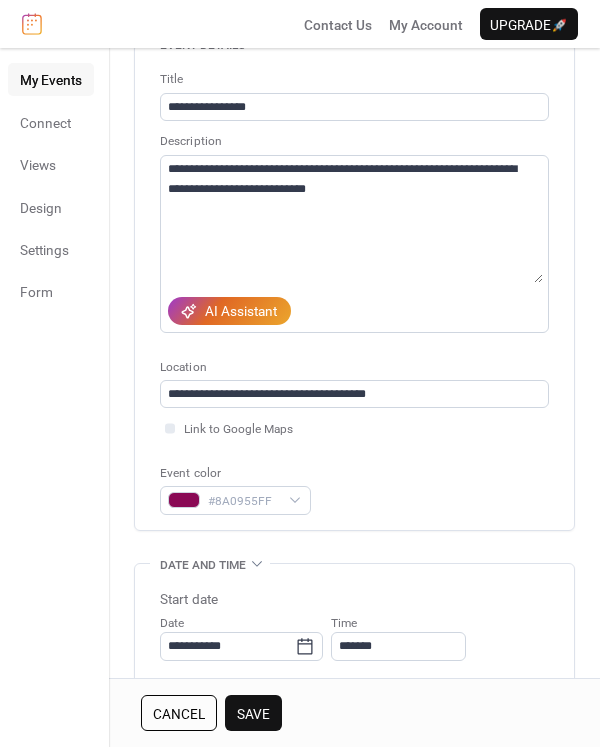 scroll, scrollTop: 144, scrollLeft: 0, axis: vertical 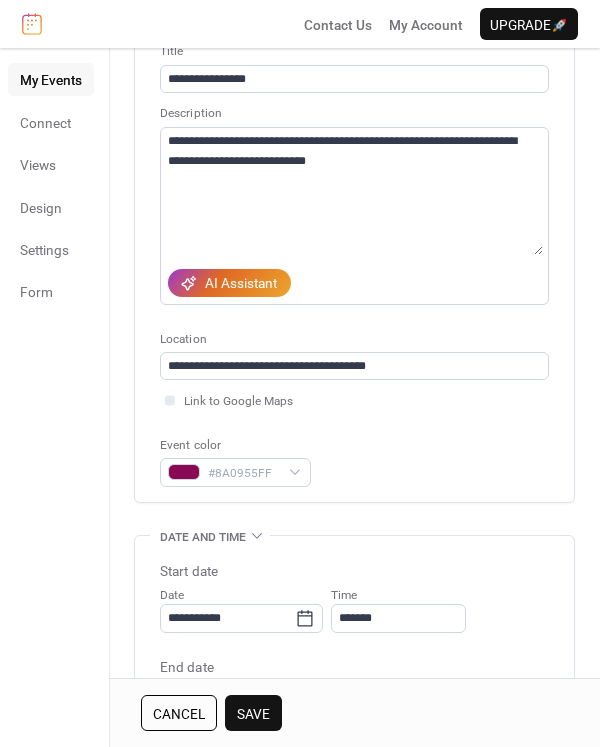 click on "Save" at bounding box center (253, 714) 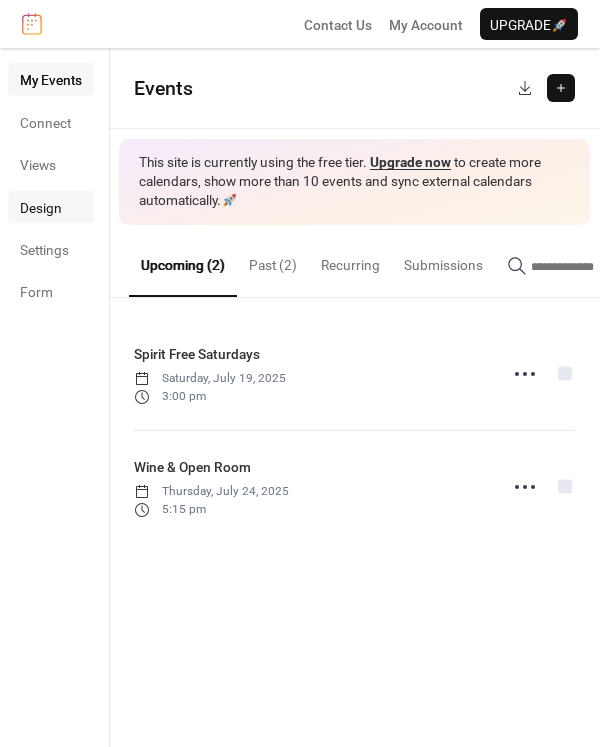 click on "Design" at bounding box center (51, 207) 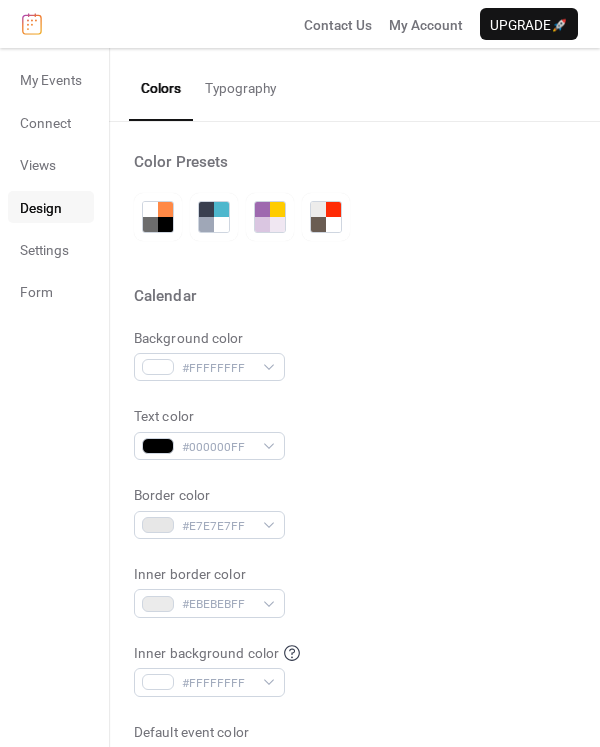 scroll, scrollTop: 268, scrollLeft: 0, axis: vertical 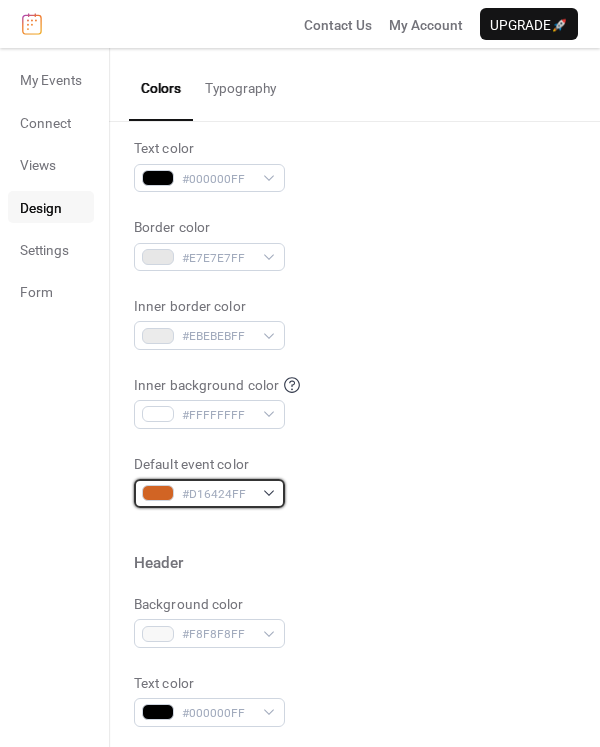click on "#D16424FF" at bounding box center (217, 494) 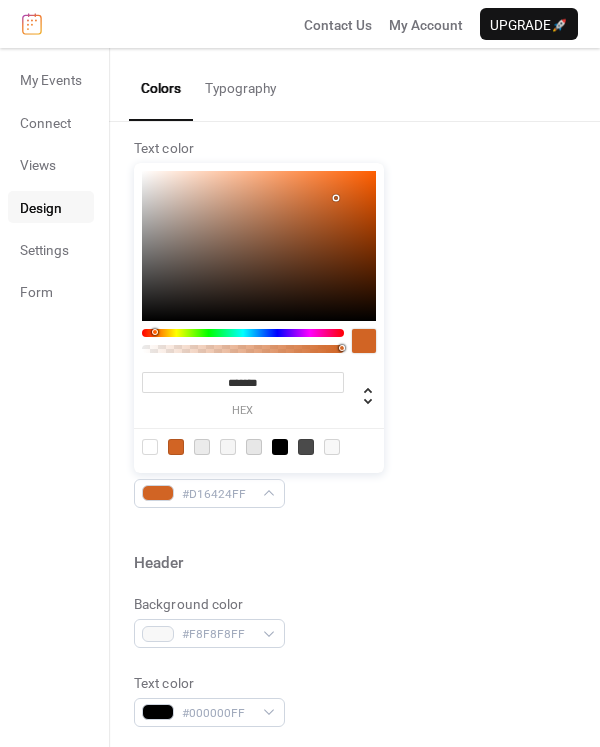 click at bounding box center (243, 333) 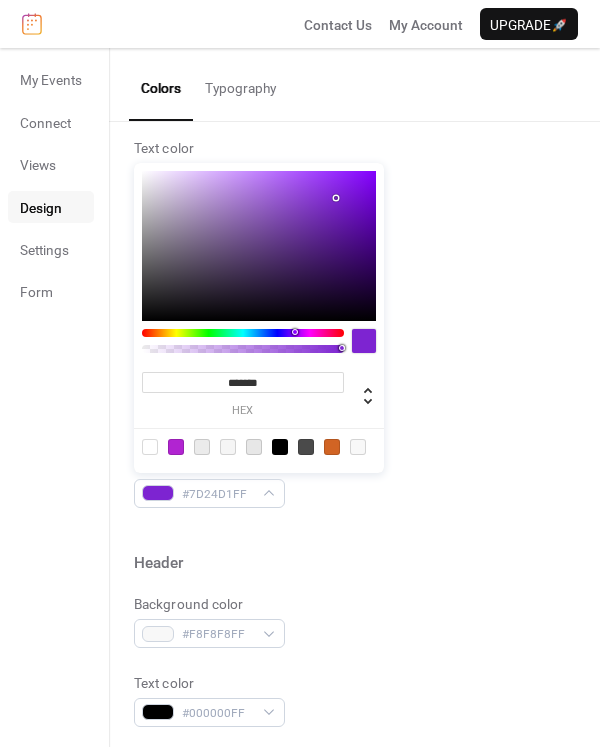 click at bounding box center (243, 333) 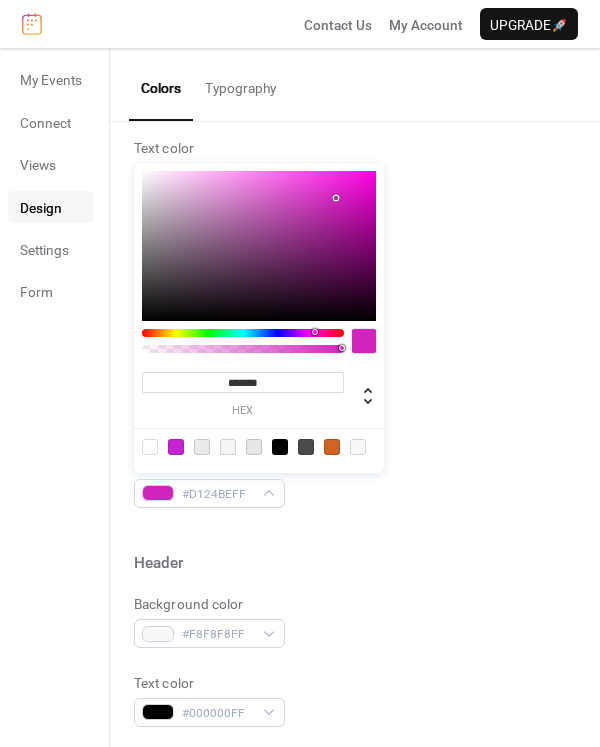 click at bounding box center [315, 332] 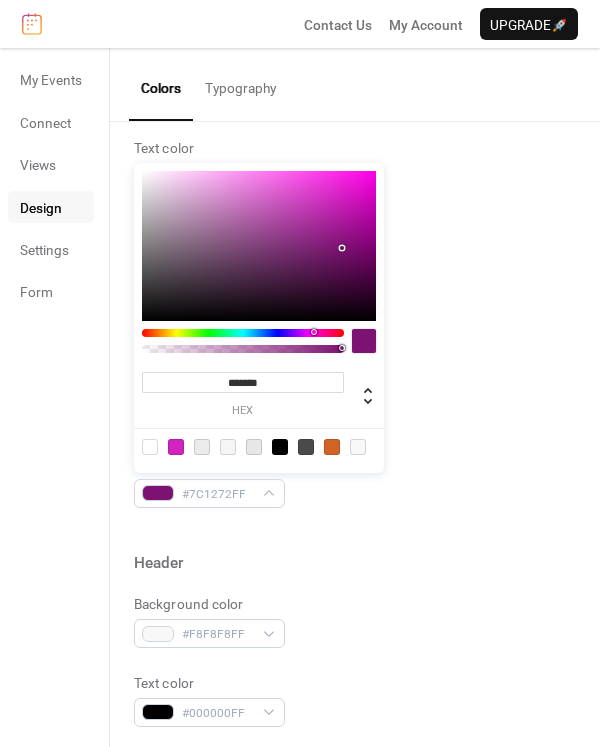 type on "*******" 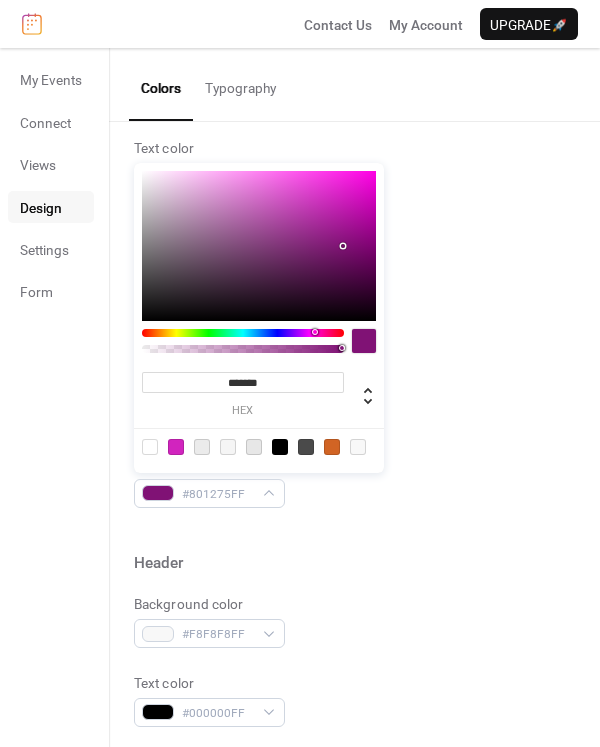drag, startPoint x: 335, startPoint y: 194, endPoint x: 343, endPoint y: 246, distance: 52.611786 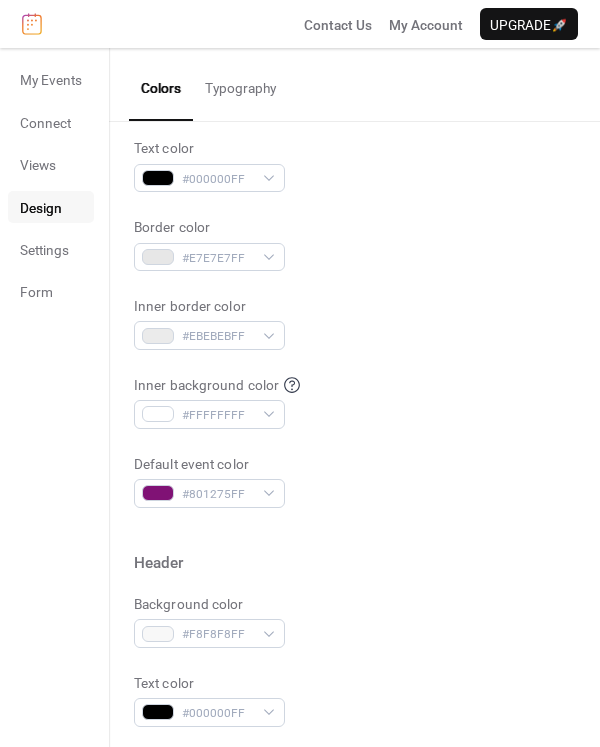 click on "Default event color #801275FF" at bounding box center [354, 481] 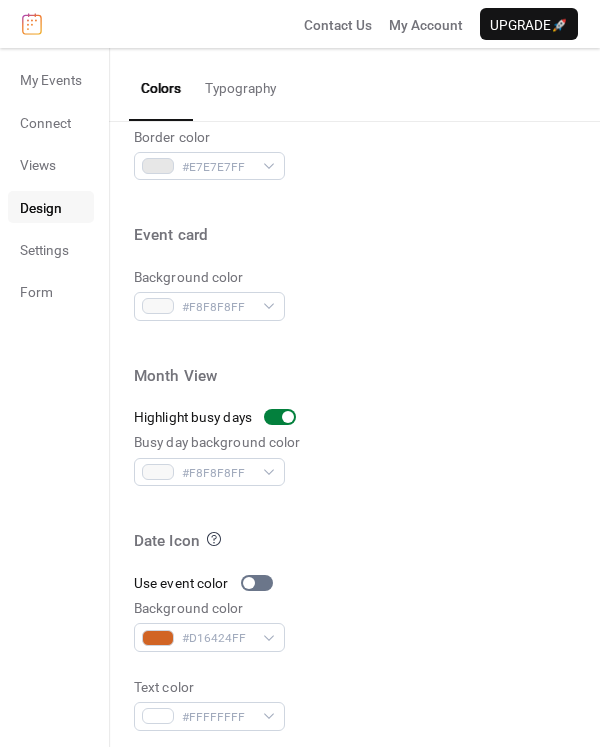 scroll, scrollTop: 892, scrollLeft: 0, axis: vertical 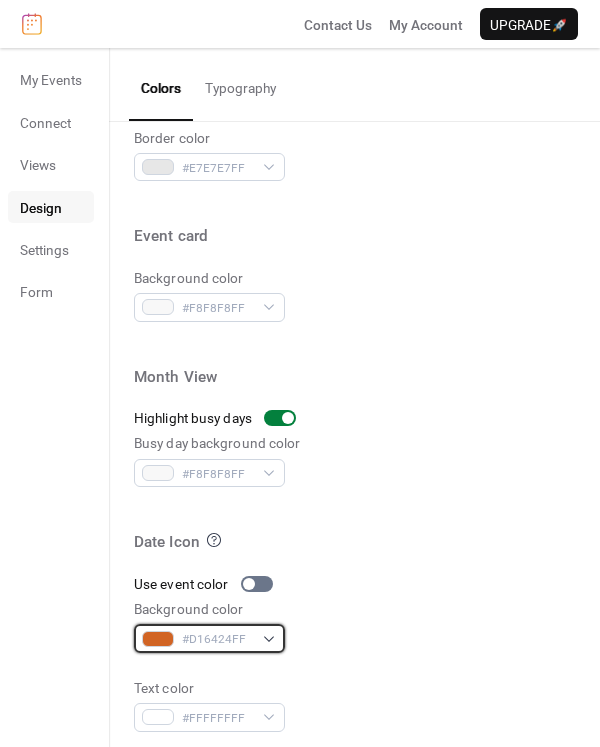 click on "#D16424FF" at bounding box center [209, 638] 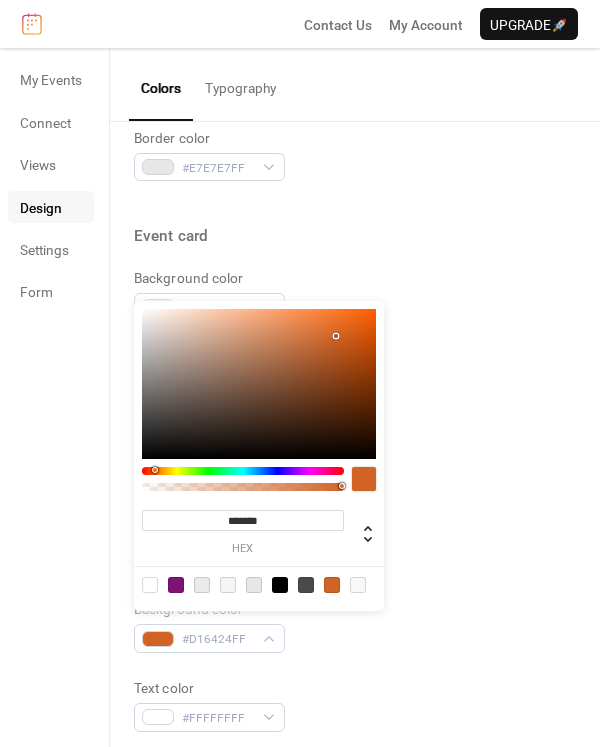 click at bounding box center [176, 585] 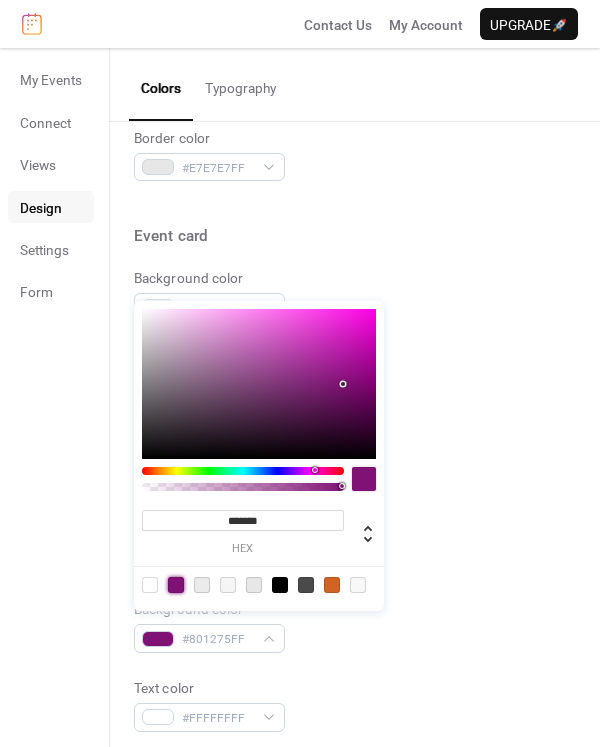 click on "Highlight busy days" at bounding box center [354, 418] 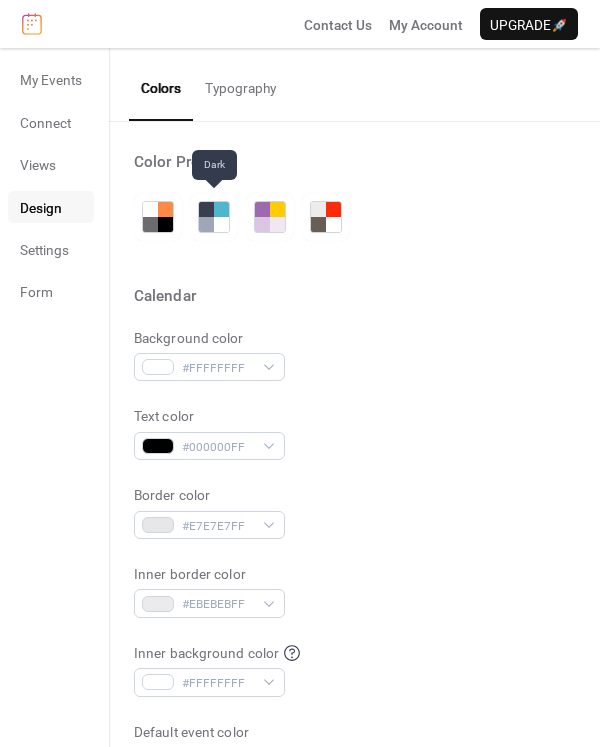 scroll, scrollTop: 0, scrollLeft: 0, axis: both 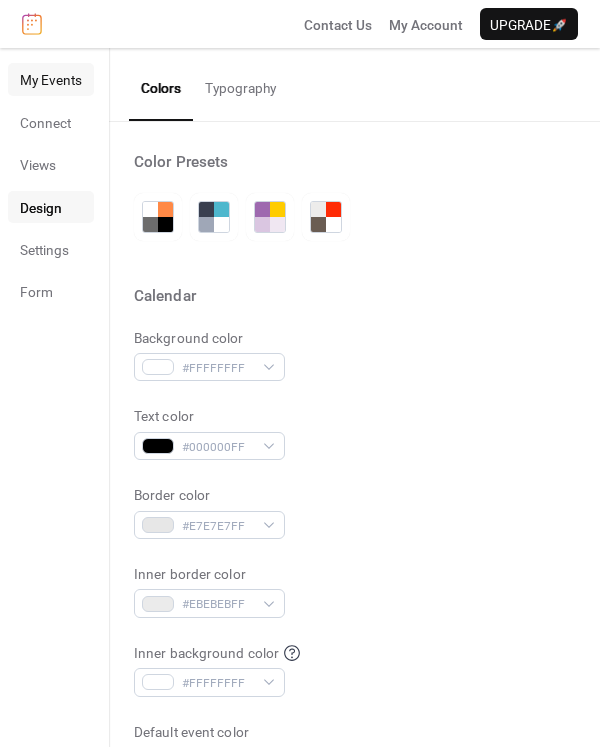 click on "My Events" at bounding box center [51, 80] 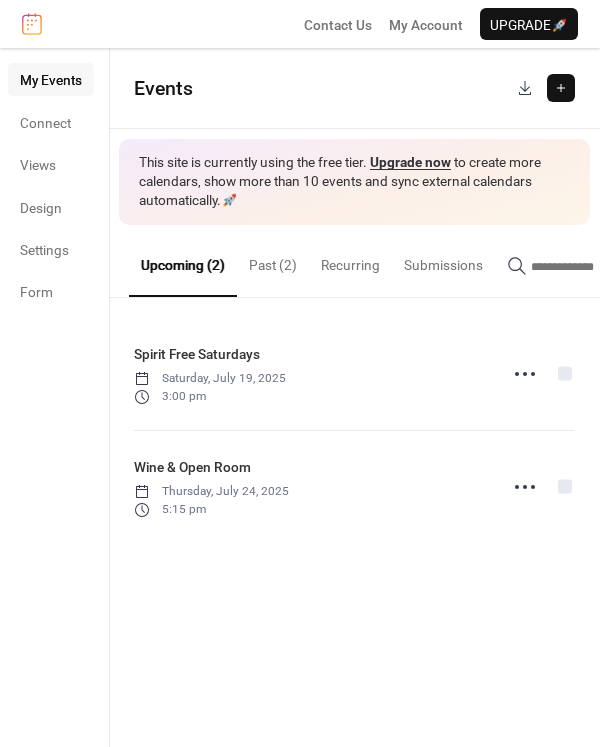 click at bounding box center (561, 88) 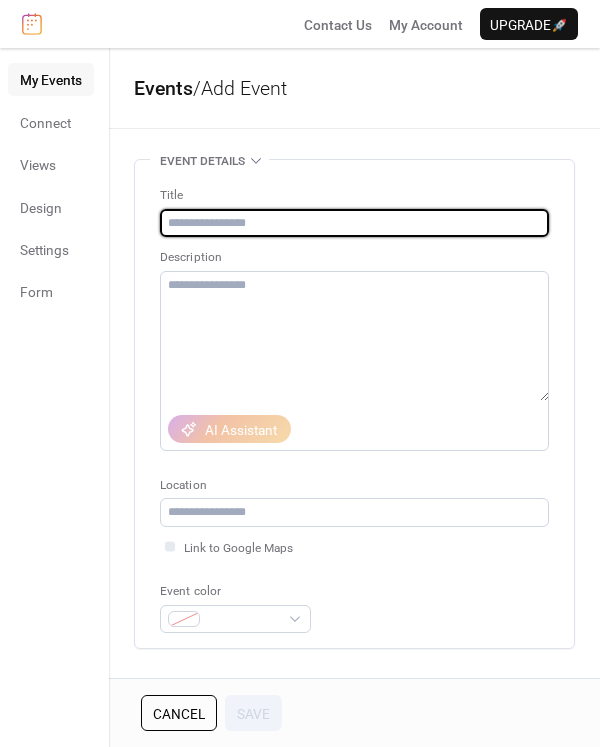 paste on "**********" 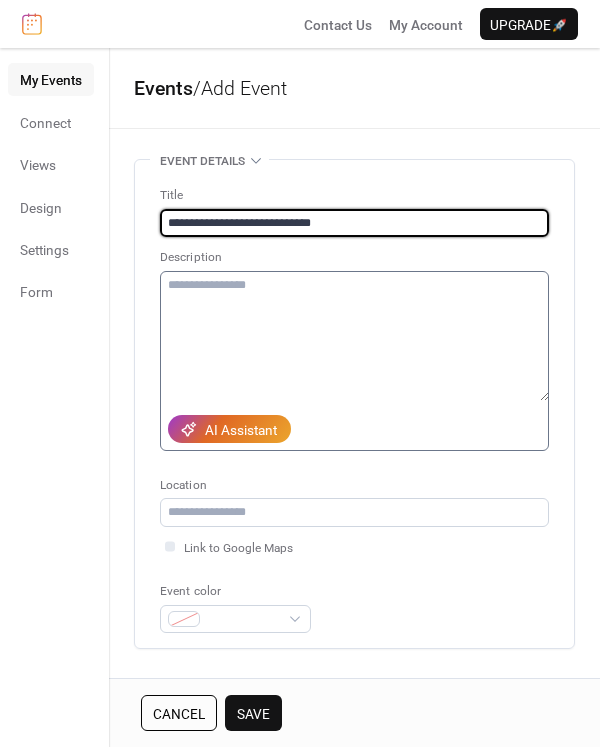 type on "**********" 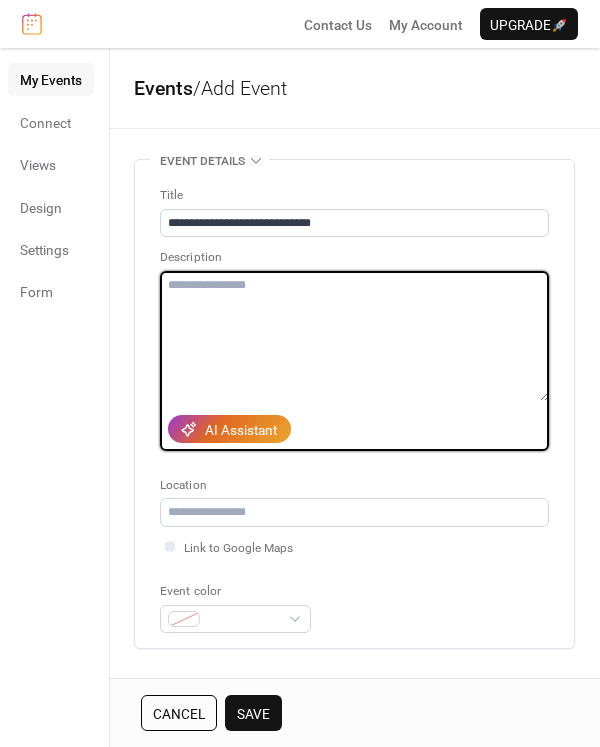 click at bounding box center [354, 336] 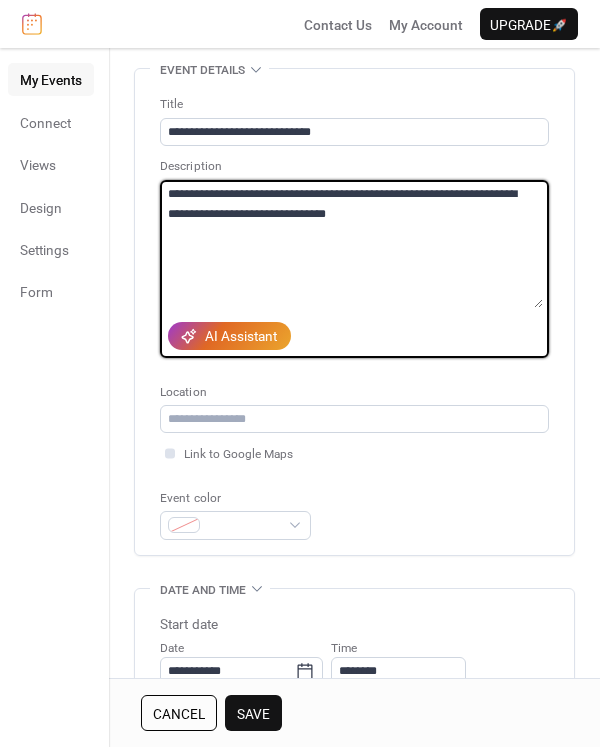 scroll, scrollTop: 95, scrollLeft: 0, axis: vertical 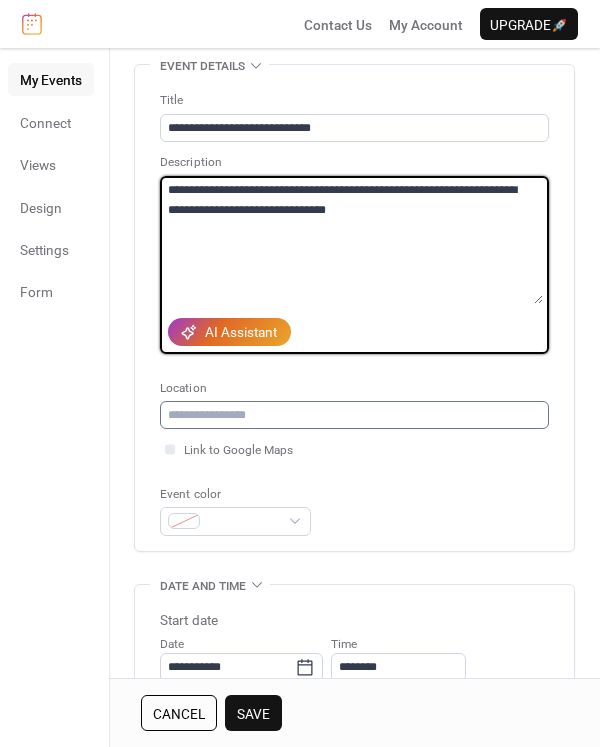 type on "**********" 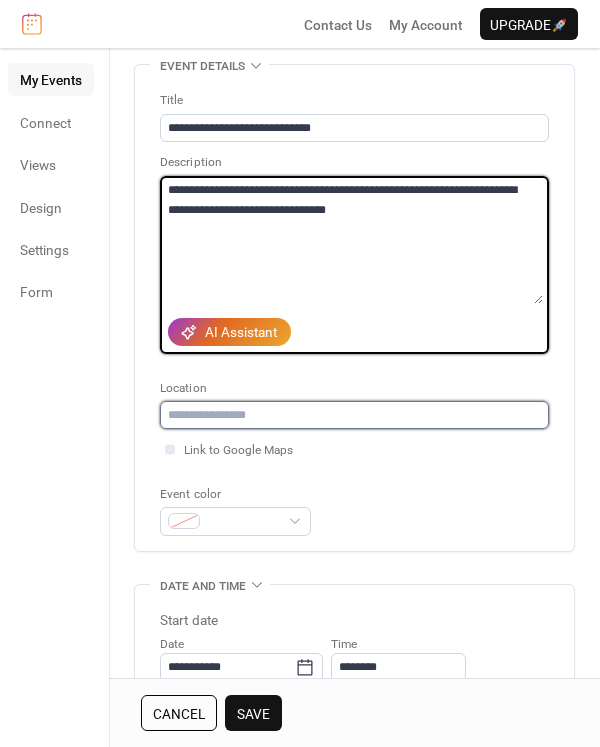 click at bounding box center (354, 415) 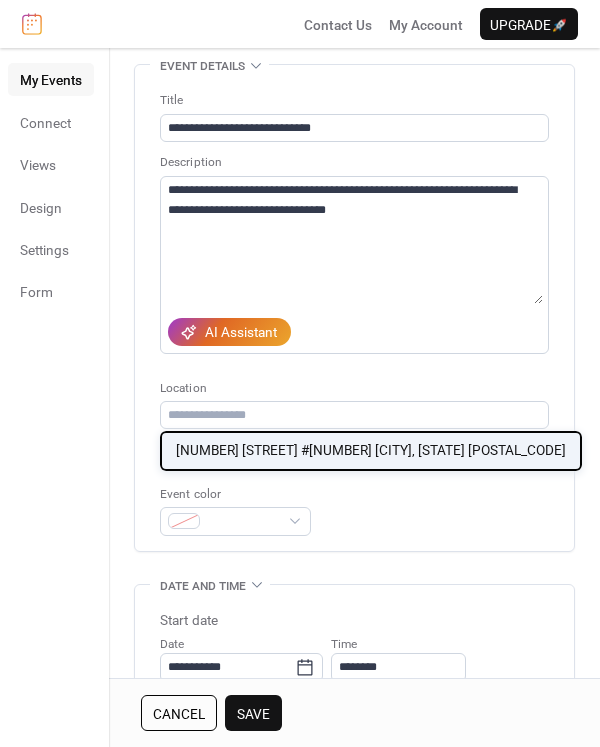 click on "471 N Leadville Ave #3 Ketchum, ID 83340" at bounding box center (371, 450) 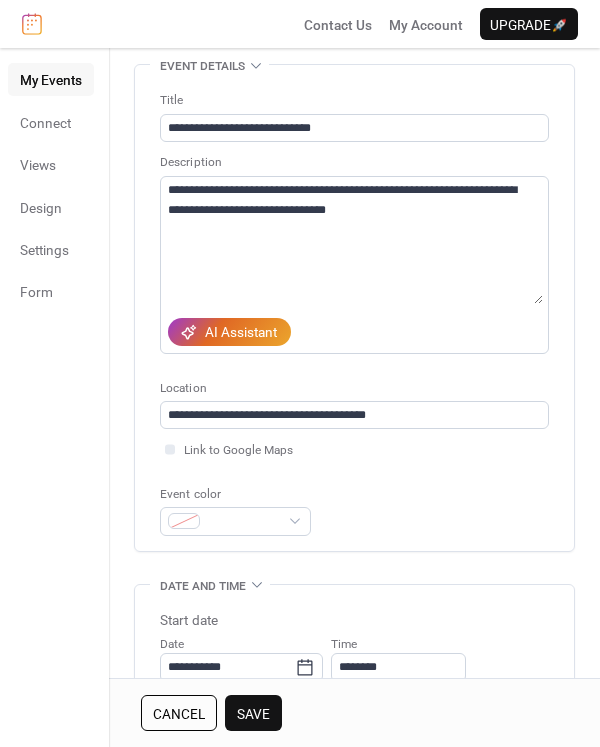 scroll, scrollTop: 181, scrollLeft: 0, axis: vertical 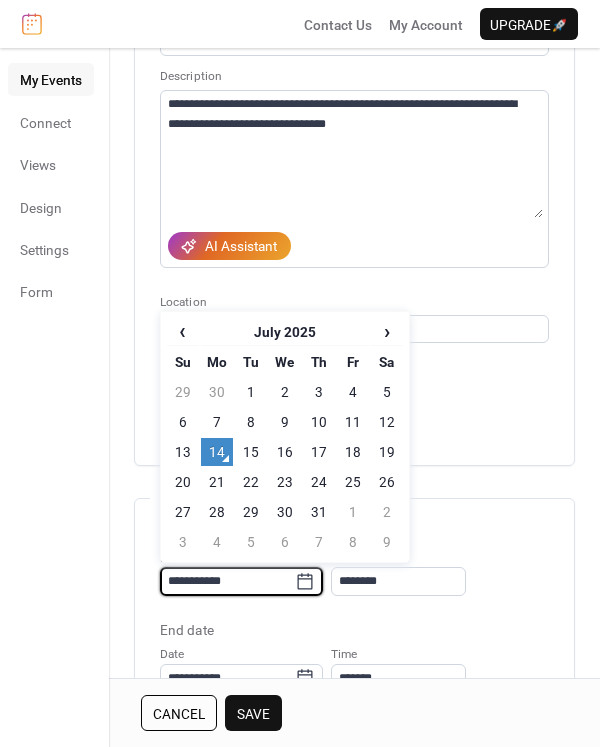 click on "**********" at bounding box center (227, 581) 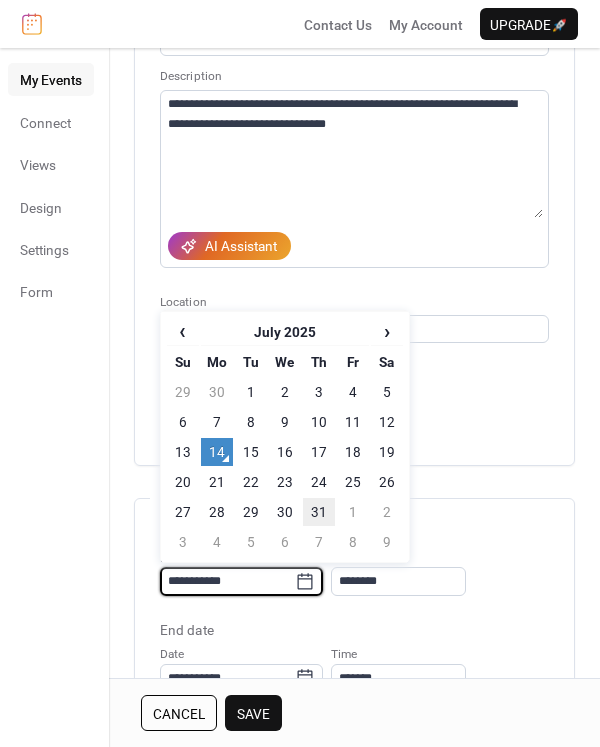 click on "31" at bounding box center (319, 512) 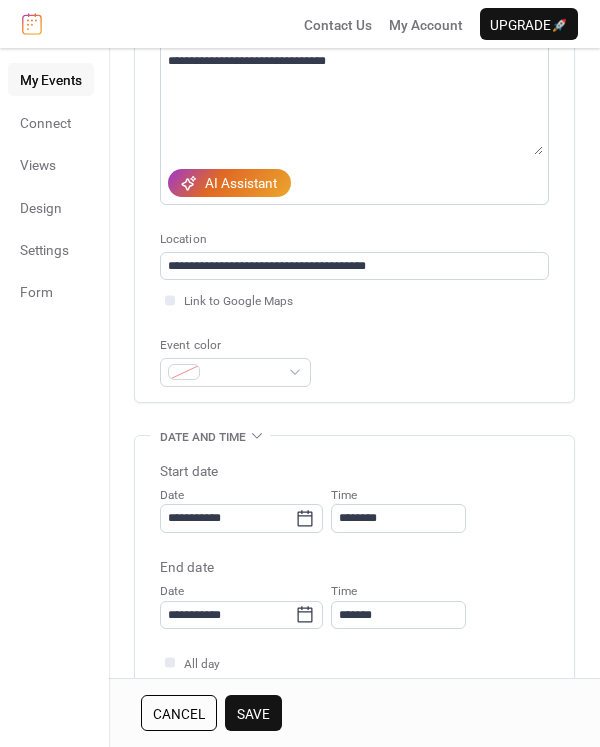 scroll, scrollTop: 267, scrollLeft: 0, axis: vertical 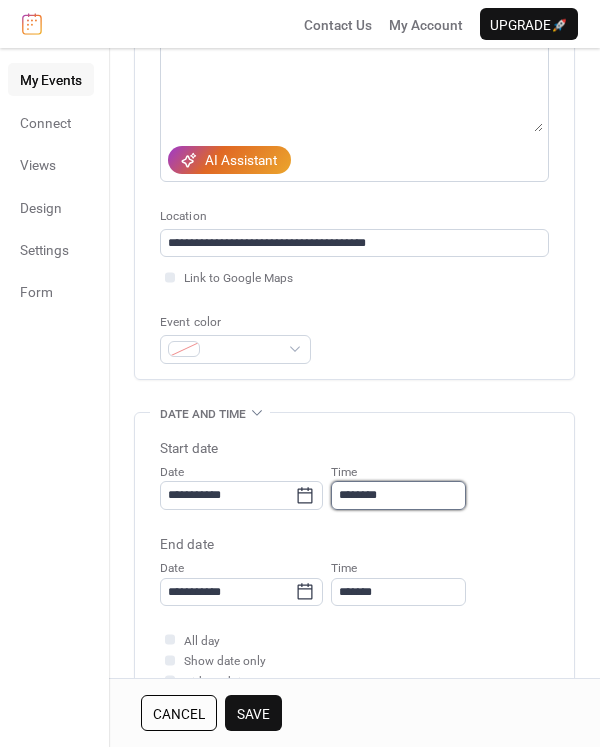 click on "********" at bounding box center [398, 495] 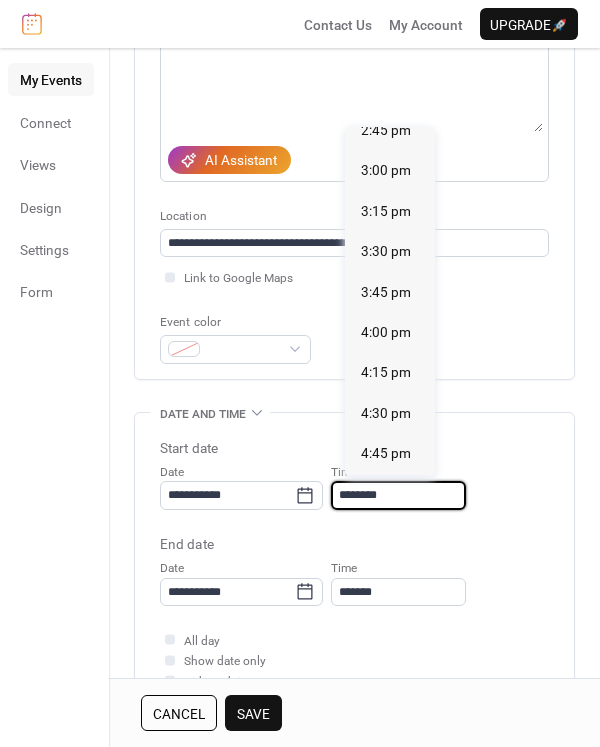 scroll, scrollTop: 2408, scrollLeft: 0, axis: vertical 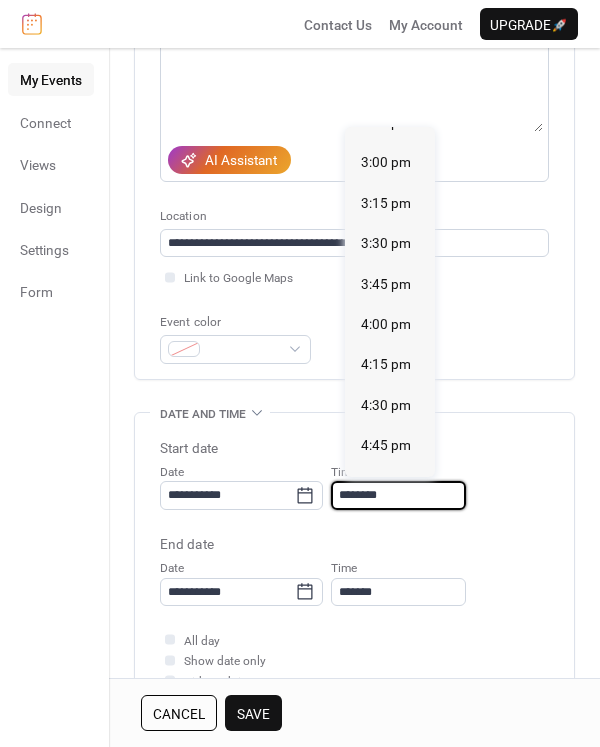 click on "5:15 pm" at bounding box center [386, 526] 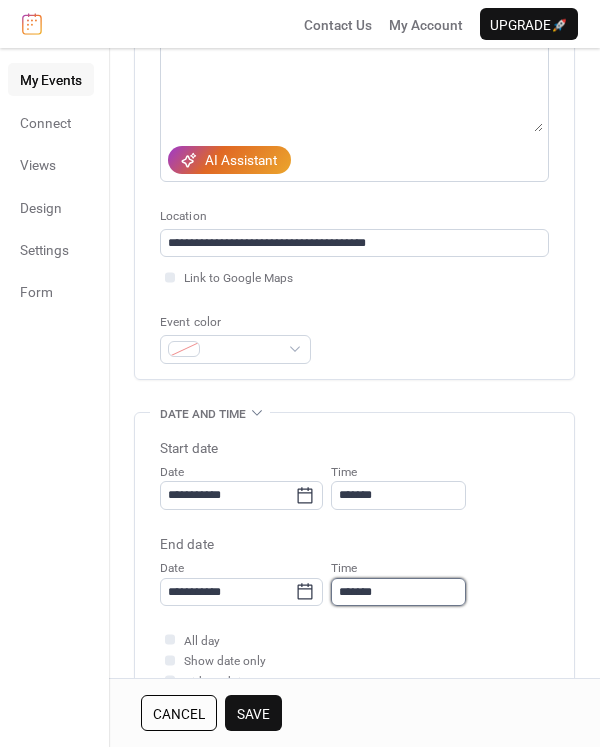 click on "*******" at bounding box center (398, 592) 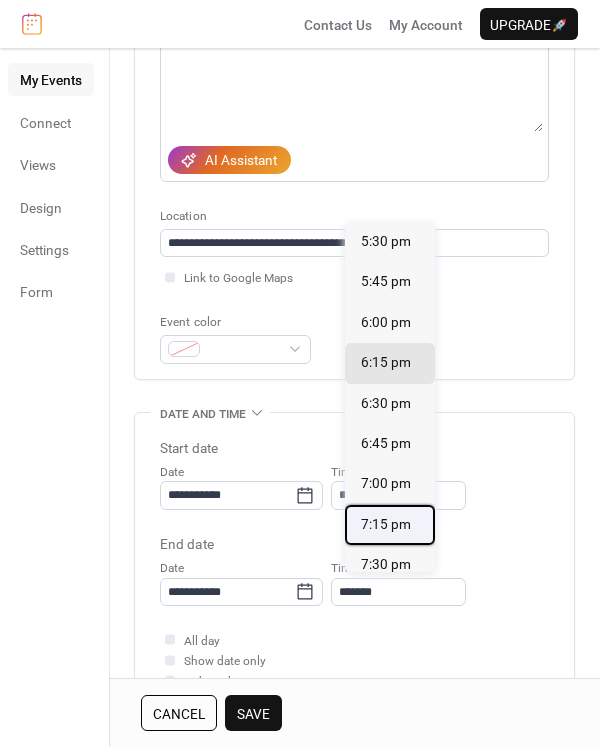 click on "7:15 pm" at bounding box center [386, 524] 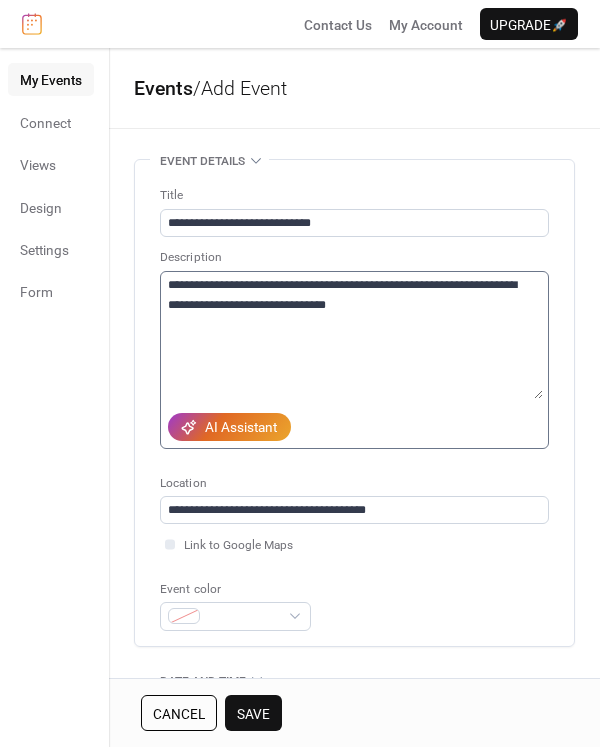 scroll, scrollTop: 0, scrollLeft: 0, axis: both 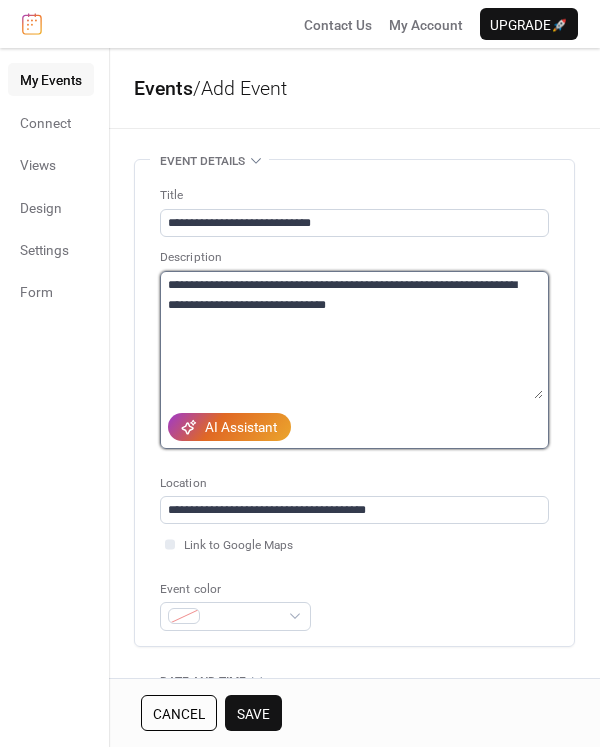 click on "**********" at bounding box center (351, 335) 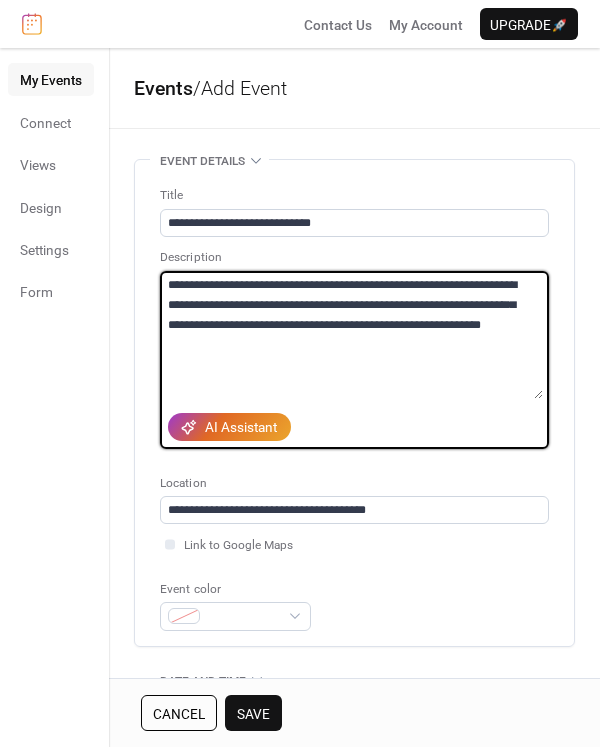 drag, startPoint x: 401, startPoint y: 345, endPoint x: 431, endPoint y: 305, distance: 50 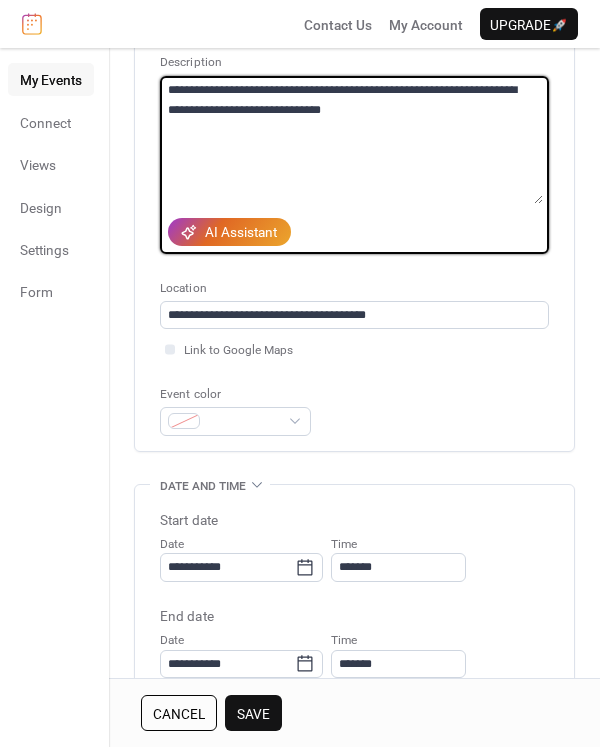 scroll, scrollTop: 216, scrollLeft: 0, axis: vertical 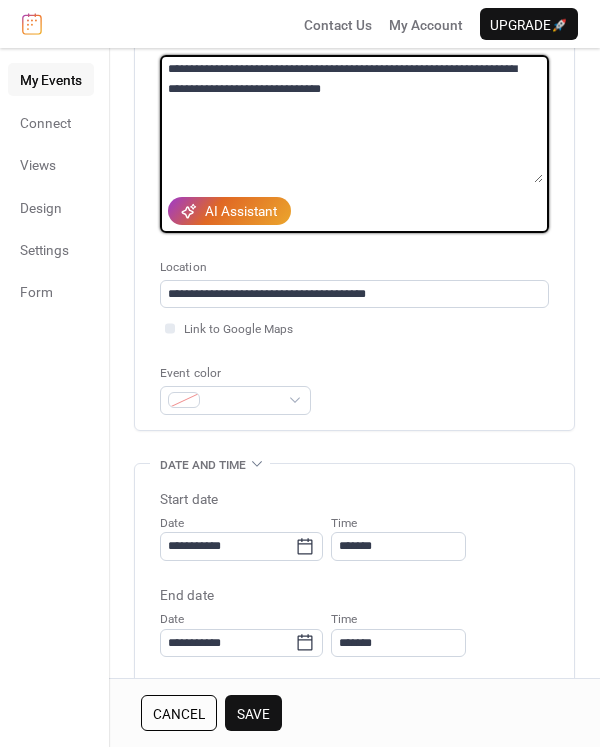 type on "**********" 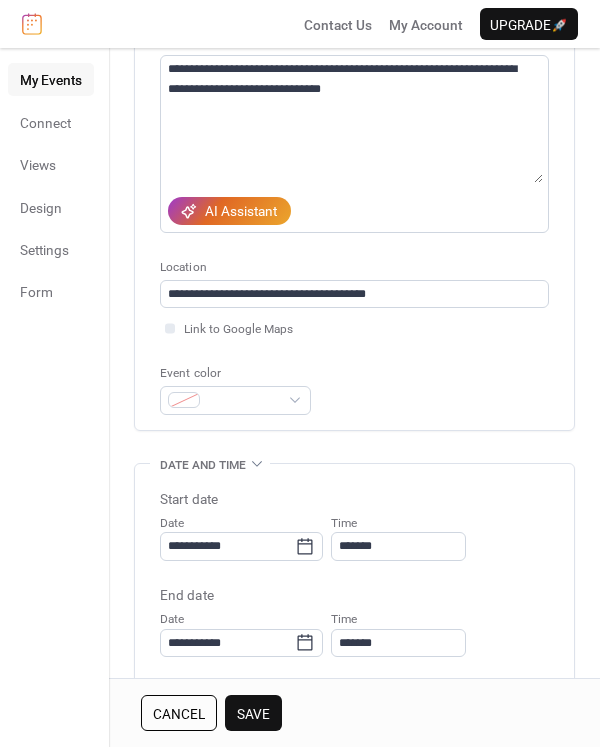 click on "Save" at bounding box center (253, 714) 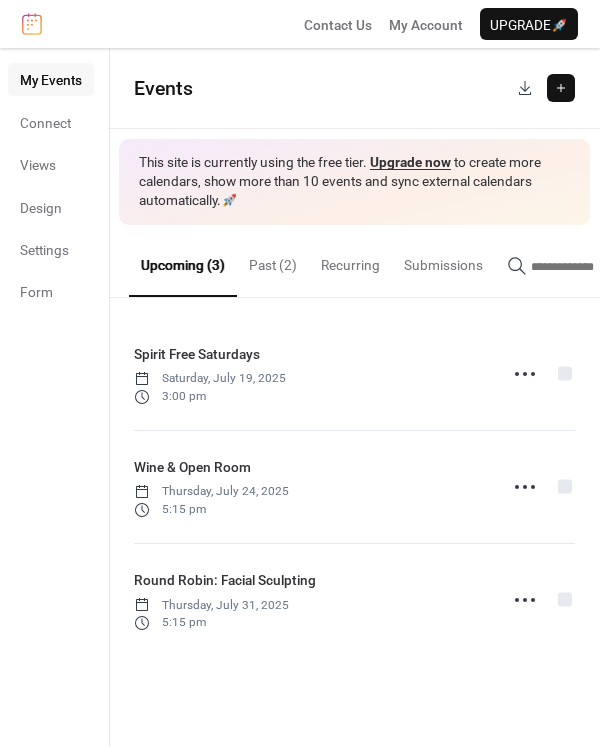 click at bounding box center (561, 88) 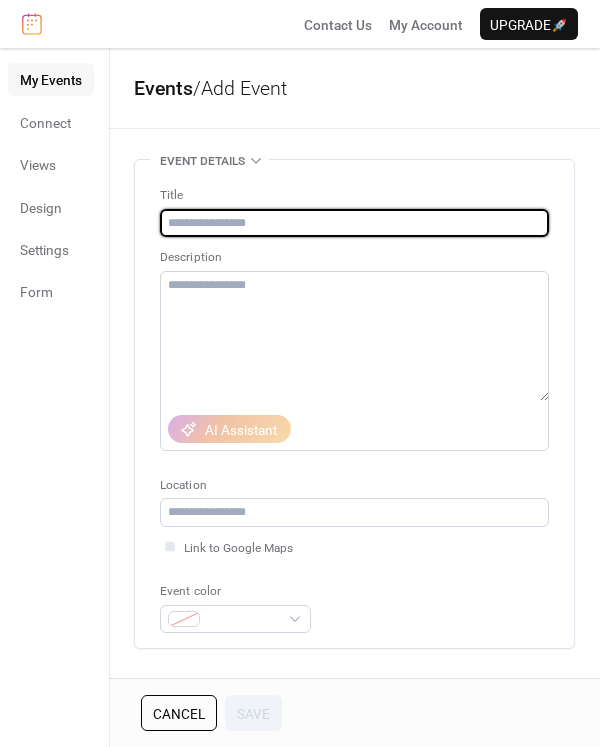 paste on "**********" 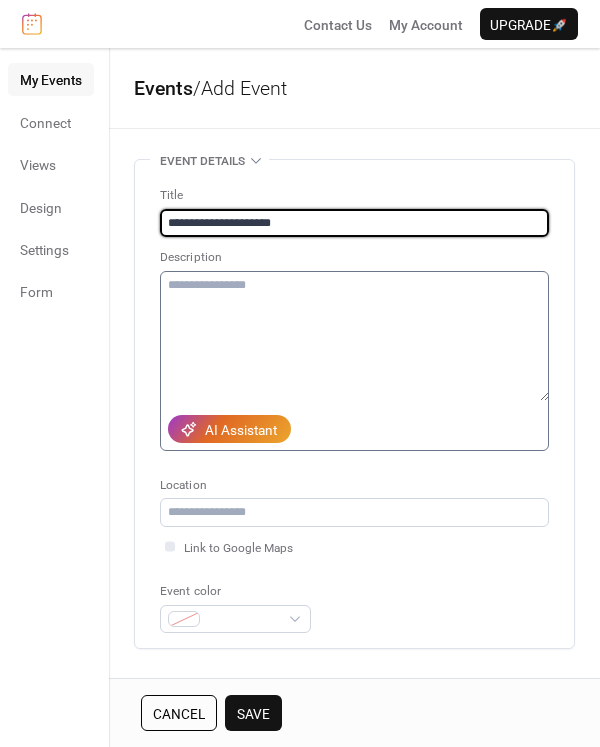 type on "**********" 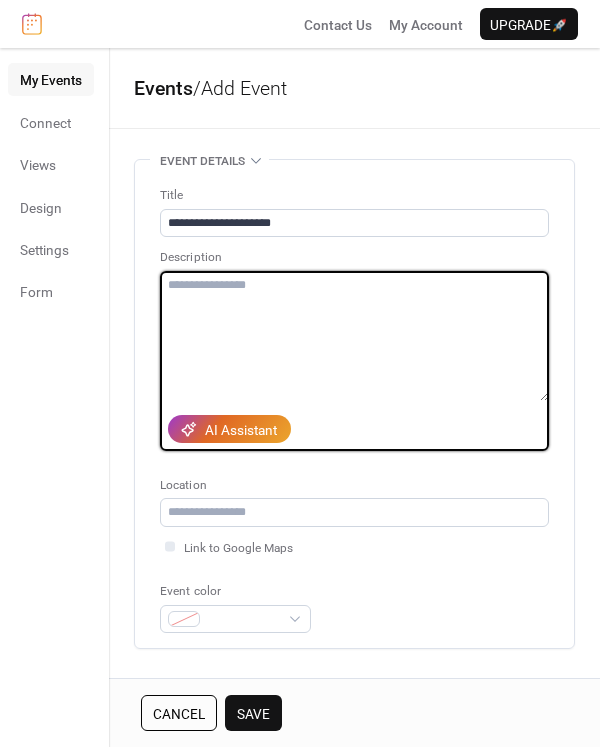 click at bounding box center (354, 336) 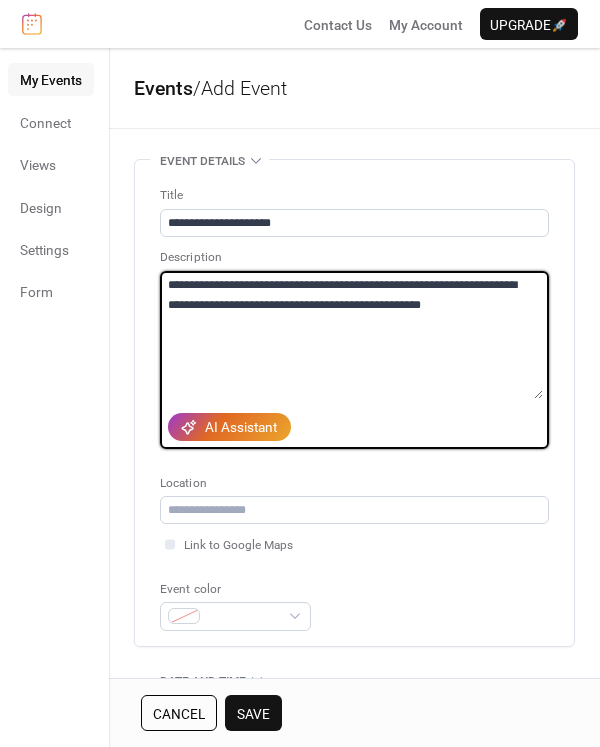 click on "**********" at bounding box center (351, 335) 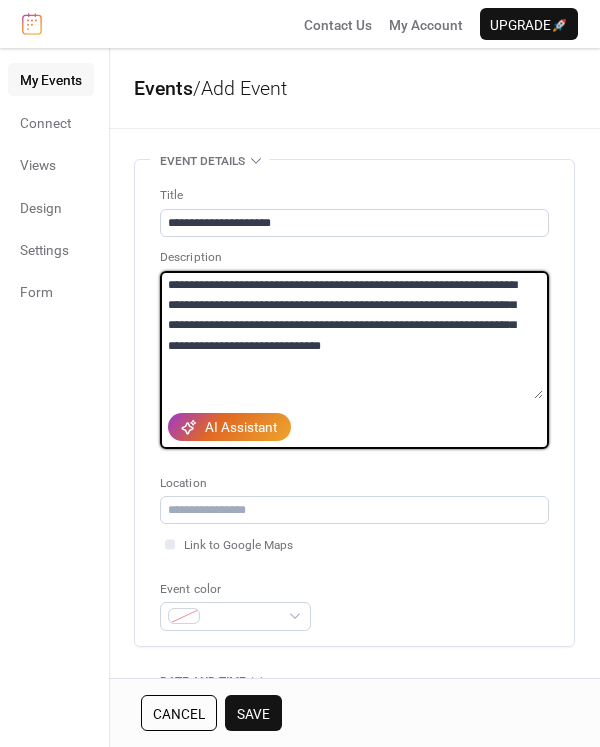 drag, startPoint x: 316, startPoint y: 386, endPoint x: 487, endPoint y: 307, distance: 188.36667 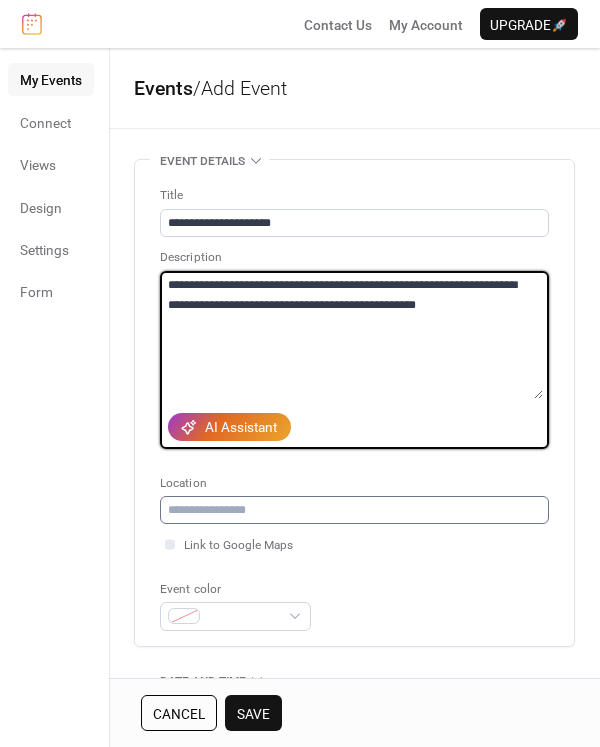 type on "**********" 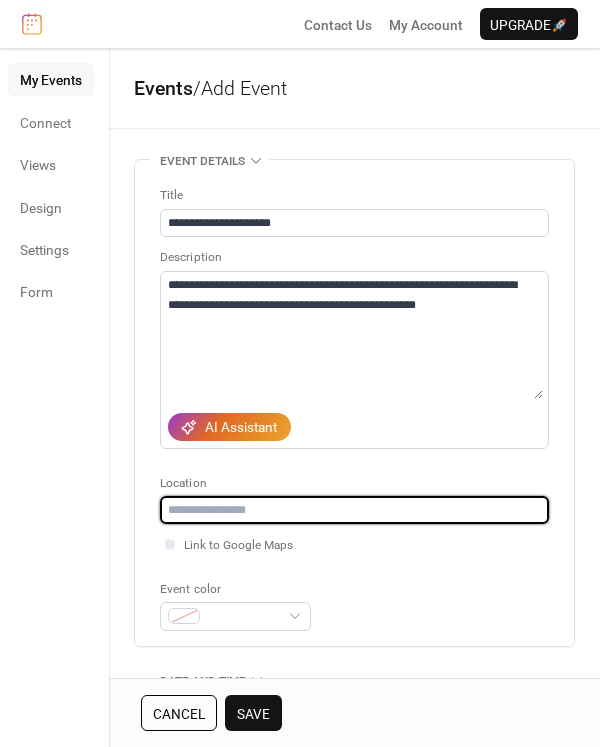 click at bounding box center [354, 510] 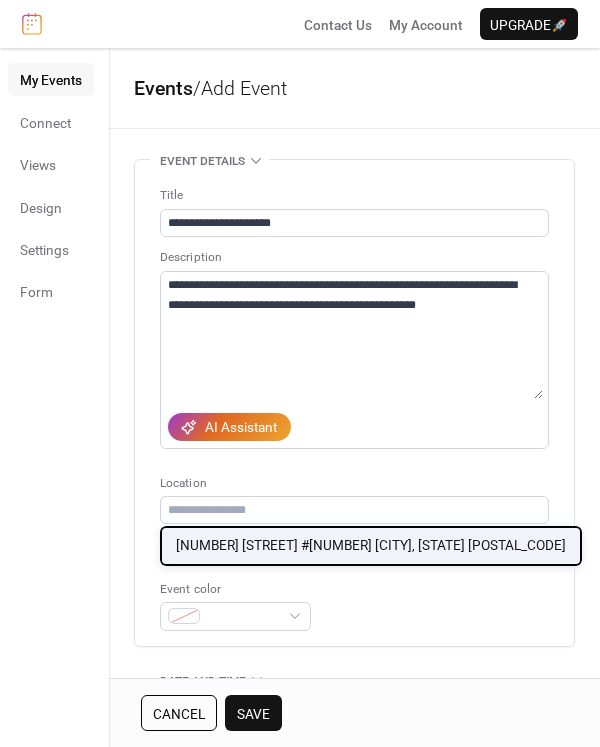 click on "471 N Leadville Ave #3 Ketchum, ID 83340" at bounding box center [371, 545] 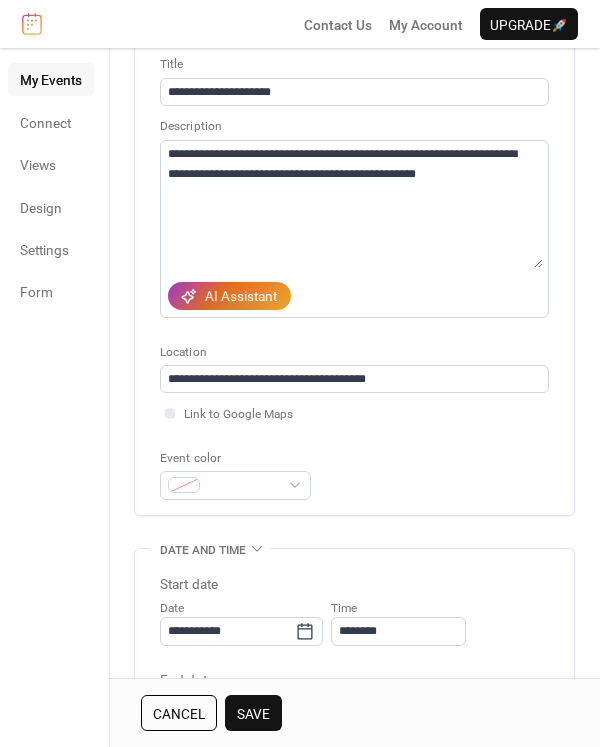scroll, scrollTop: 233, scrollLeft: 0, axis: vertical 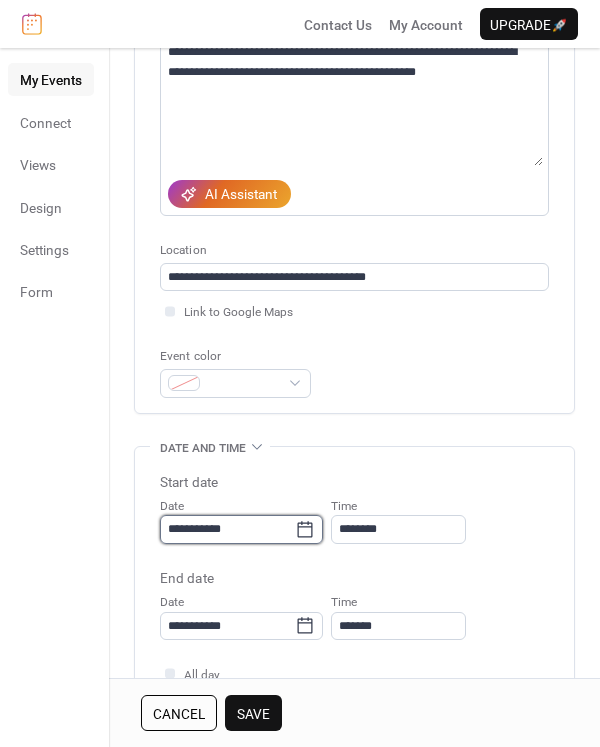click on "**********" at bounding box center [227, 529] 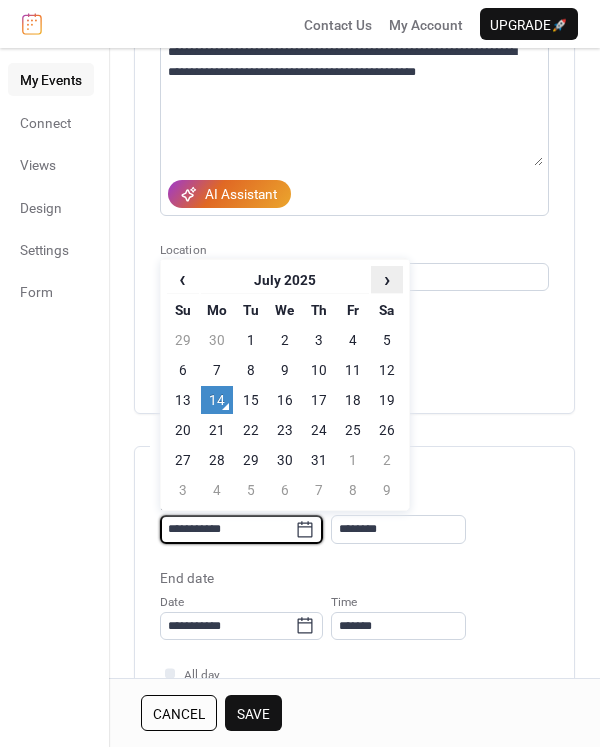 click on "›" at bounding box center [387, 279] 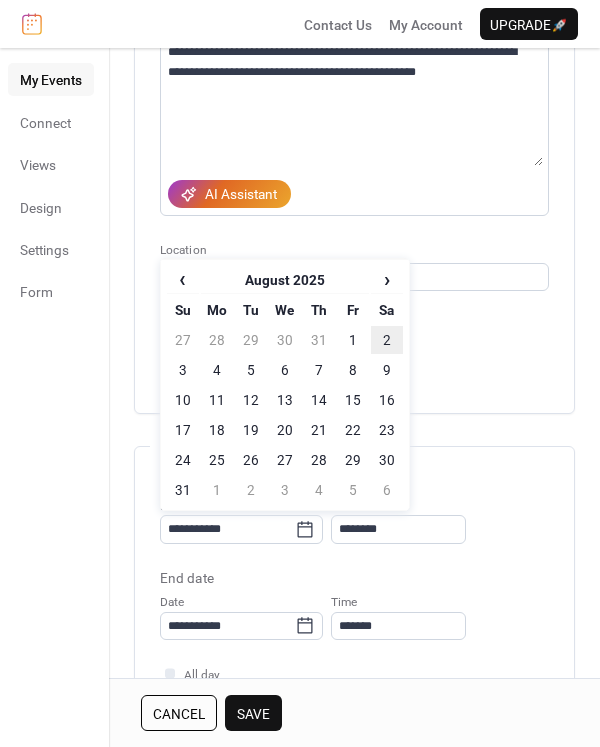 click on "2" at bounding box center [387, 340] 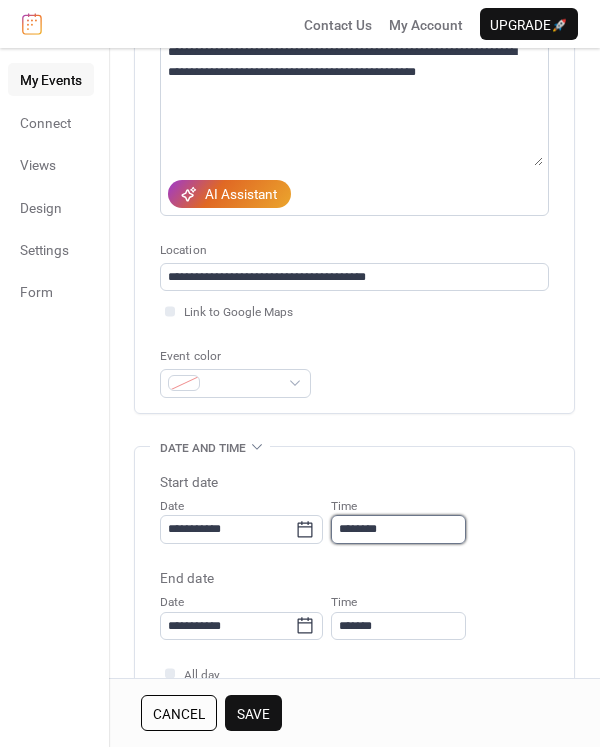 click on "********" at bounding box center [398, 529] 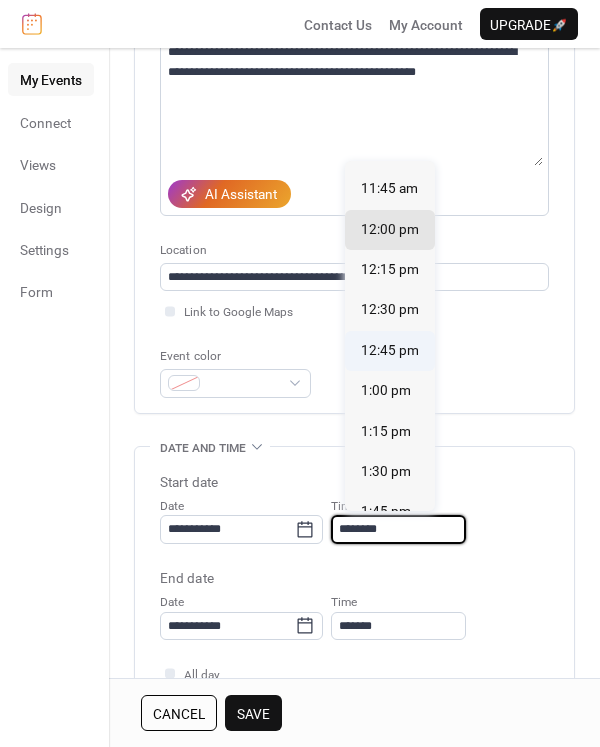 scroll, scrollTop: 1888, scrollLeft: 0, axis: vertical 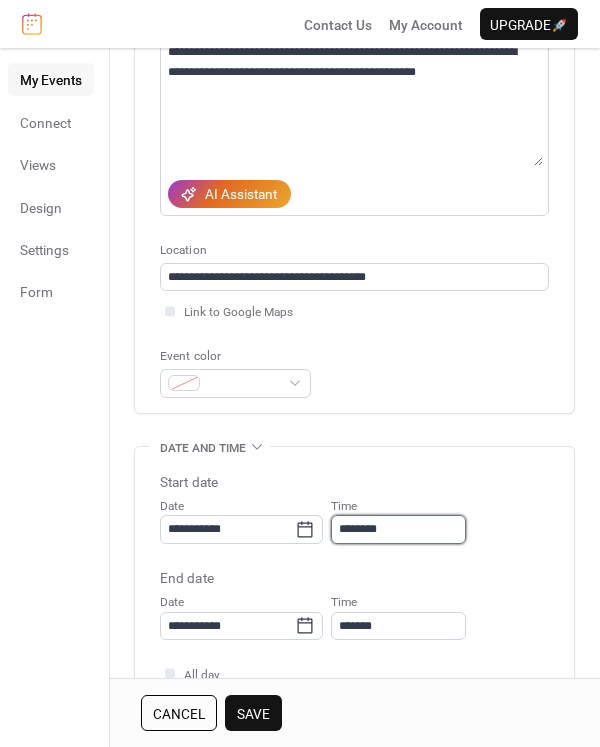 click on "********" at bounding box center [398, 529] 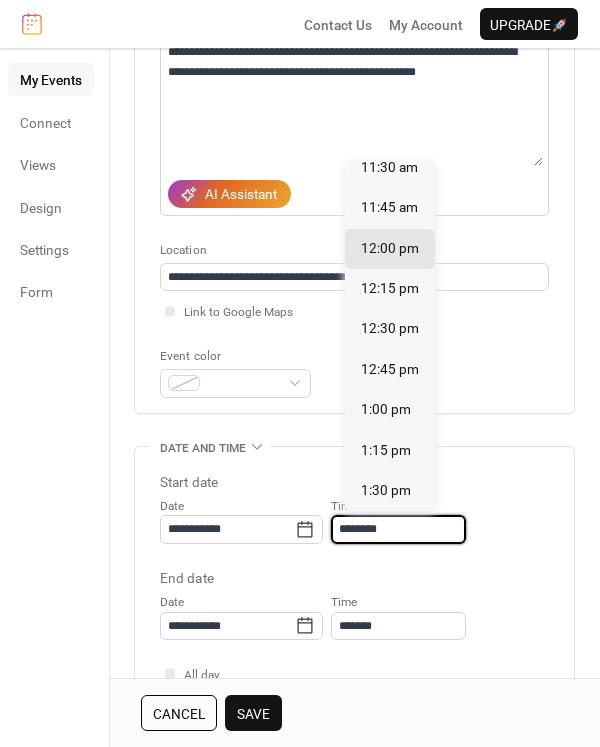 scroll, scrollTop: 2137, scrollLeft: 0, axis: vertical 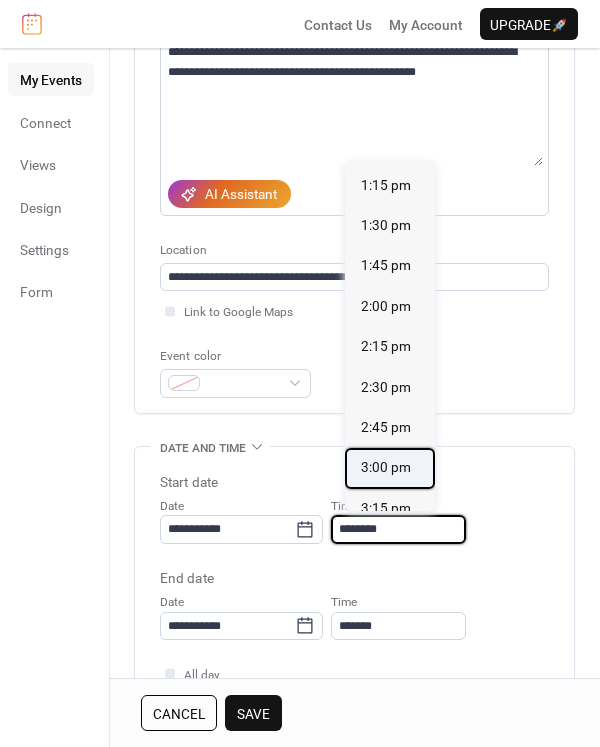 click on "3:00 pm" at bounding box center [386, 467] 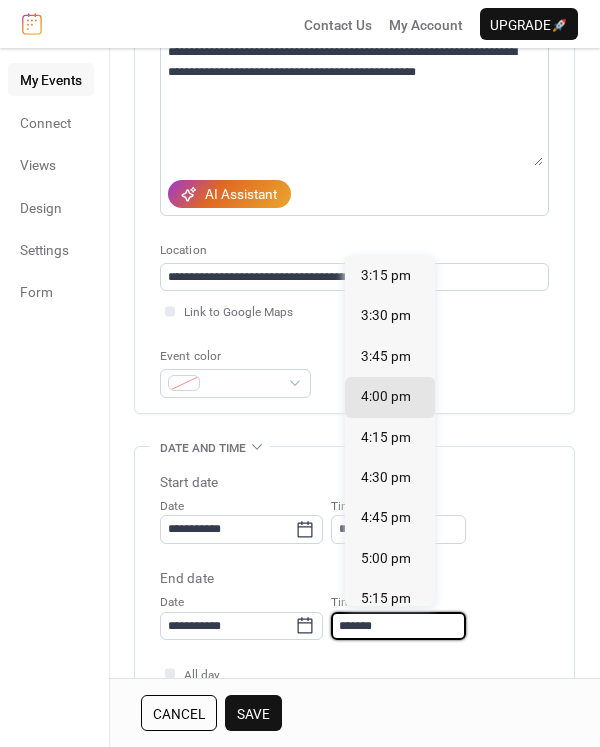 click on "*******" at bounding box center [398, 626] 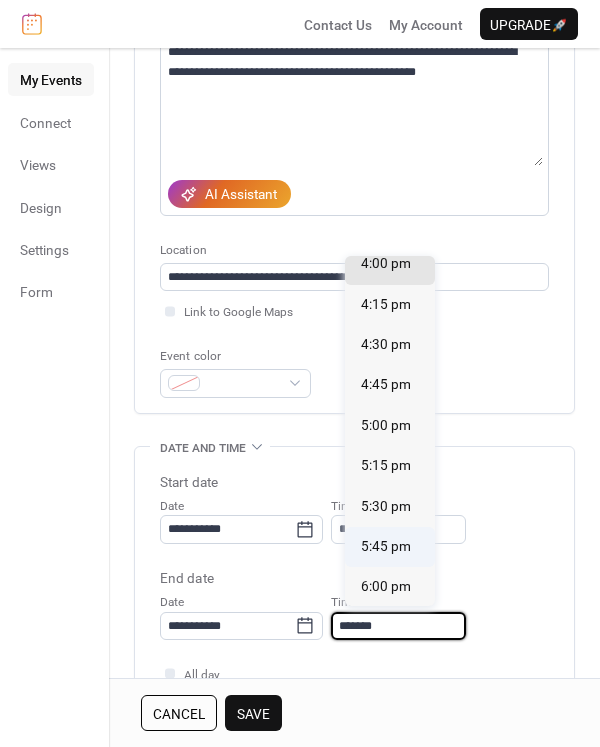 scroll, scrollTop: 137, scrollLeft: 0, axis: vertical 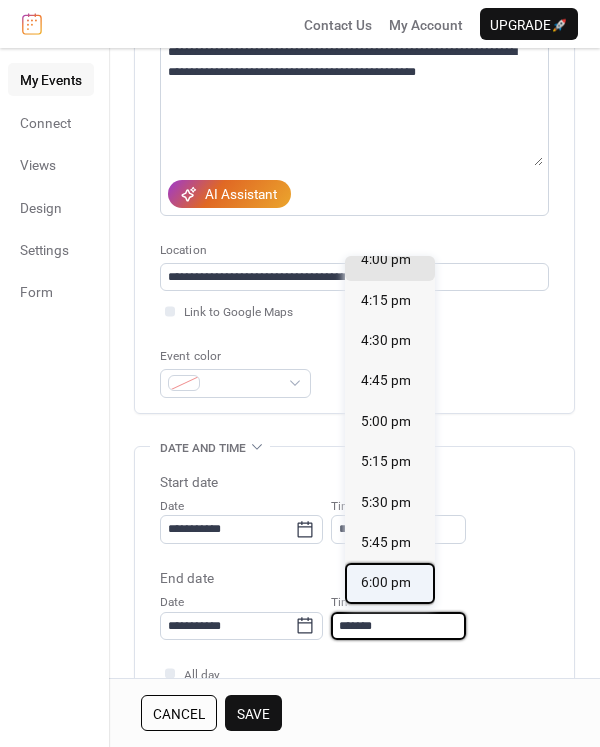 click on "6:00 pm" at bounding box center [386, 582] 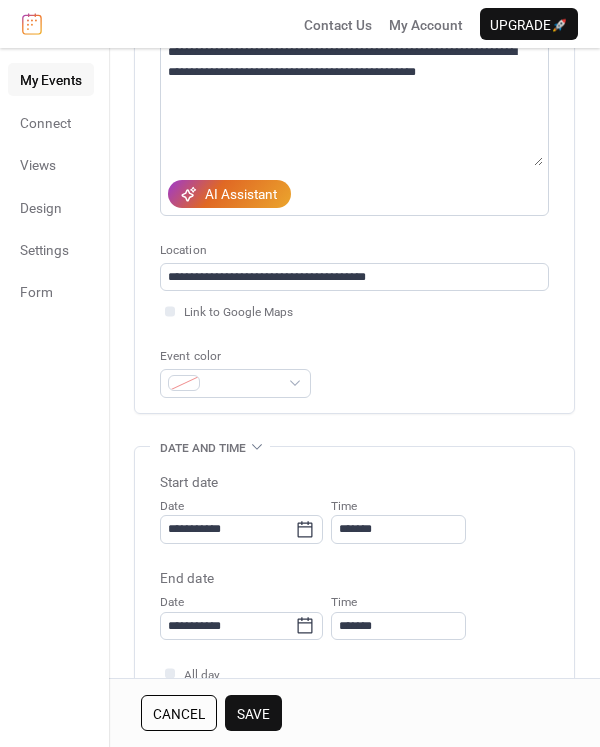 scroll, scrollTop: 402, scrollLeft: 0, axis: vertical 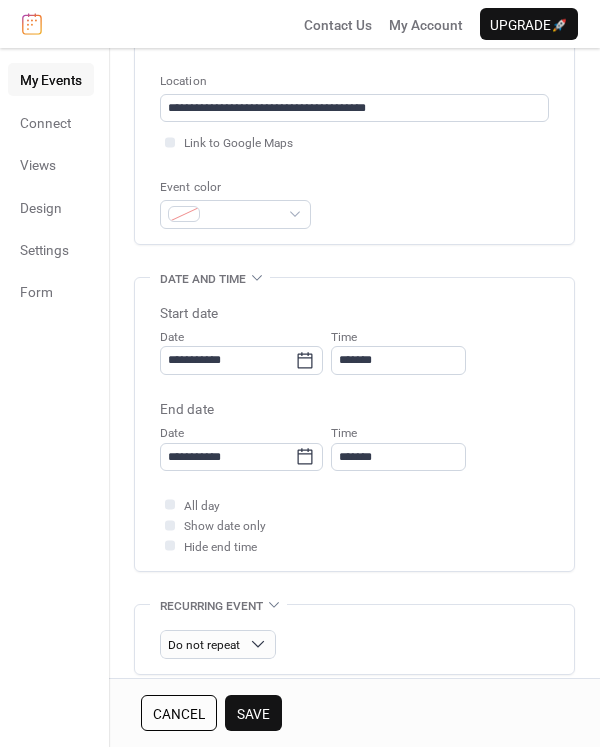 click on "Save" at bounding box center [253, 714] 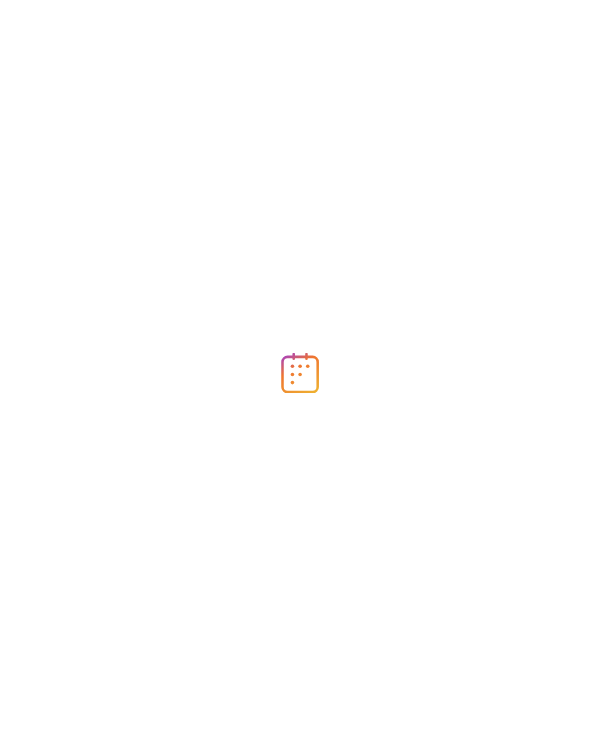 scroll, scrollTop: 0, scrollLeft: 0, axis: both 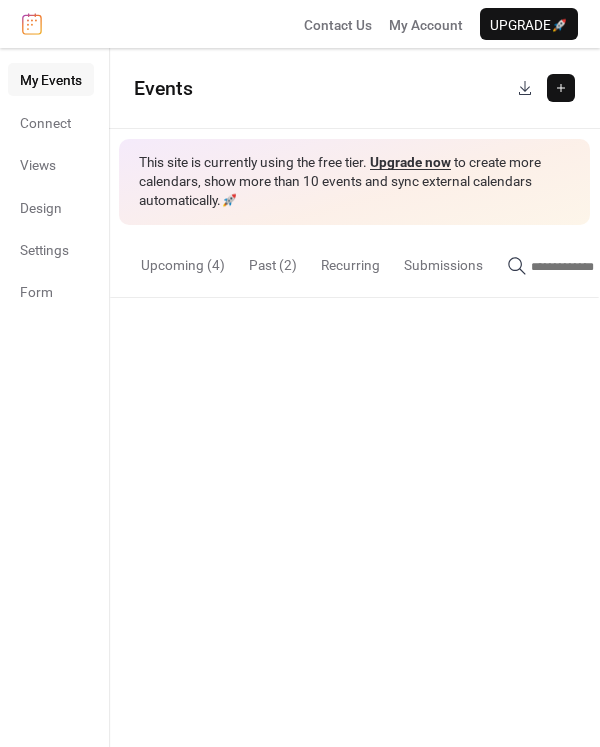 click on "Upcoming (4)" at bounding box center (183, 260) 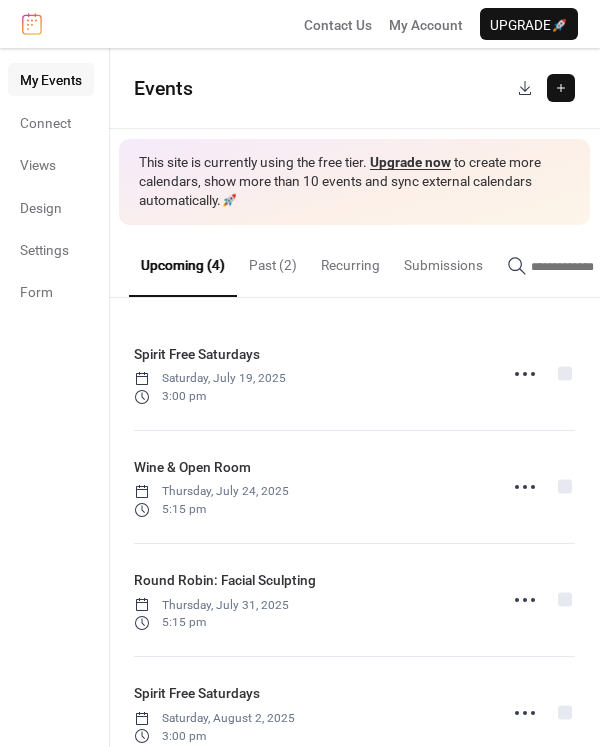 click at bounding box center (561, 88) 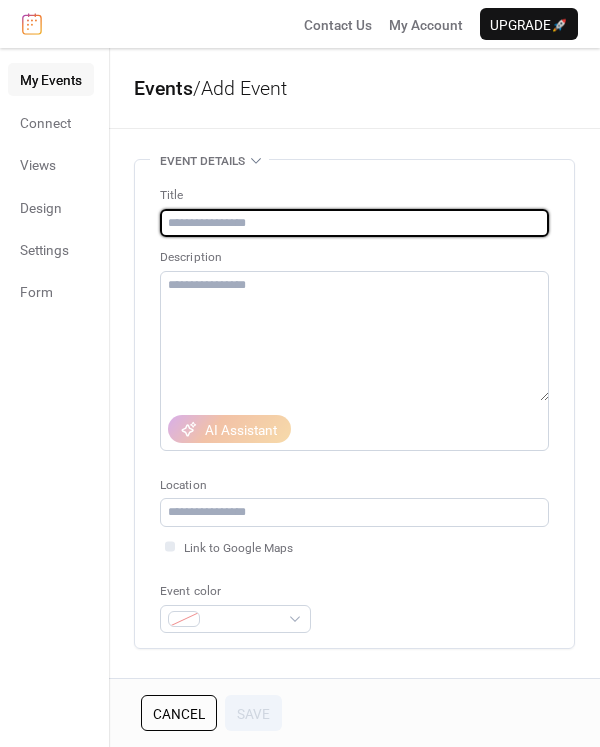 paste on "**********" 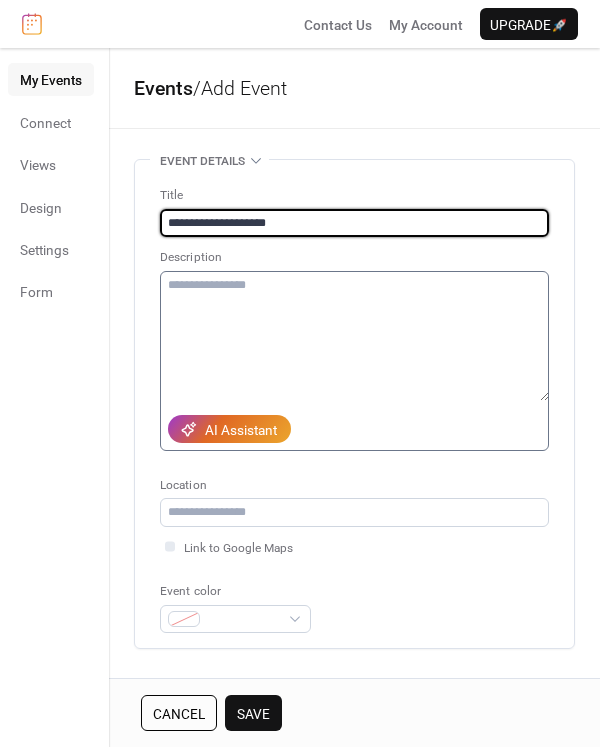 type on "**********" 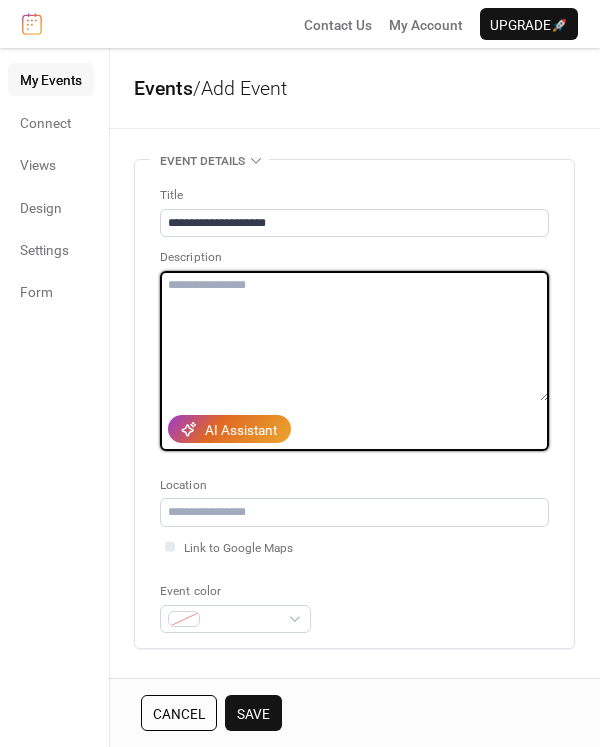 click at bounding box center (354, 336) 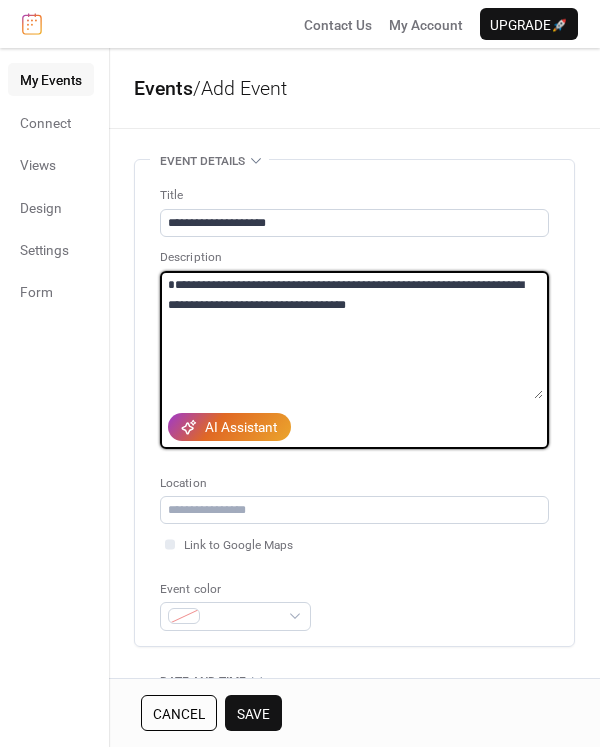 click on "**********" at bounding box center [351, 335] 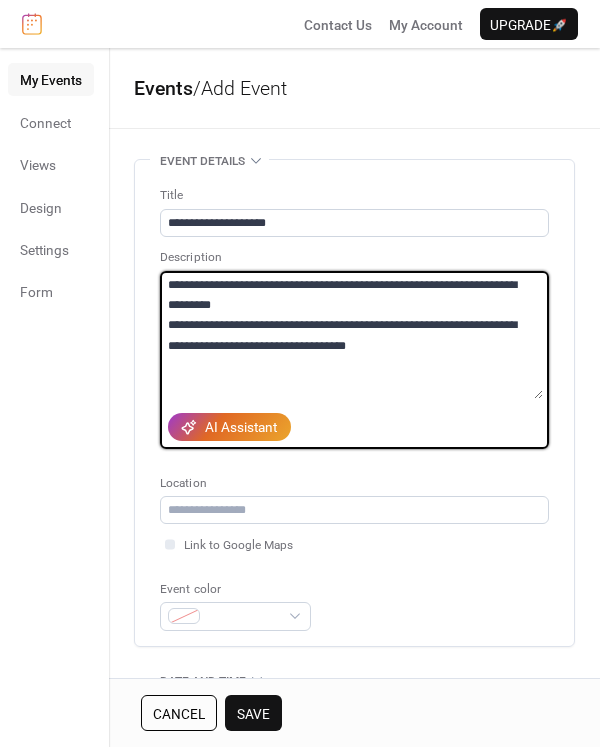 drag, startPoint x: 356, startPoint y: 344, endPoint x: 345, endPoint y: 344, distance: 11 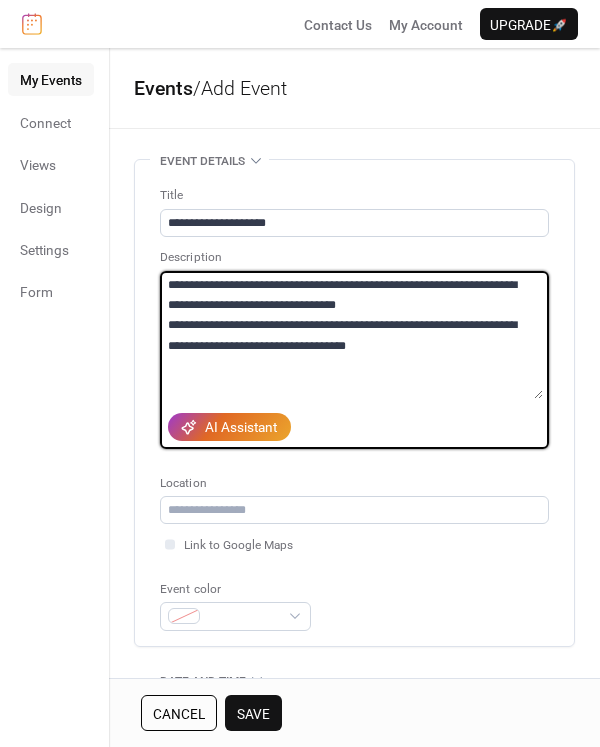 drag, startPoint x: 528, startPoint y: 345, endPoint x: 138, endPoint y: 318, distance: 390.9335 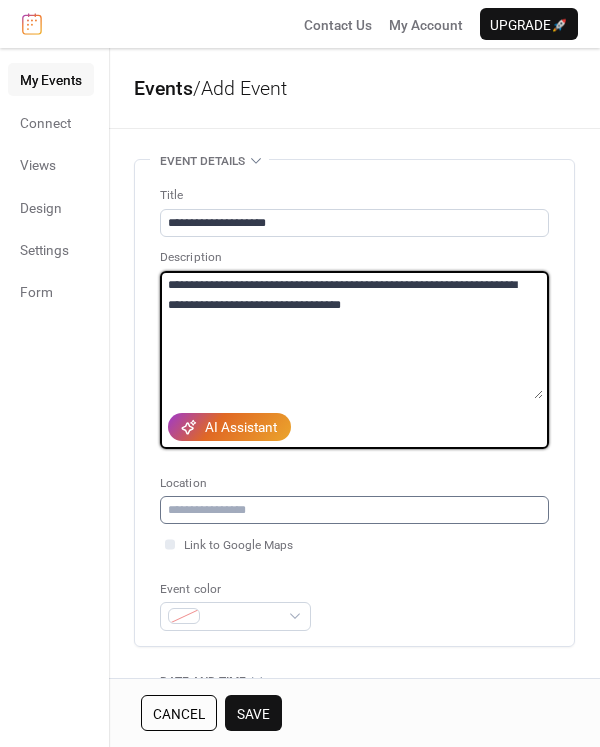 type on "**********" 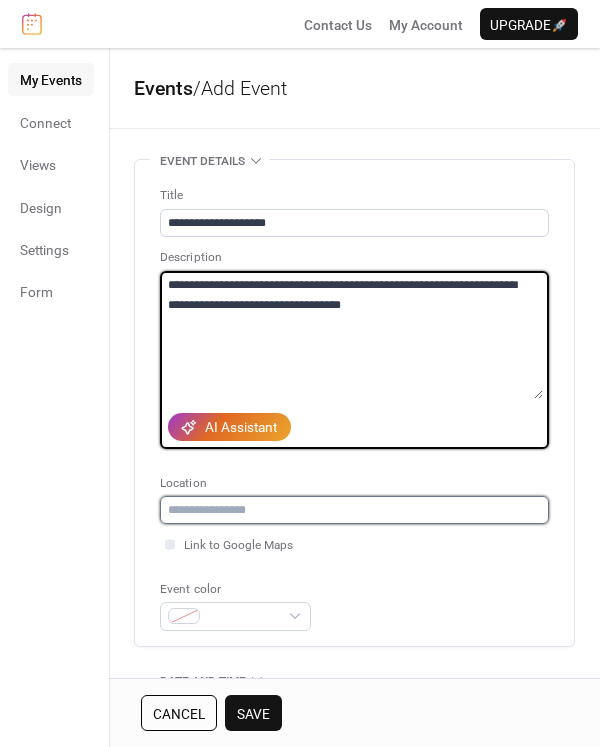 click at bounding box center [354, 510] 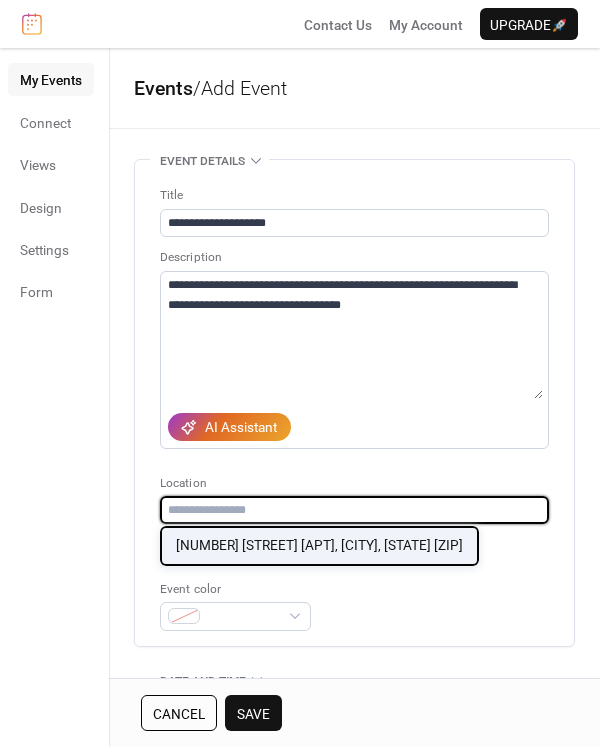click on "471 N Leadville Ave #3 Ketchum, ID 83340" at bounding box center [319, 545] 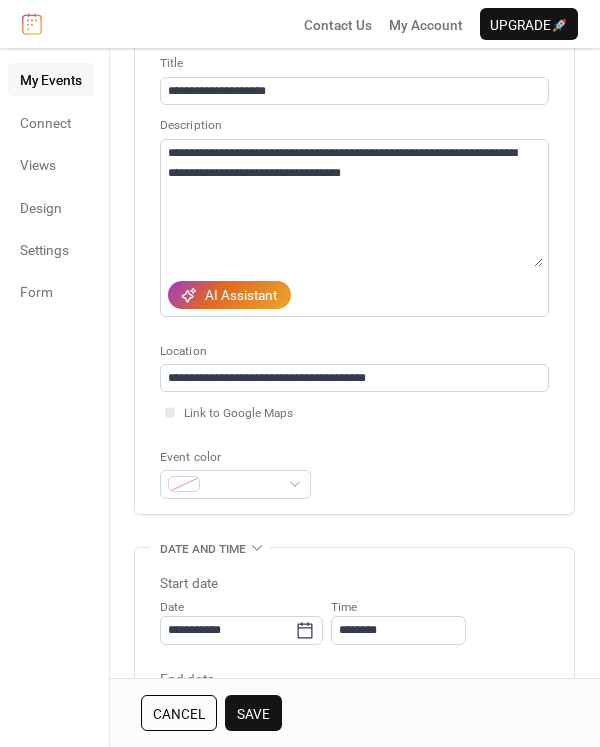 scroll, scrollTop: 135, scrollLeft: 0, axis: vertical 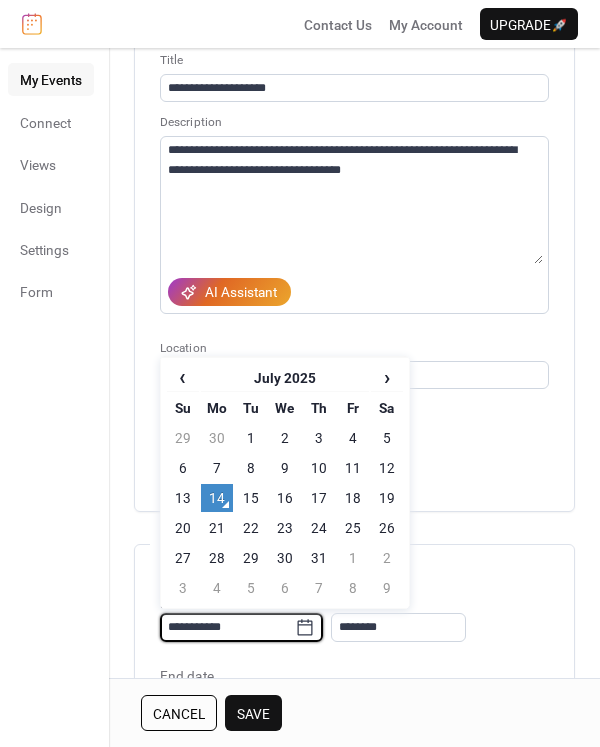 click on "**********" at bounding box center (227, 627) 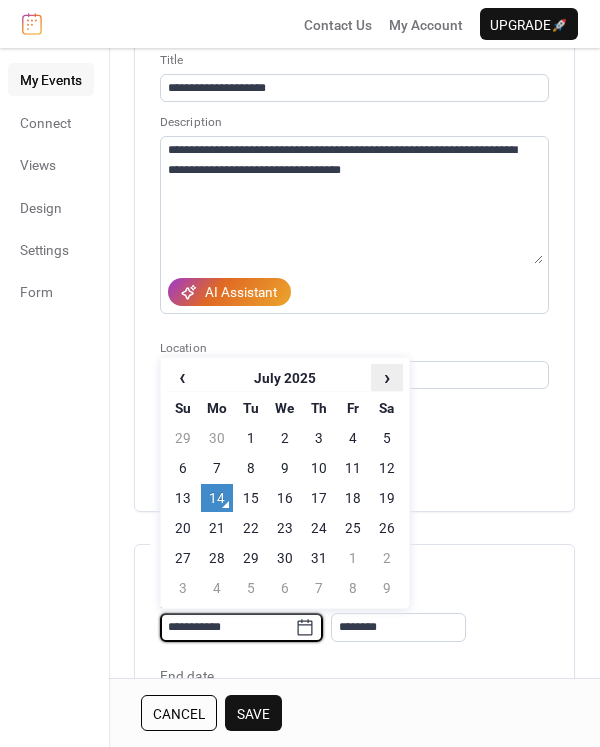 click on "›" at bounding box center [387, 377] 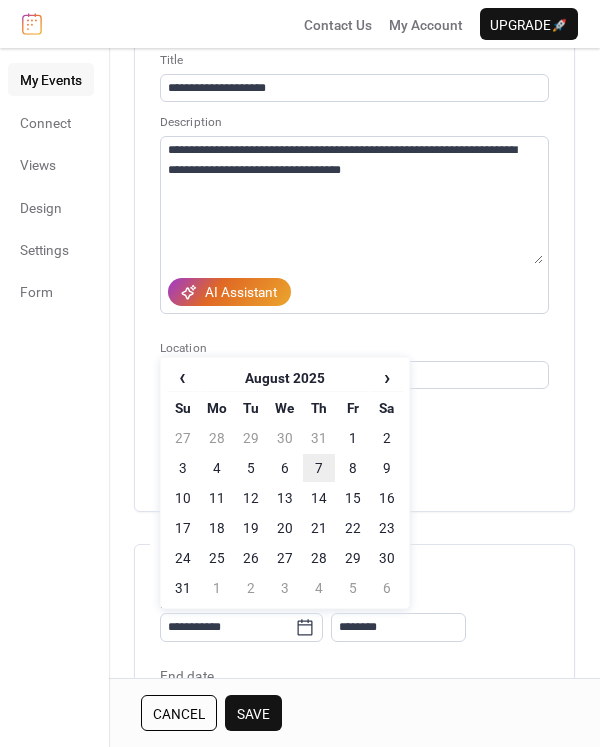 click on "7" at bounding box center [319, 468] 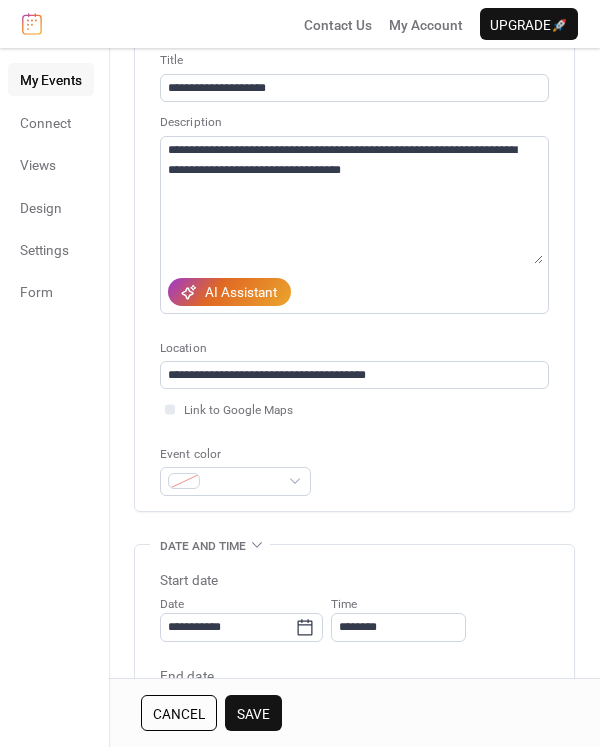 type on "**********" 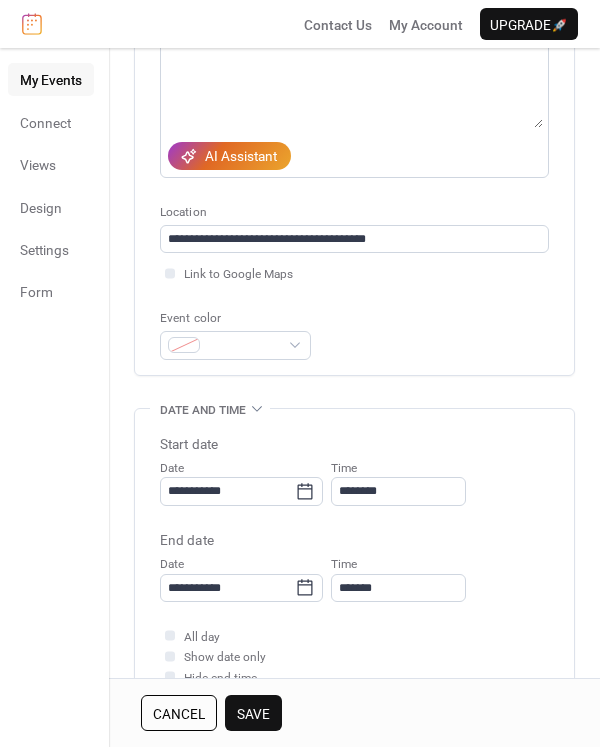 scroll, scrollTop: 320, scrollLeft: 0, axis: vertical 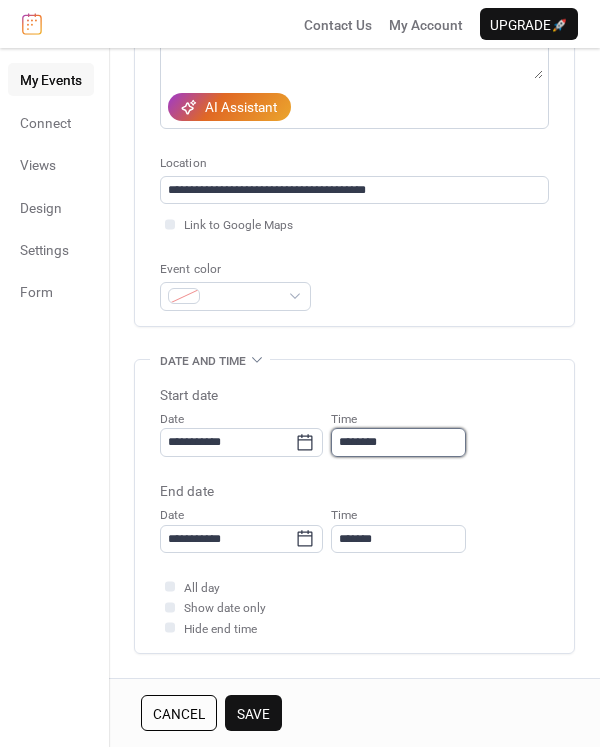 click on "********" at bounding box center (398, 442) 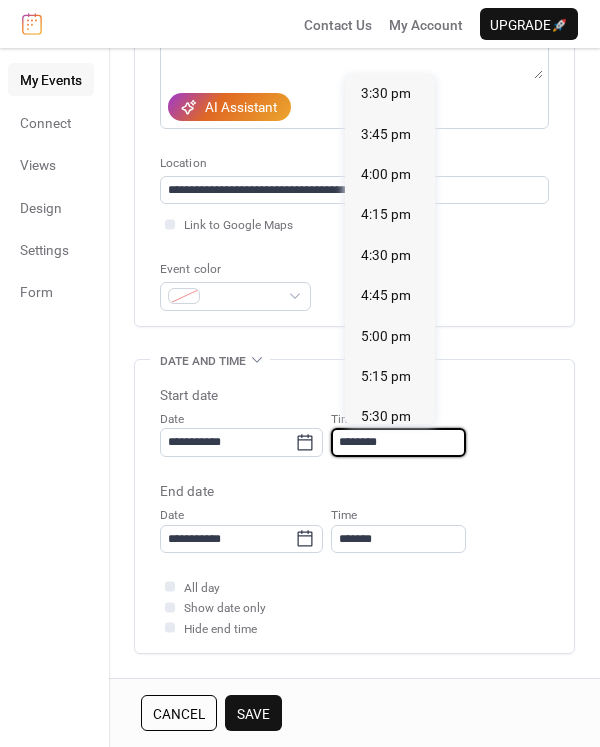 scroll, scrollTop: 2502, scrollLeft: 0, axis: vertical 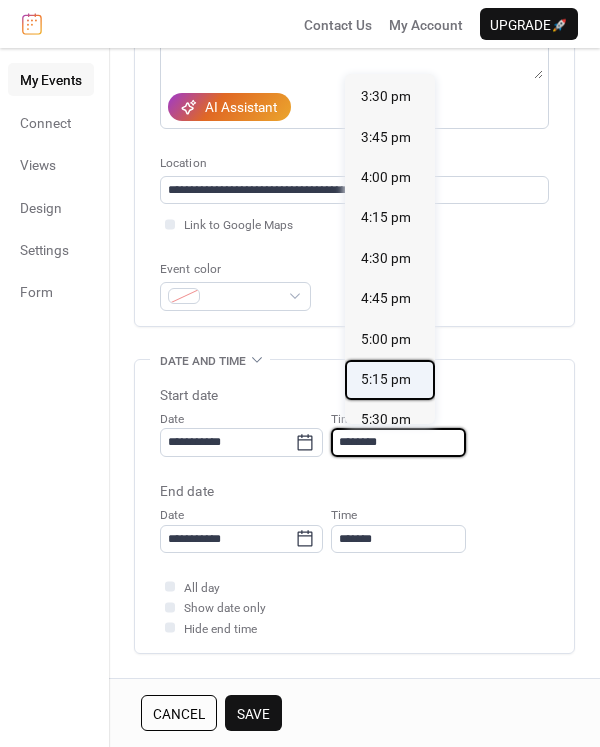 click on "5:15 pm" at bounding box center [386, 379] 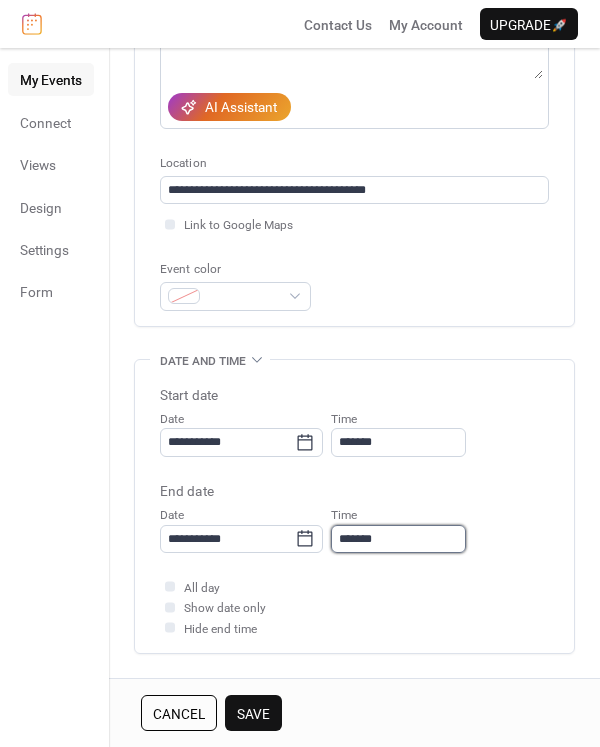 click on "*******" at bounding box center [398, 539] 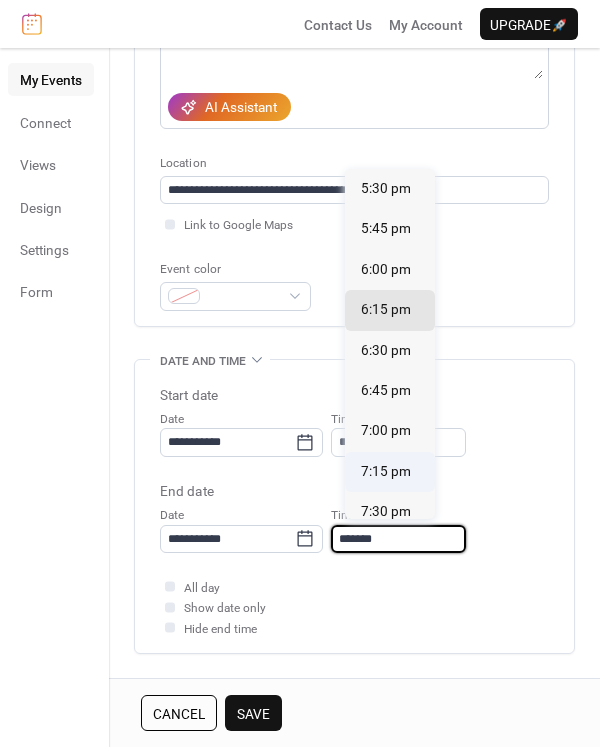 scroll, scrollTop: 5, scrollLeft: 0, axis: vertical 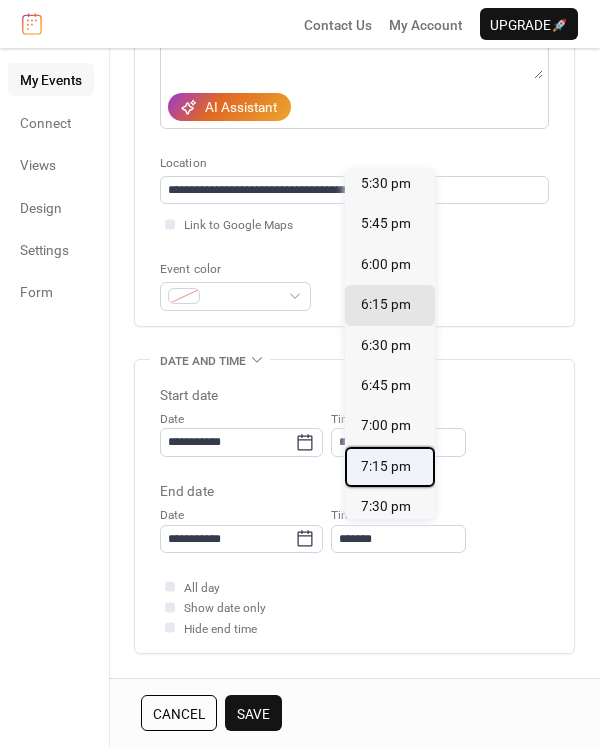 click on "7:15 pm" at bounding box center (386, 466) 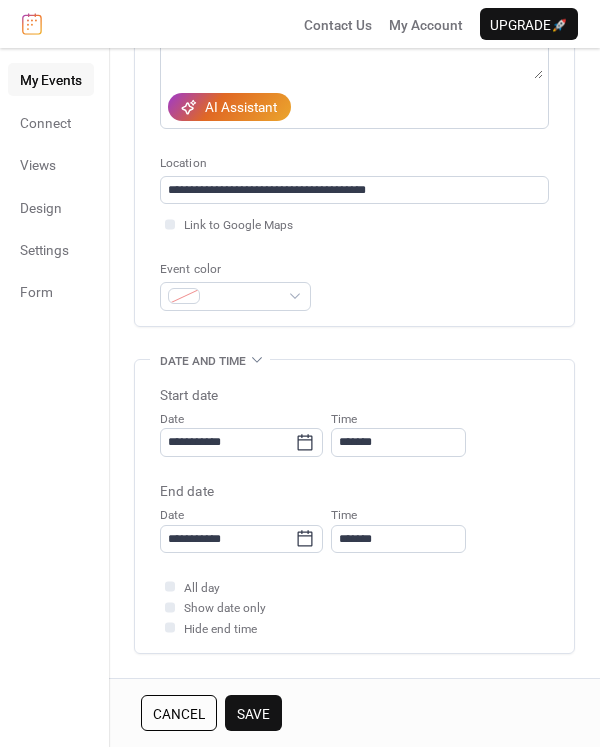 click on "All day Show date only Hide end time" at bounding box center [354, 607] 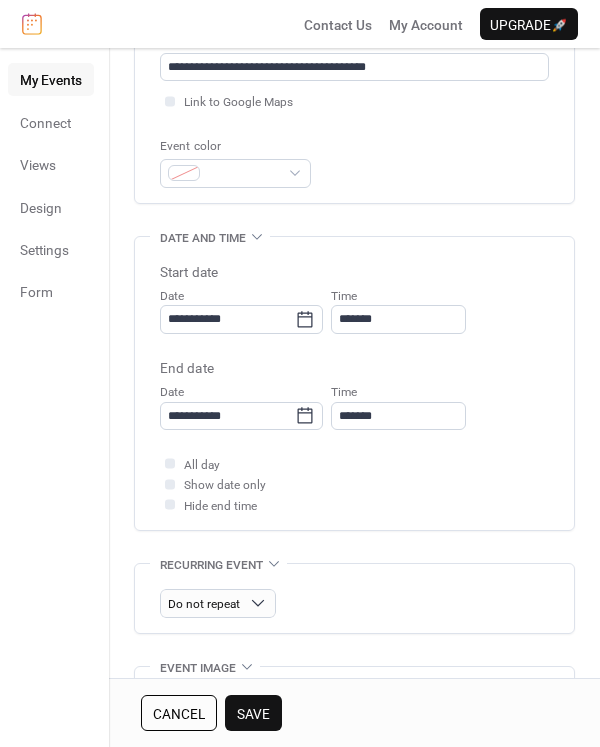 scroll, scrollTop: 448, scrollLeft: 0, axis: vertical 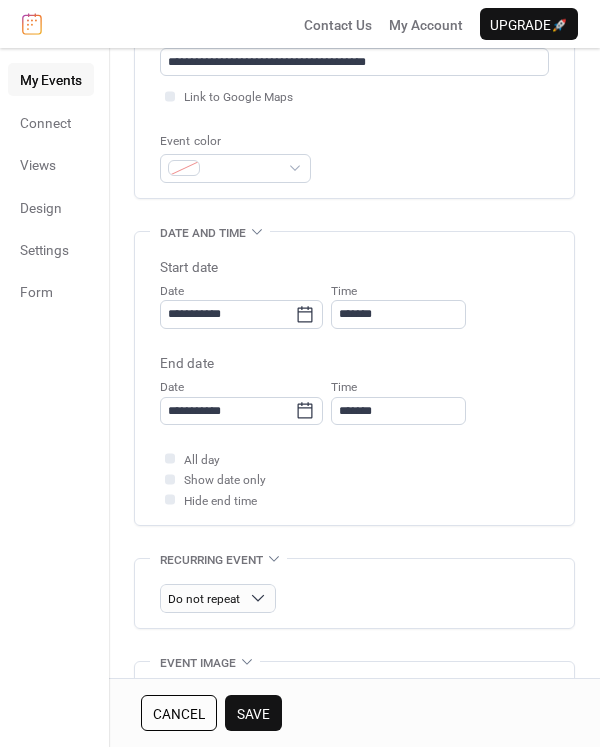 click on "Save" at bounding box center (253, 714) 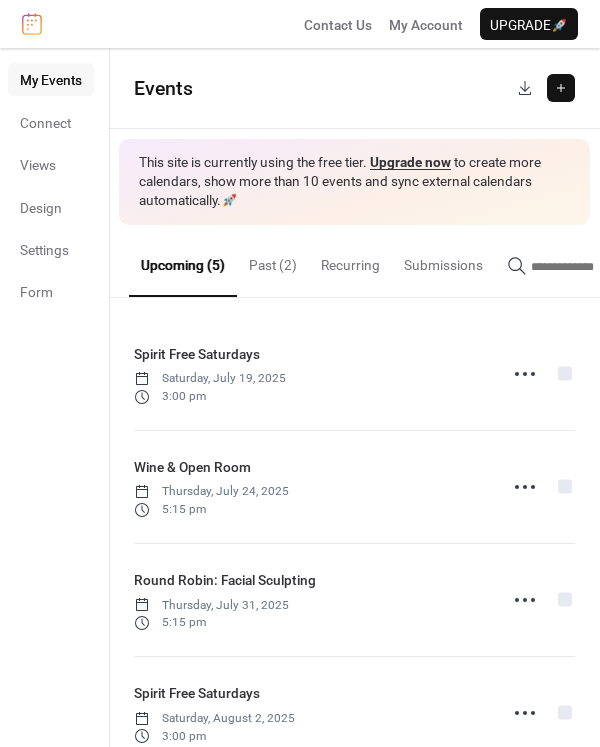 click at bounding box center (561, 88) 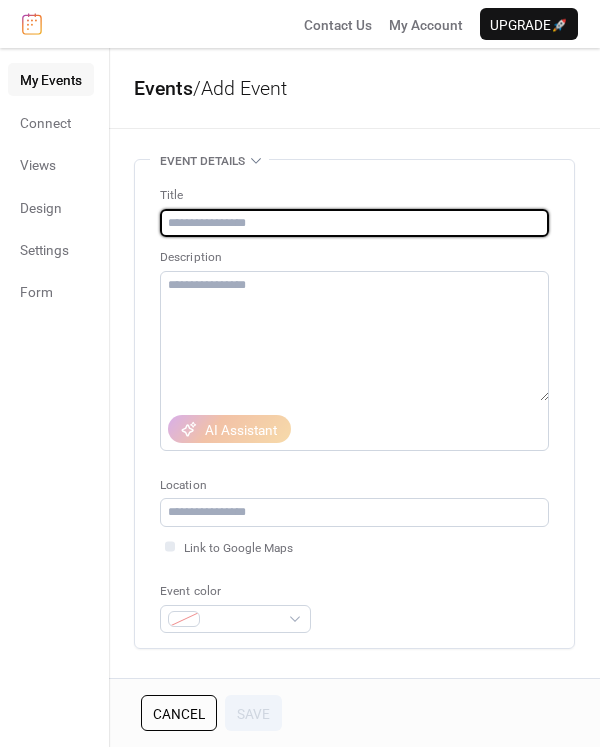 paste on "**********" 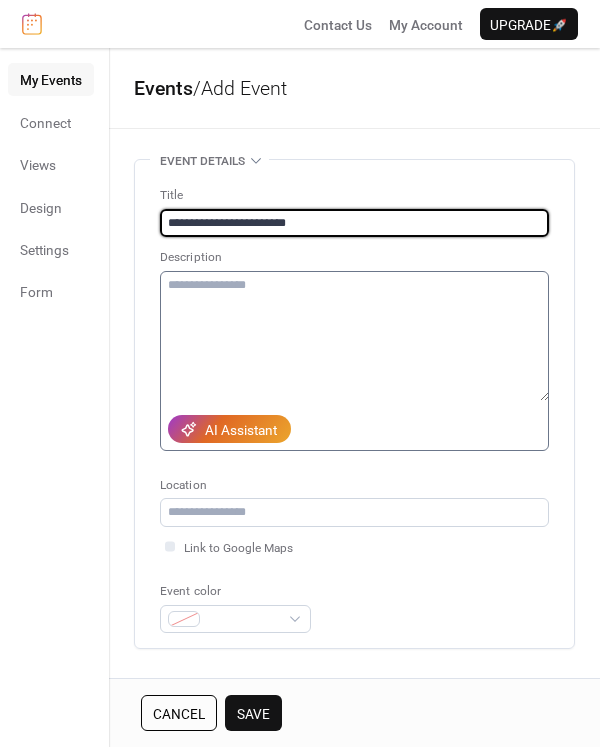type on "**********" 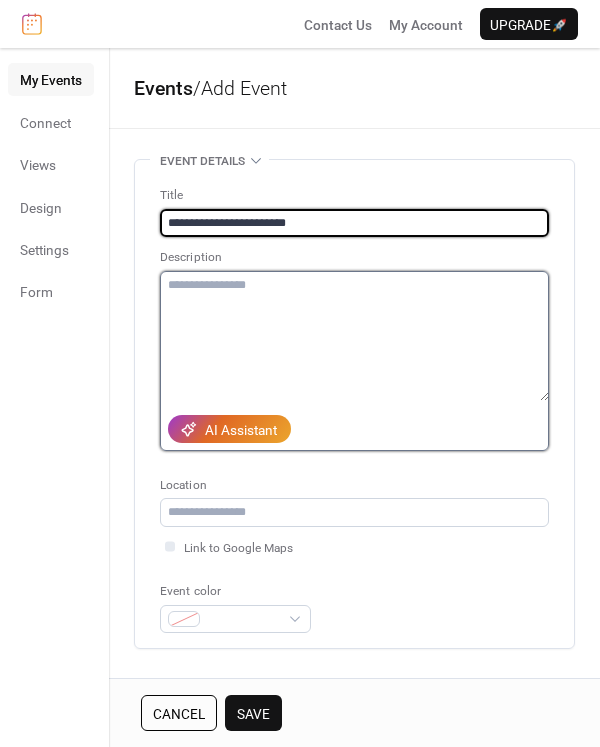 click at bounding box center [354, 336] 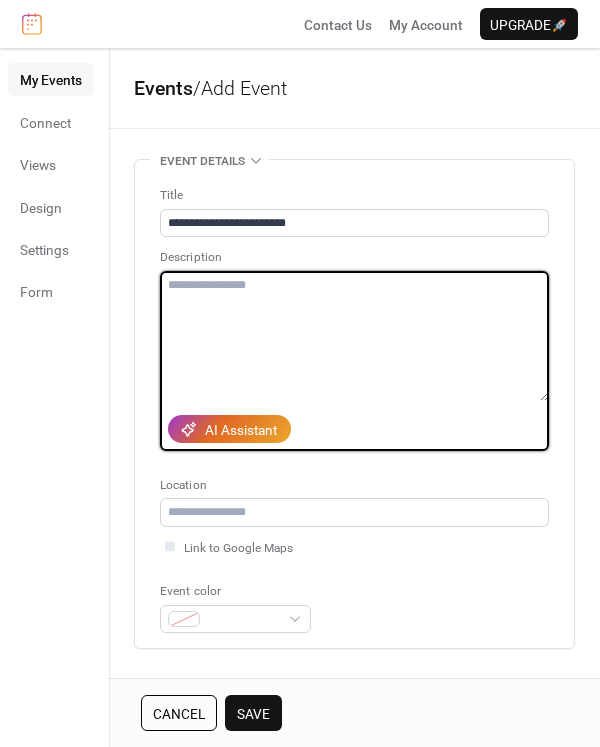 paste on "**********" 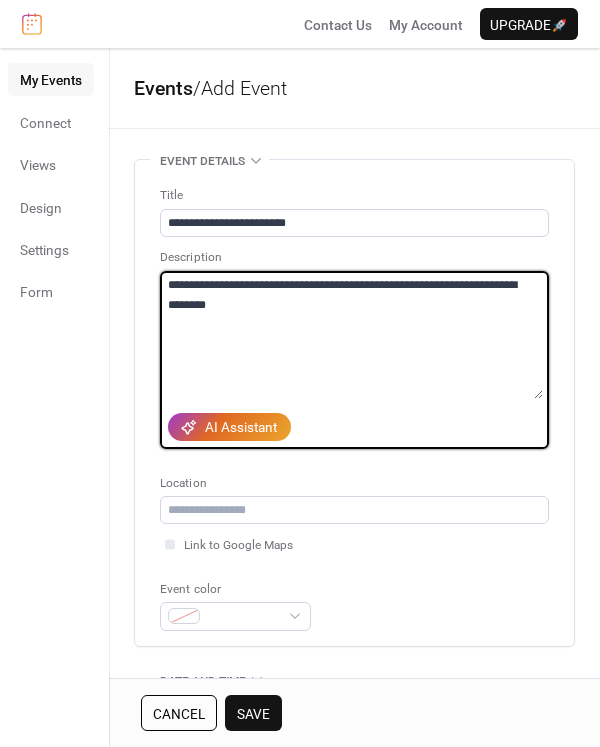 click on "**********" at bounding box center (351, 335) 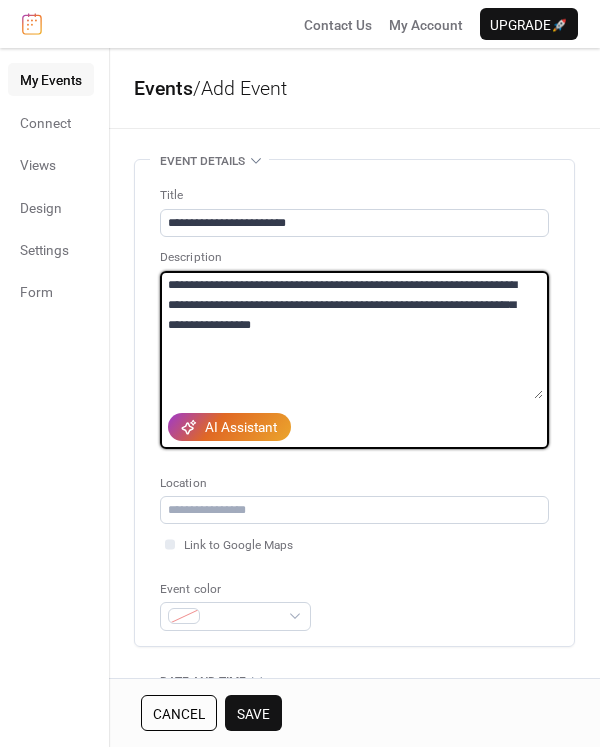 drag, startPoint x: 477, startPoint y: 317, endPoint x: 293, endPoint y: 304, distance: 184.45866 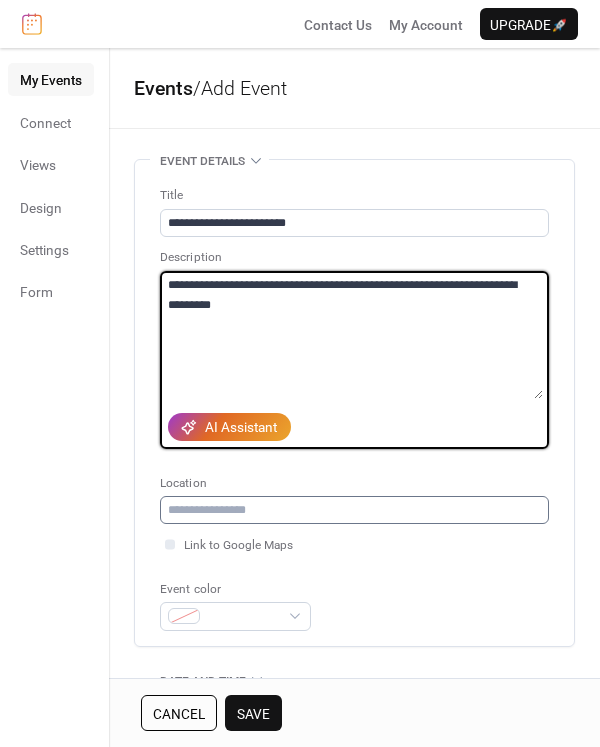type on "**********" 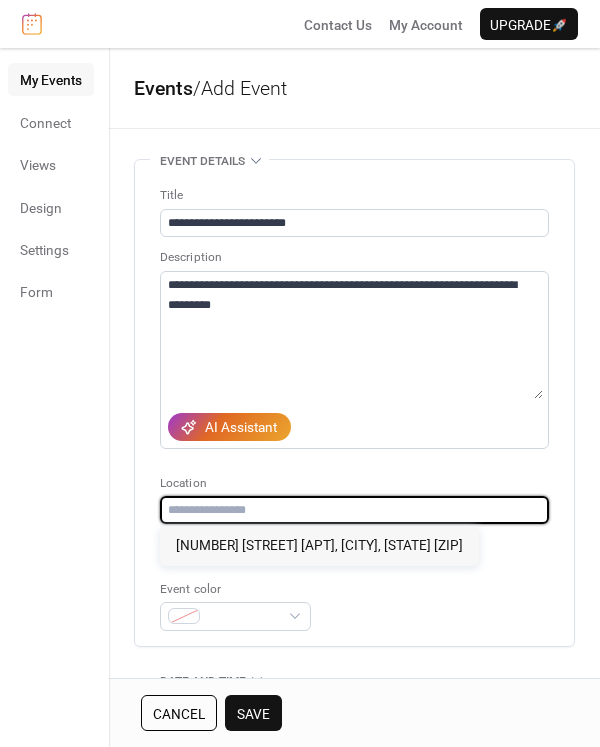 click at bounding box center (354, 510) 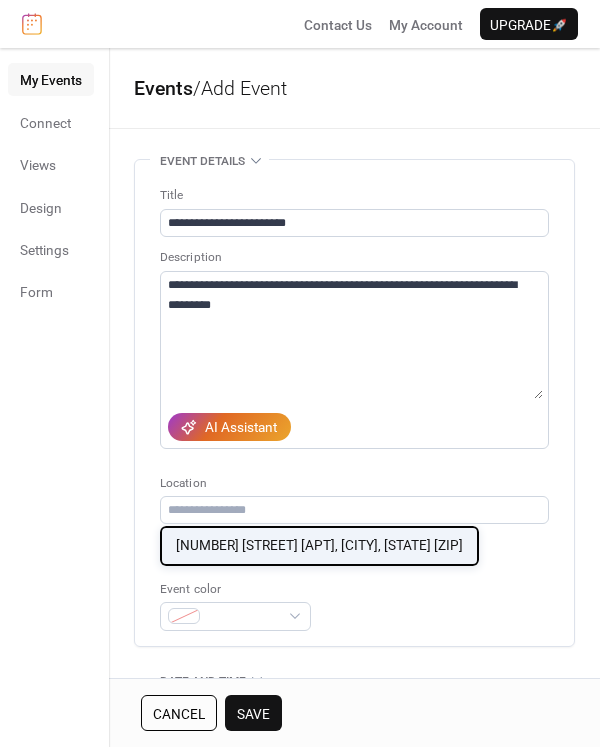 click on "471 N Leadville Ave #3 Ketchum, ID 83340" at bounding box center [319, 545] 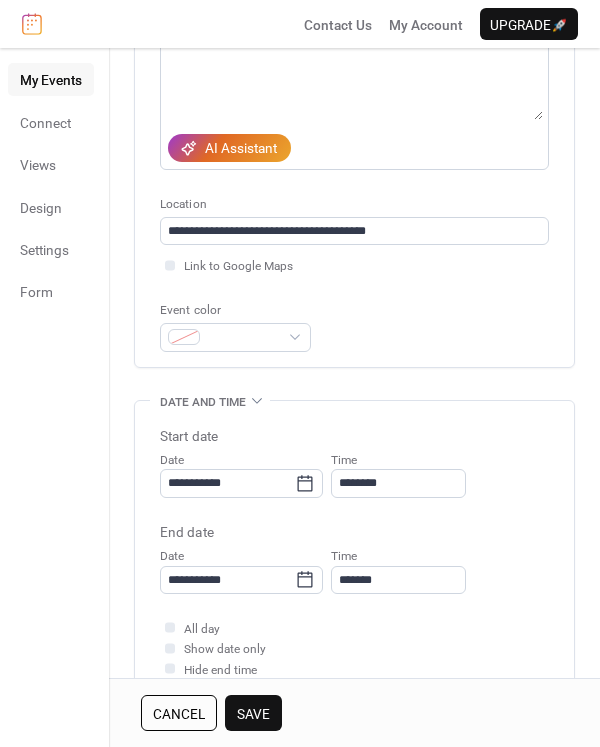 scroll, scrollTop: 292, scrollLeft: 0, axis: vertical 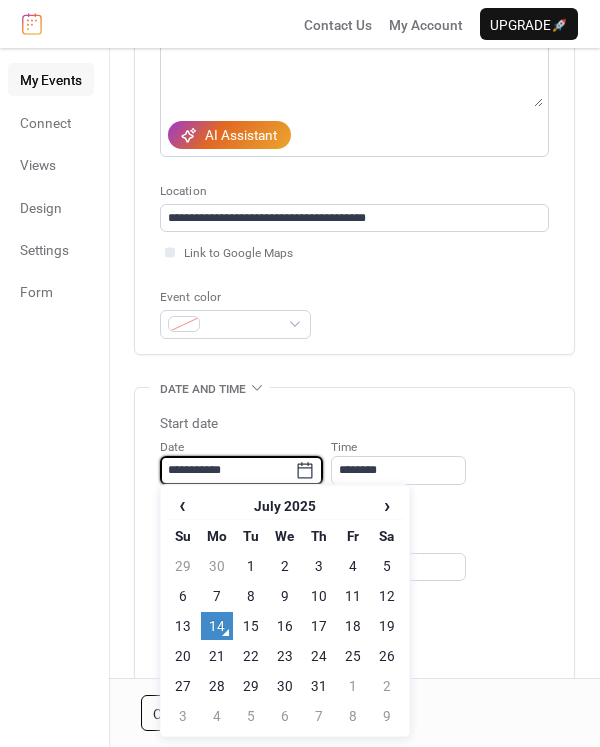 click on "**********" at bounding box center [227, 470] 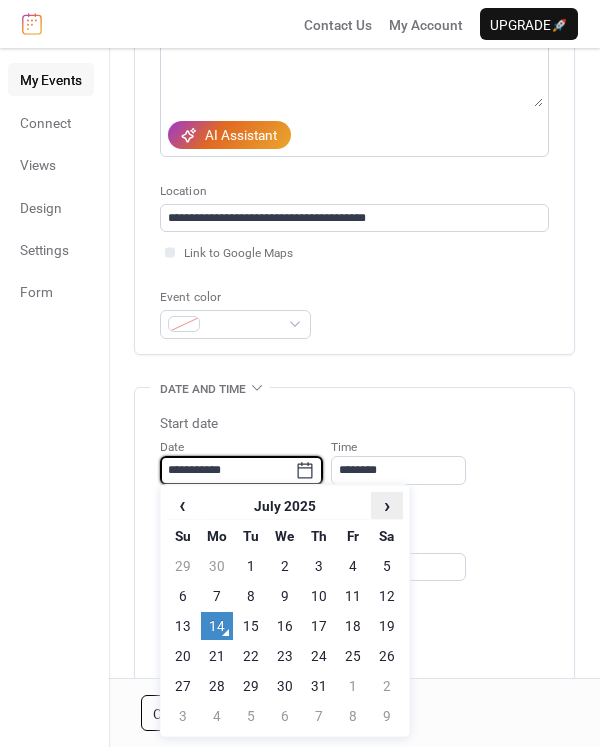 click on "›" at bounding box center [387, 505] 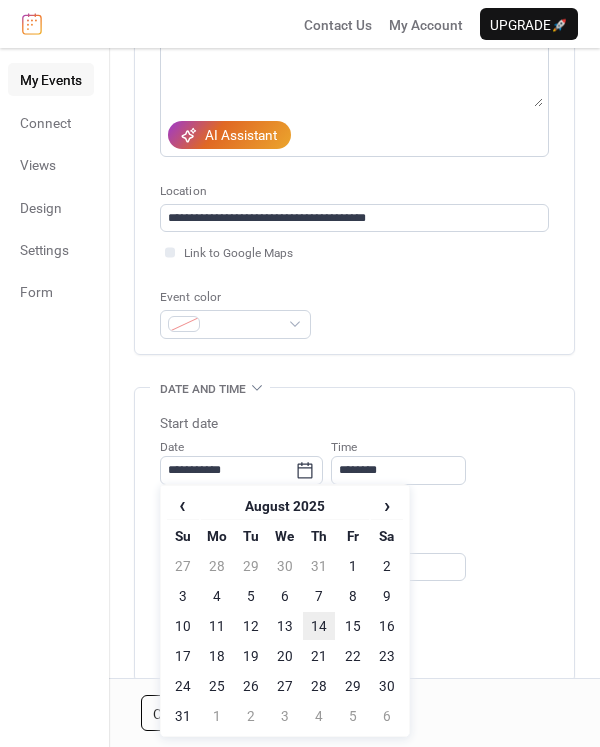 click on "14" at bounding box center [319, 626] 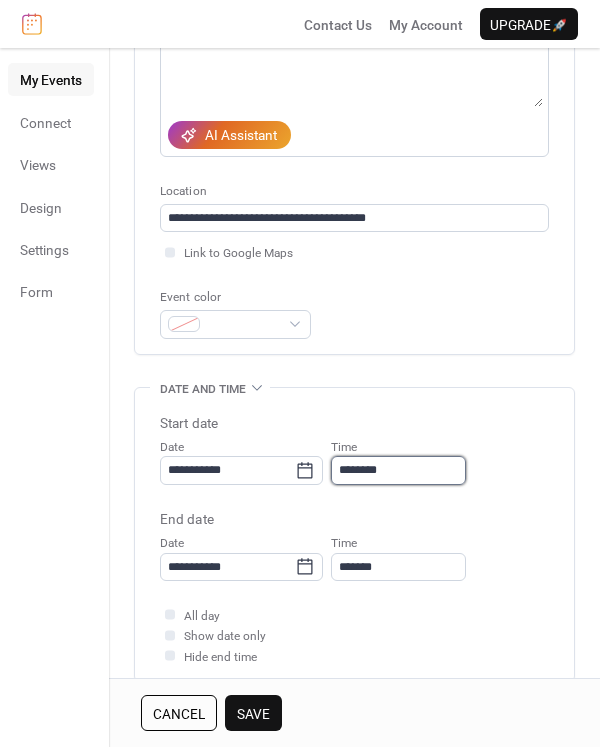 click on "********" at bounding box center [398, 470] 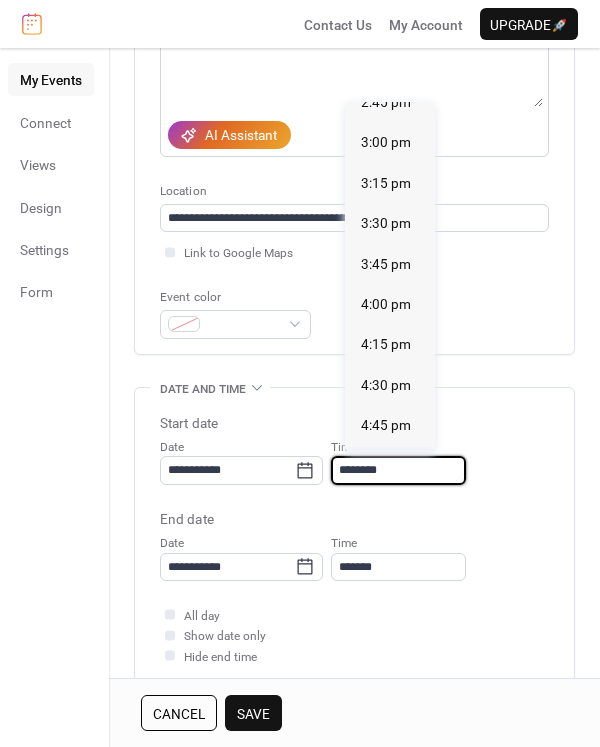 scroll, scrollTop: 2415, scrollLeft: 0, axis: vertical 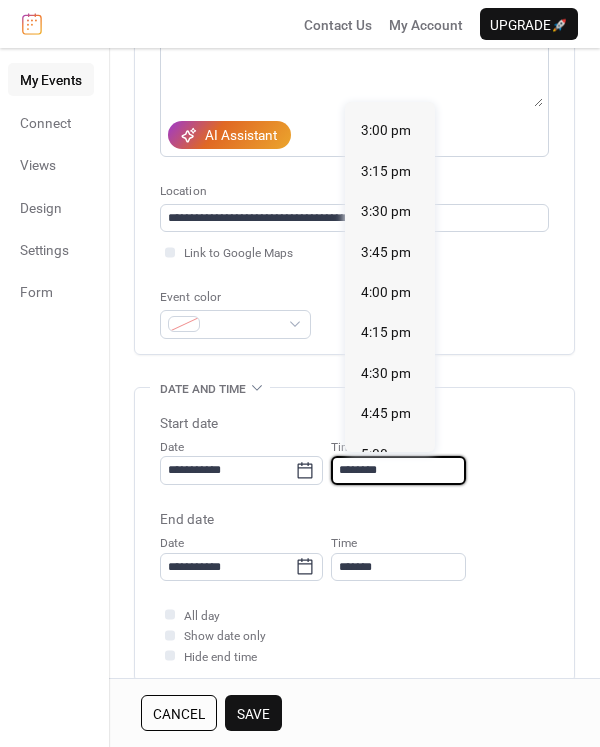click on "5:15 pm" at bounding box center (386, 494) 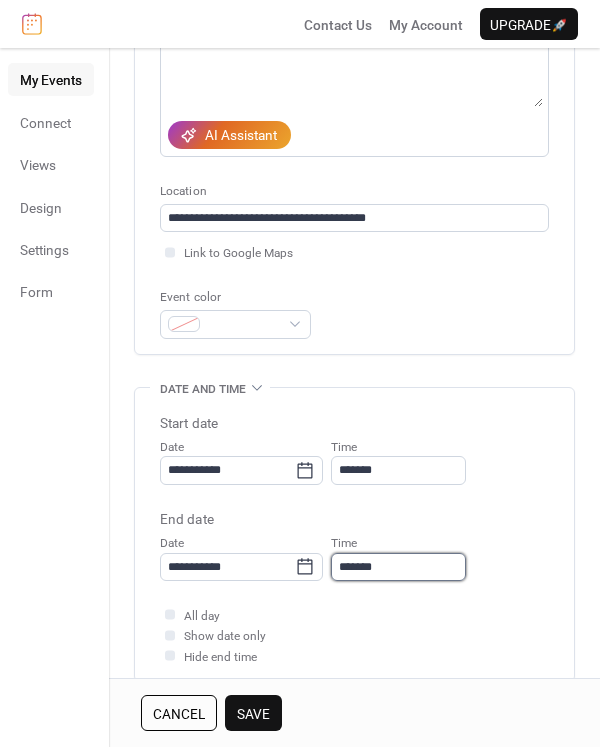 click on "*******" at bounding box center (398, 567) 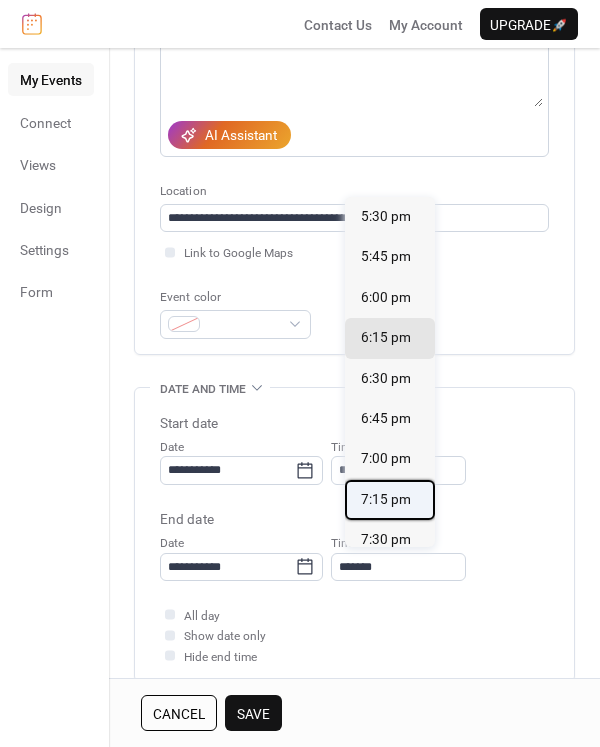 click on "7:15 pm" at bounding box center [386, 499] 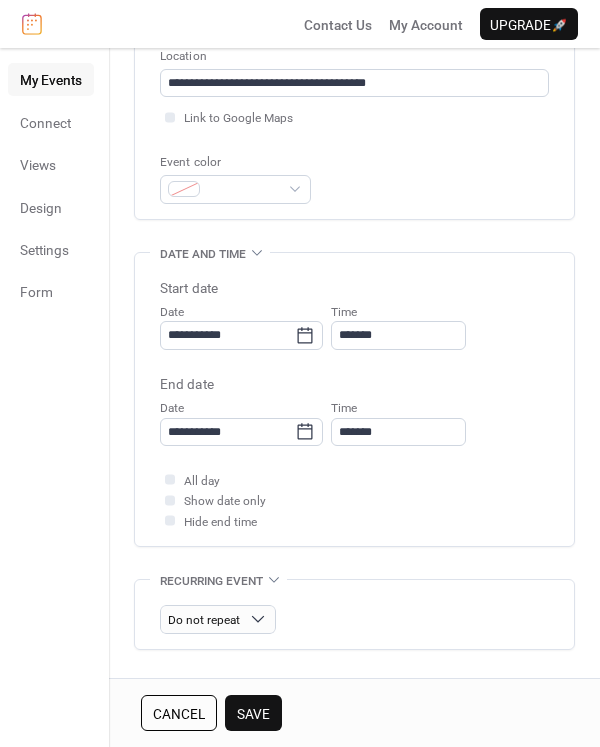 scroll, scrollTop: 532, scrollLeft: 0, axis: vertical 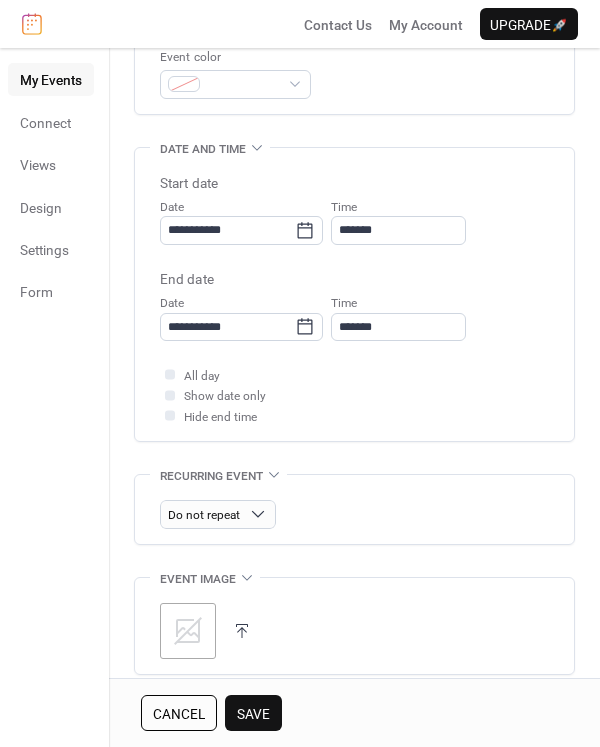 click on "Save" at bounding box center [253, 714] 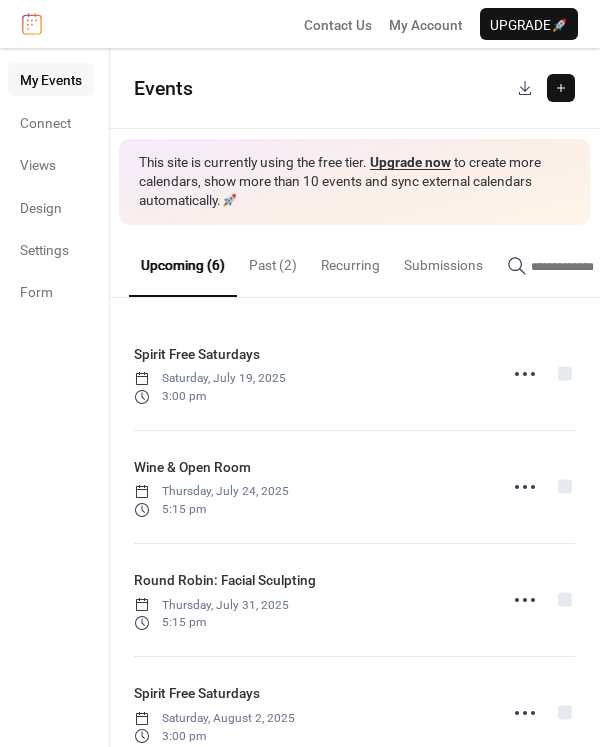click at bounding box center [561, 88] 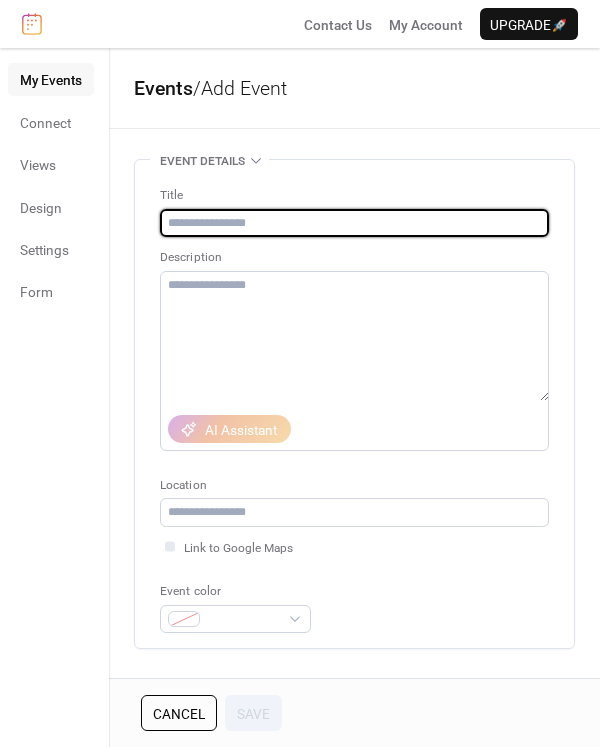 paste on "**********" 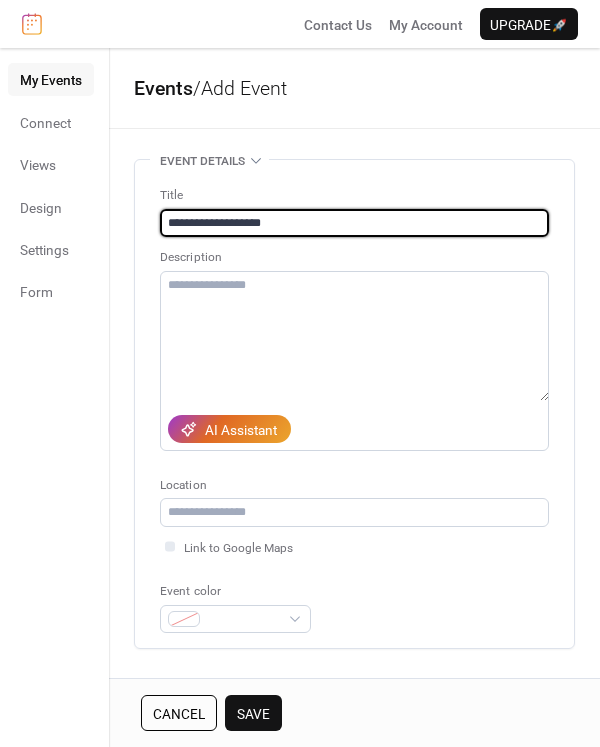 click on "**********" at bounding box center [354, 223] 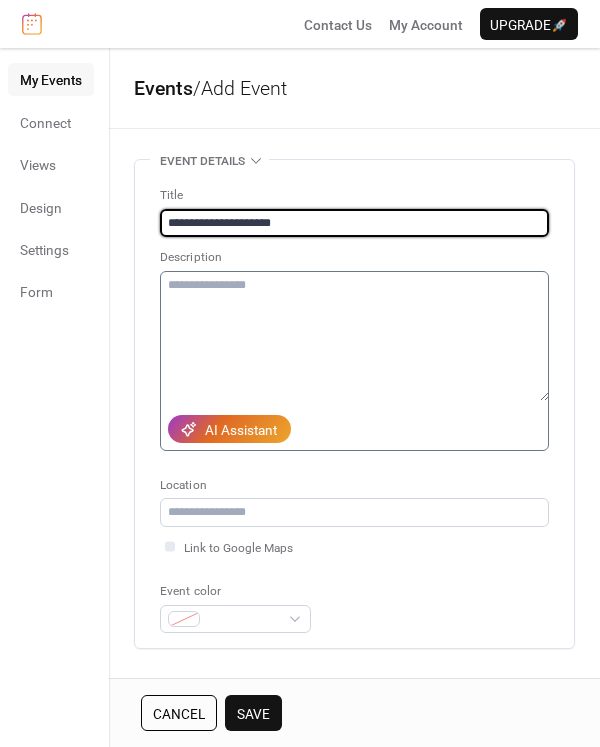 type on "**********" 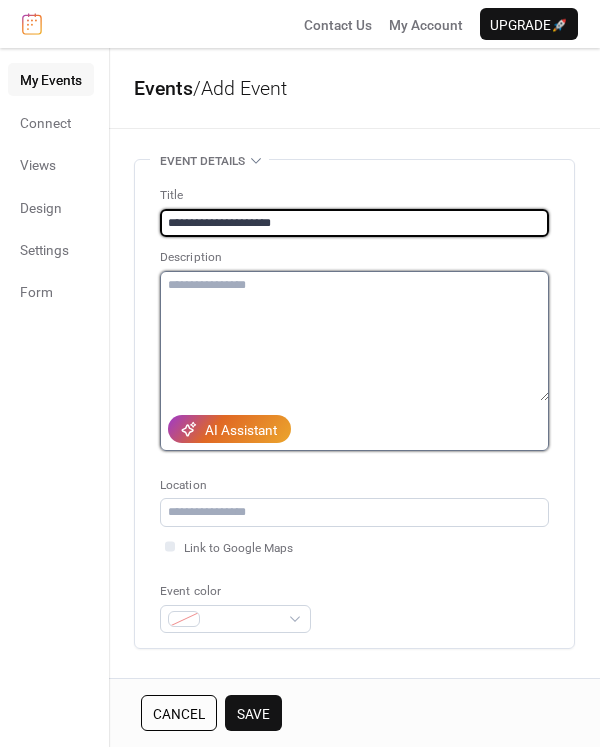 click at bounding box center [354, 336] 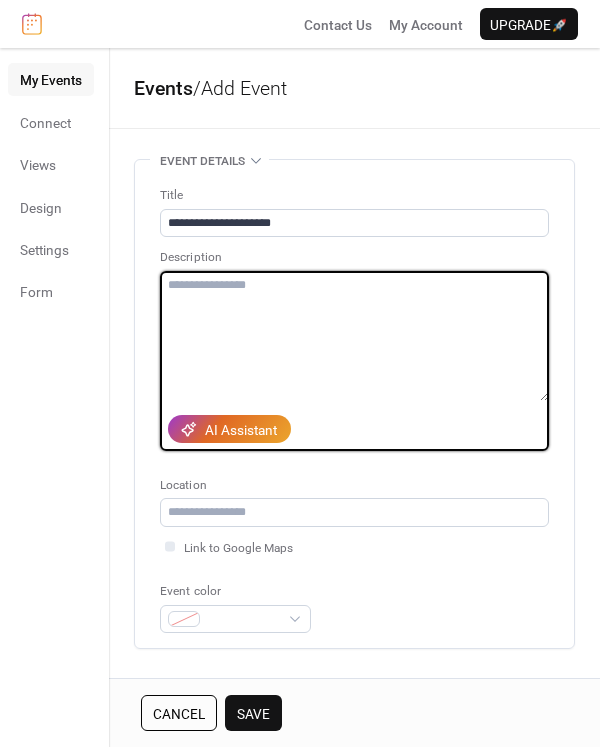 paste on "**********" 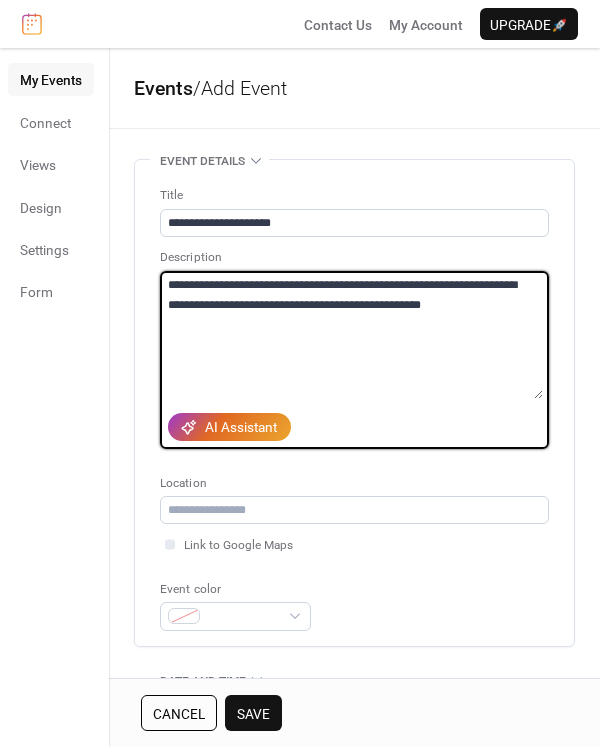 click on "**********" at bounding box center [351, 335] 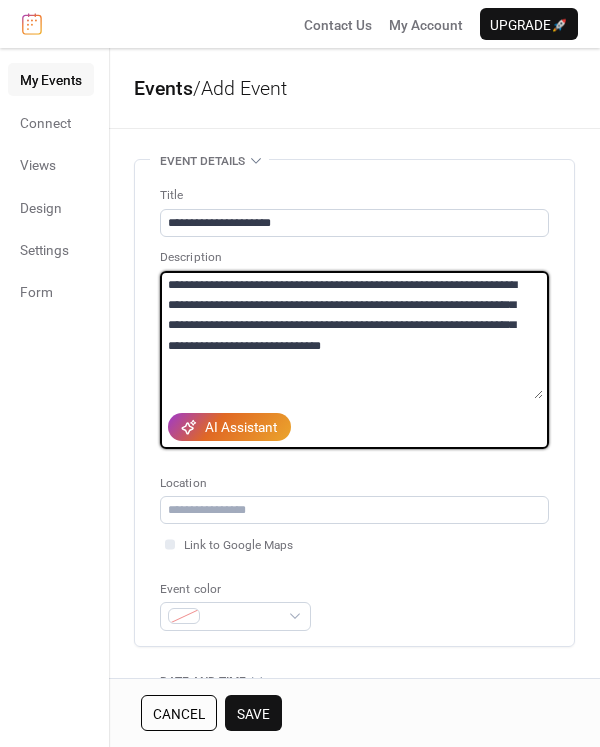 drag, startPoint x: 420, startPoint y: 353, endPoint x: 226, endPoint y: 318, distance: 197.13194 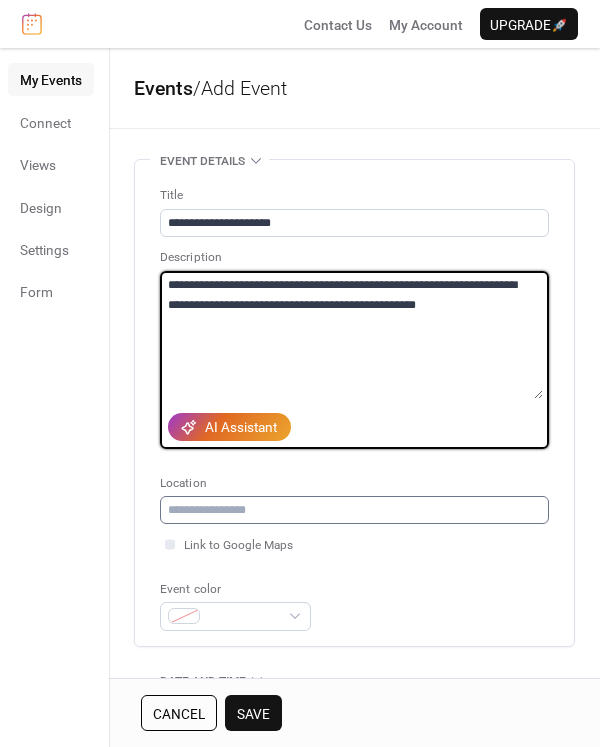 type on "**********" 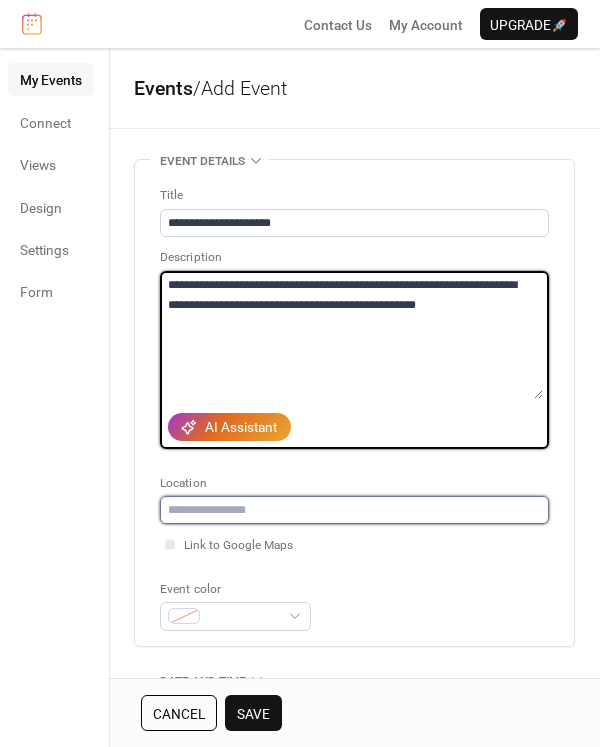 click at bounding box center (354, 510) 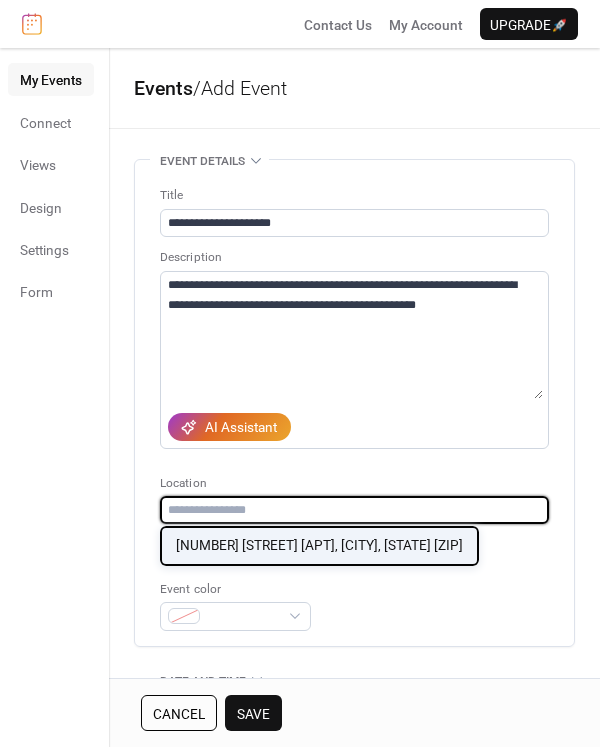 click on "471 N Leadville Ave #3 Ketchum, ID 83340" at bounding box center (319, 546) 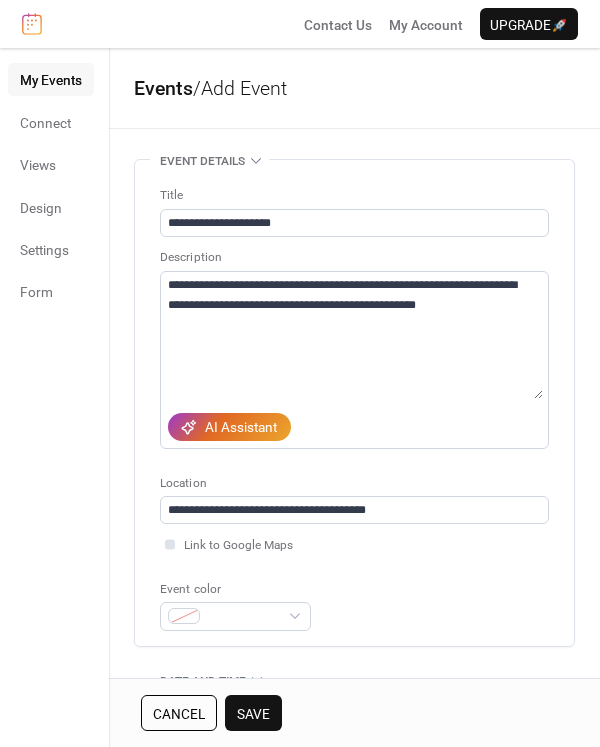 scroll, scrollTop: 349, scrollLeft: 0, axis: vertical 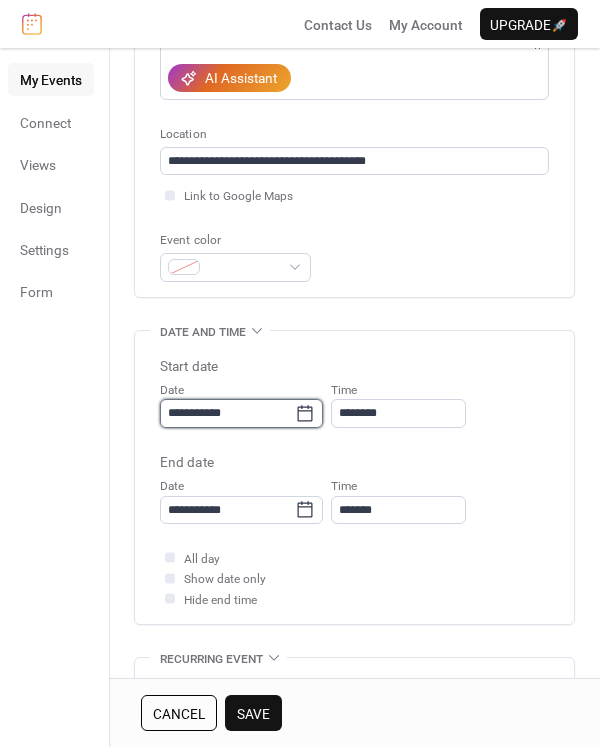 click on "**********" at bounding box center (227, 413) 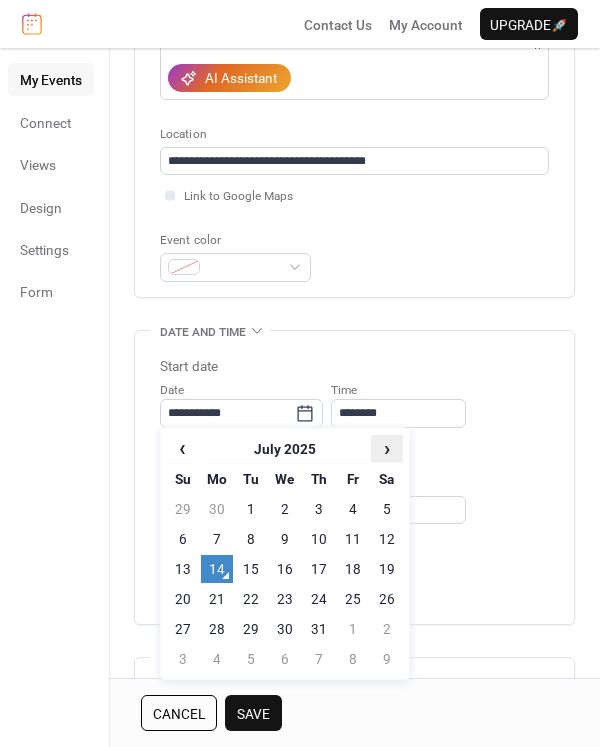 click on "›" at bounding box center [387, 448] 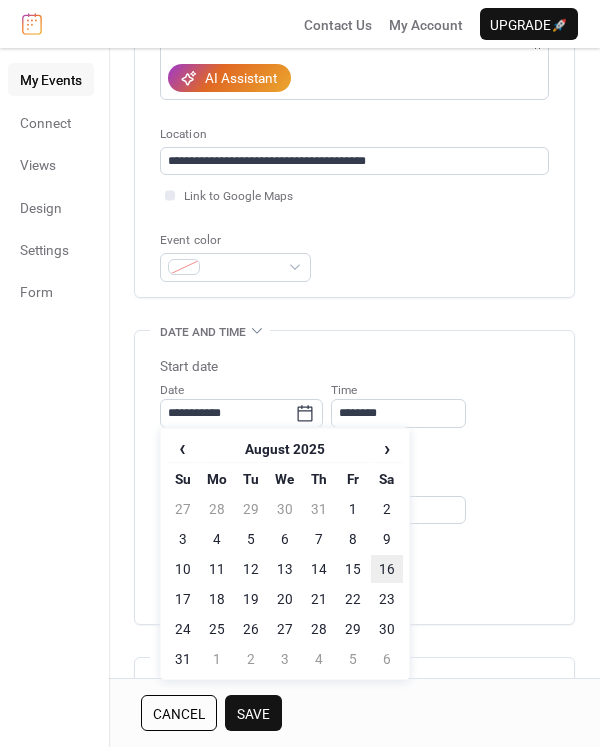 click on "16" at bounding box center (387, 569) 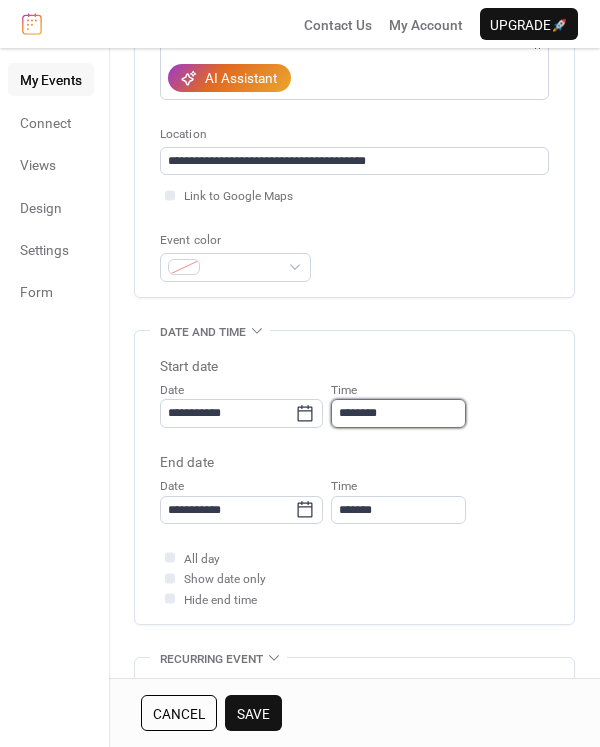 click on "********" at bounding box center [398, 413] 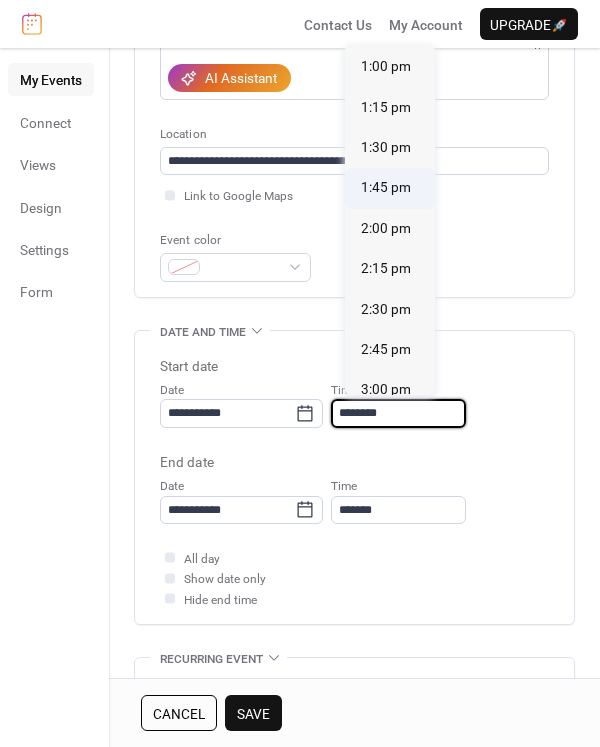 scroll, scrollTop: 2107, scrollLeft: 0, axis: vertical 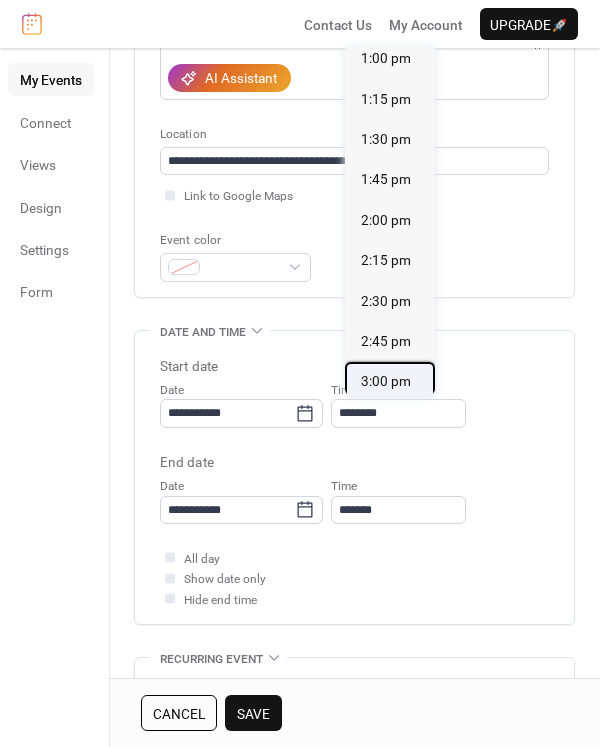 click on "3:00 pm" at bounding box center (386, 381) 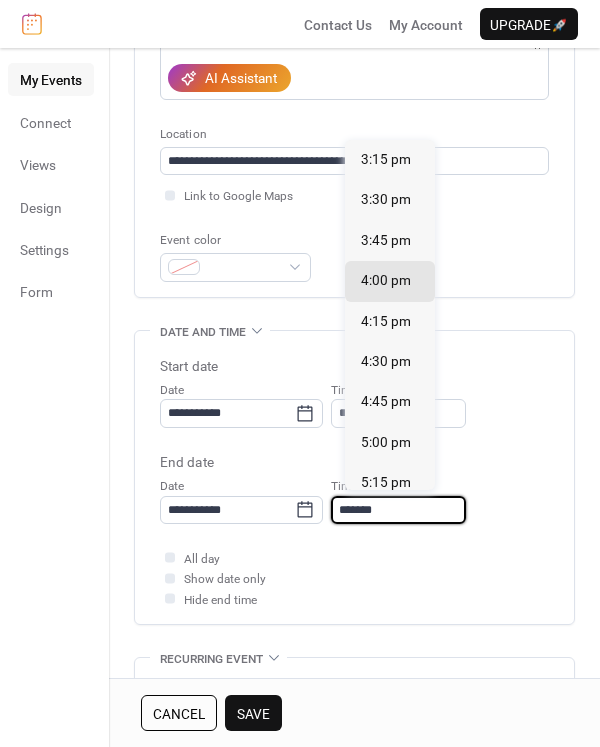 click on "*******" at bounding box center (398, 510) 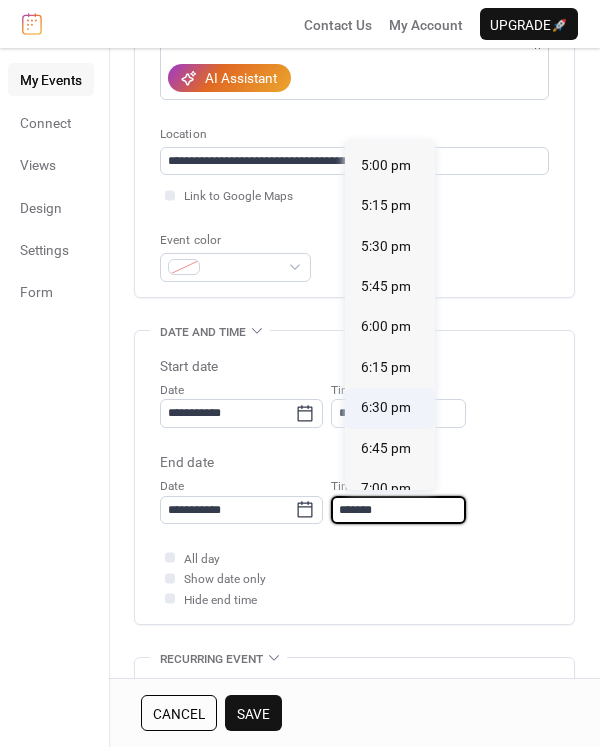 scroll, scrollTop: 251, scrollLeft: 0, axis: vertical 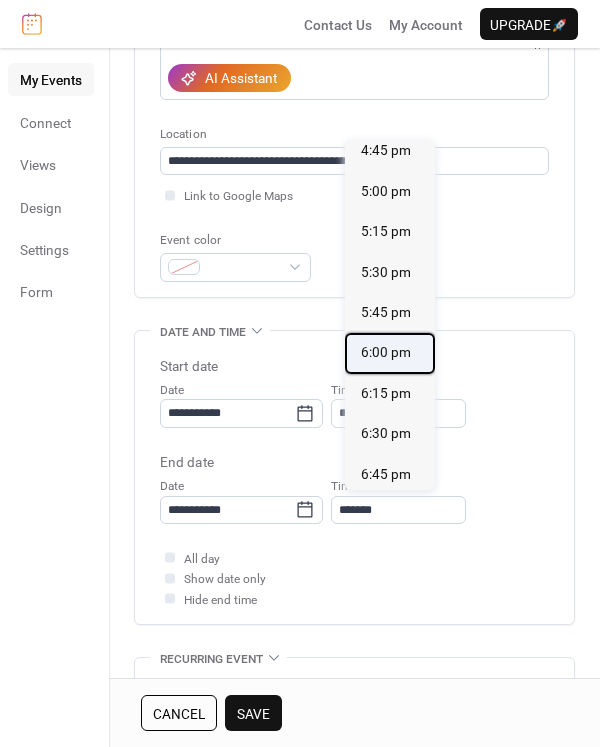 click on "6:00 pm" at bounding box center [386, 352] 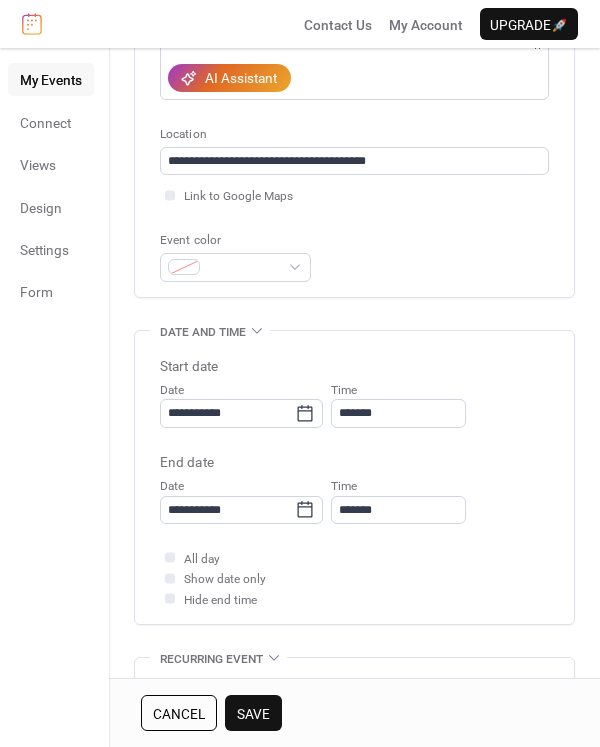 click on "Save" at bounding box center [253, 714] 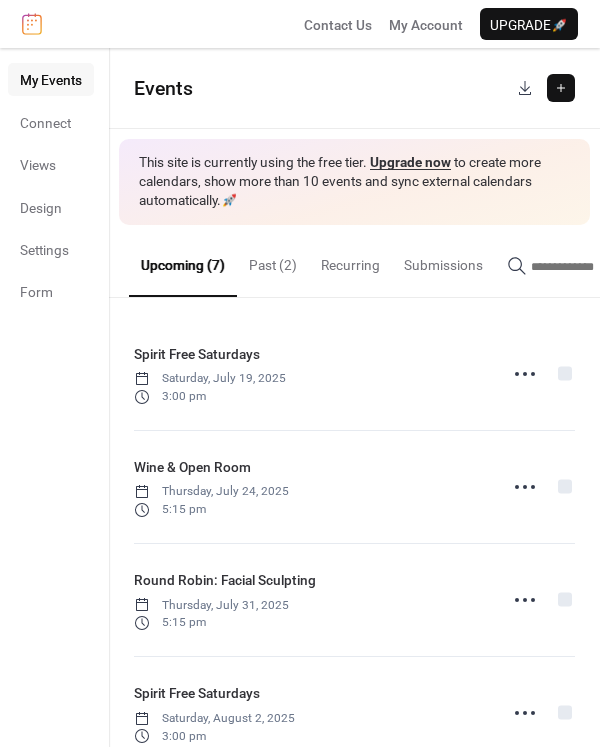 click at bounding box center [561, 88] 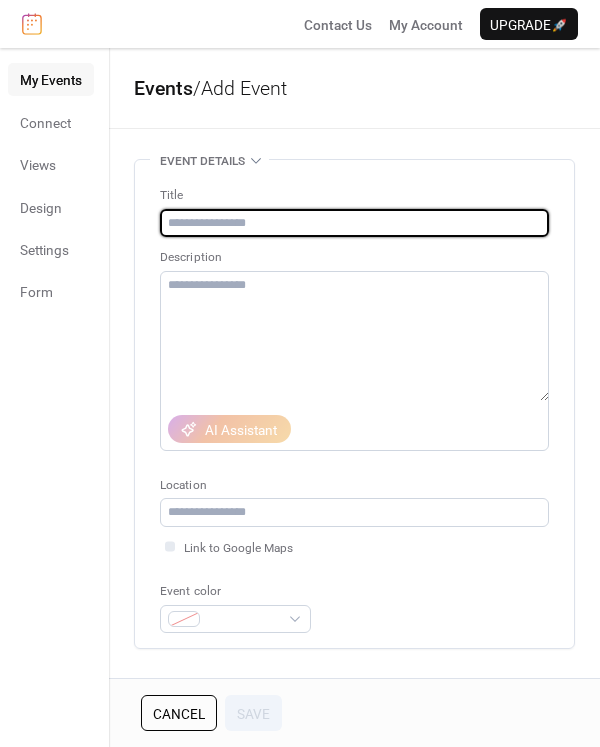 paste on "**********" 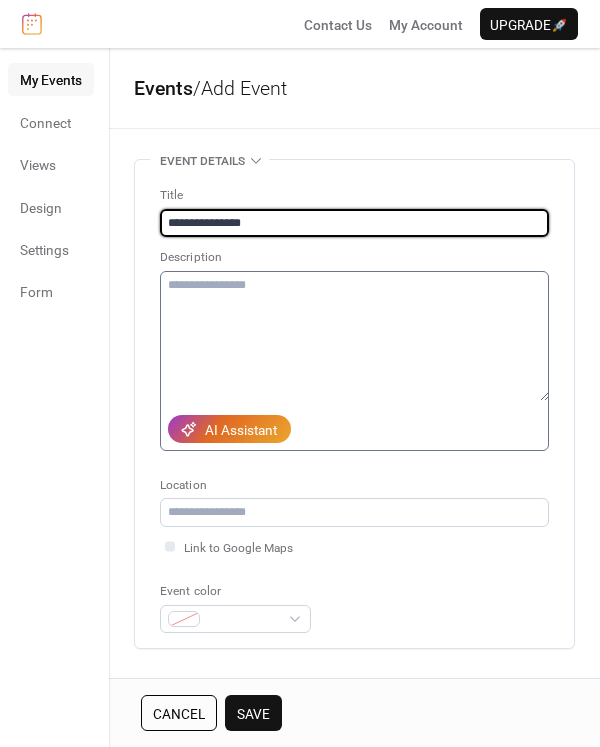 type on "**********" 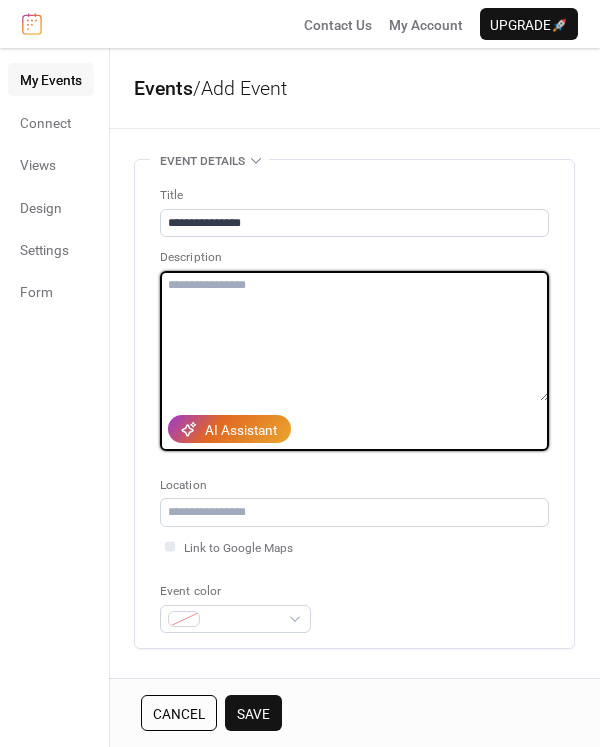 click at bounding box center [354, 336] 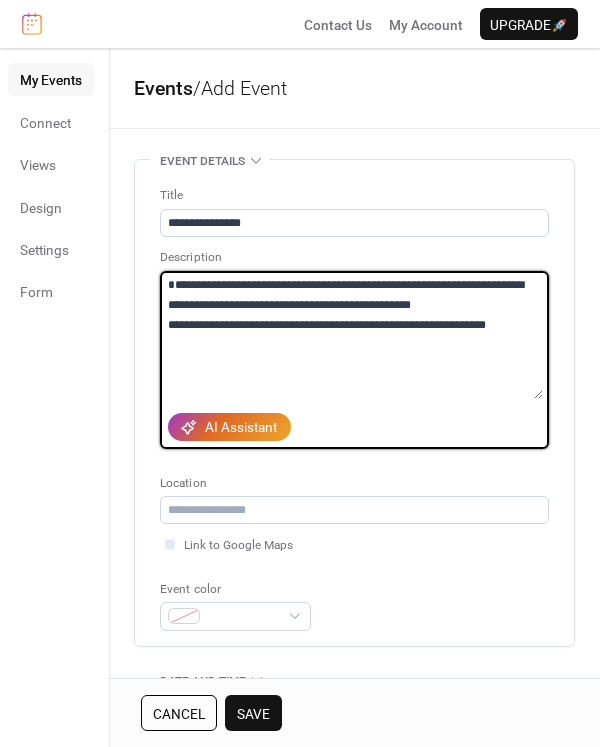 click on "**********" at bounding box center [351, 335] 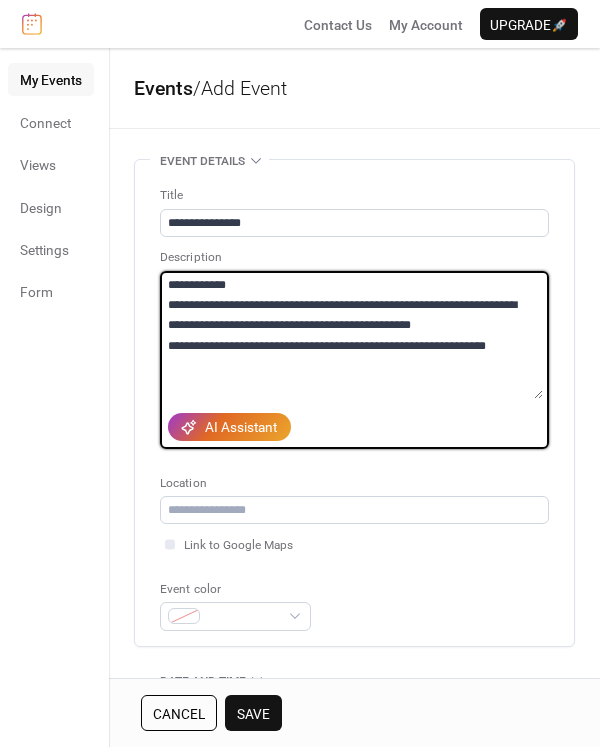 click on "**********" at bounding box center [351, 335] 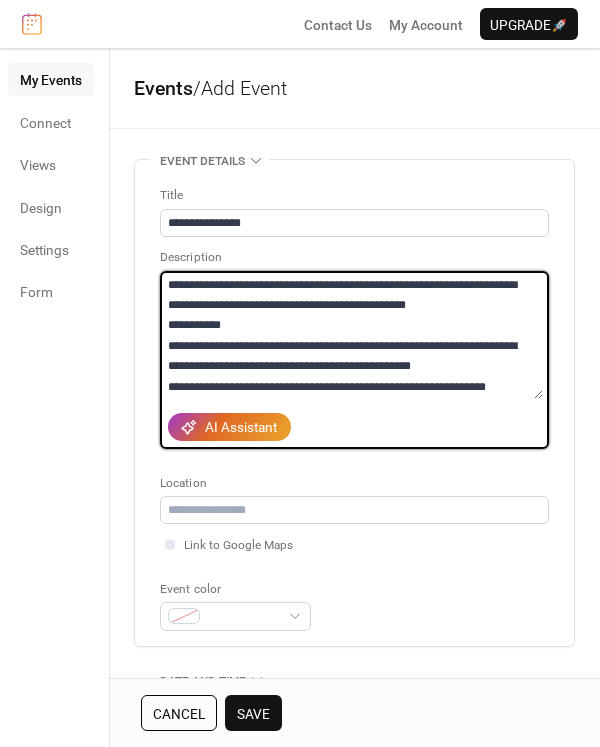 scroll, scrollTop: 0, scrollLeft: 0, axis: both 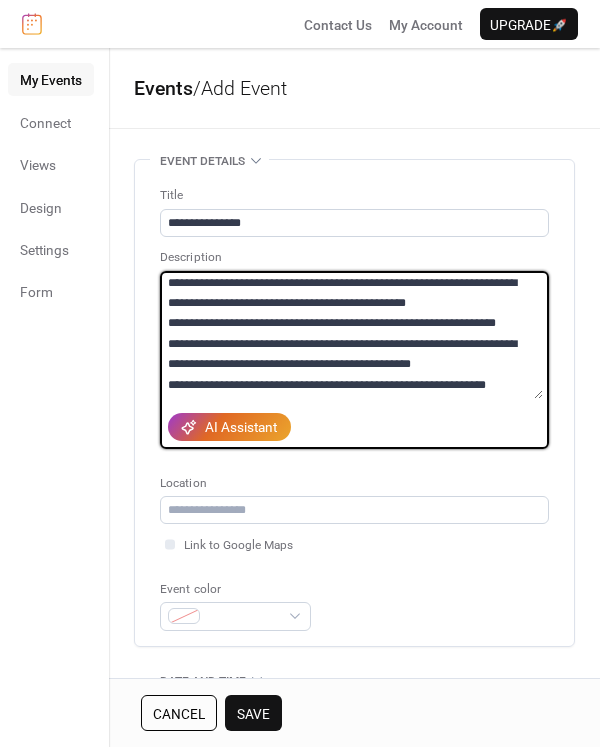 drag, startPoint x: 222, startPoint y: 379, endPoint x: 156, endPoint y: 302, distance: 101.414986 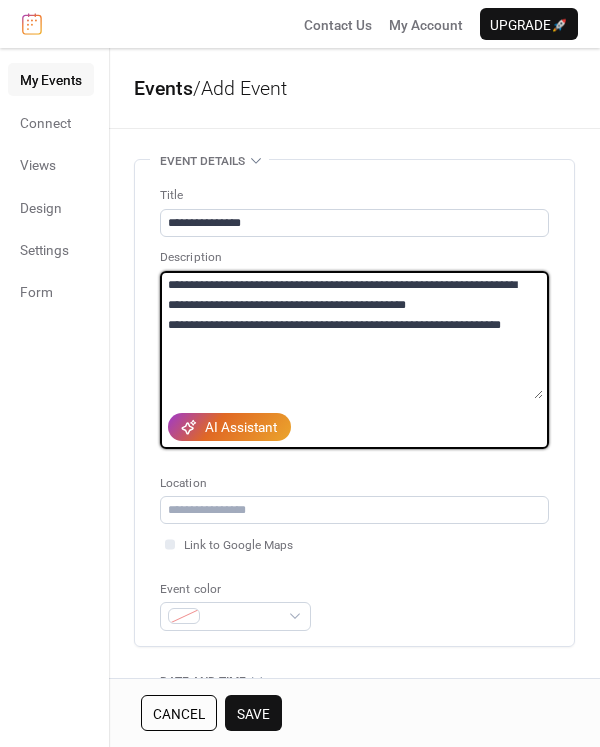 scroll, scrollTop: 0, scrollLeft: 0, axis: both 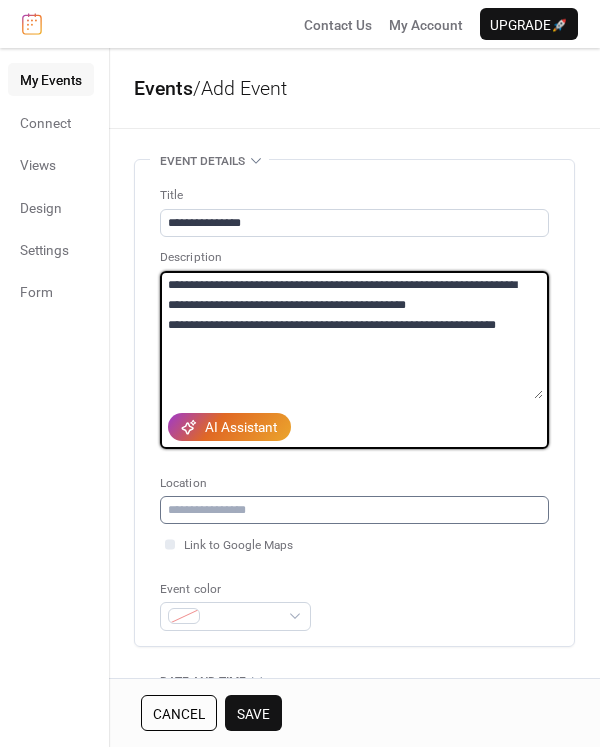 type on "**********" 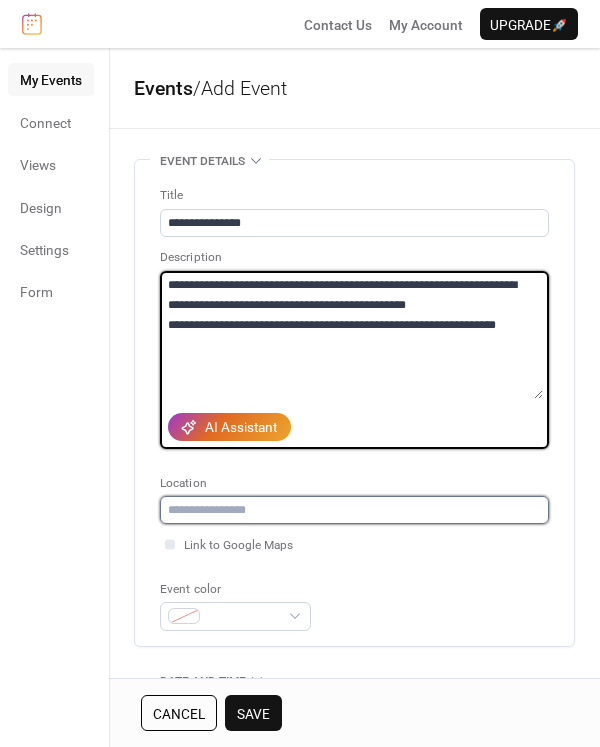 click at bounding box center [354, 510] 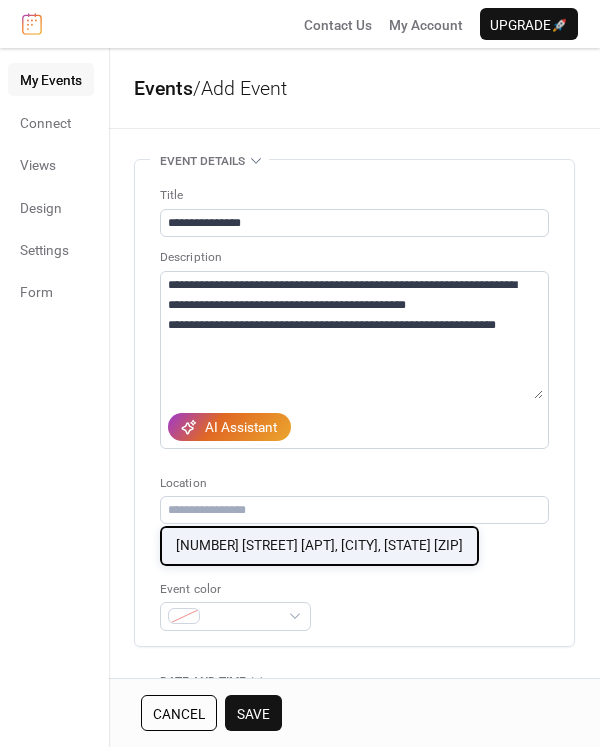 click on "471 N Leadville Ave #3 Ketchum, ID 83340" at bounding box center (319, 545) 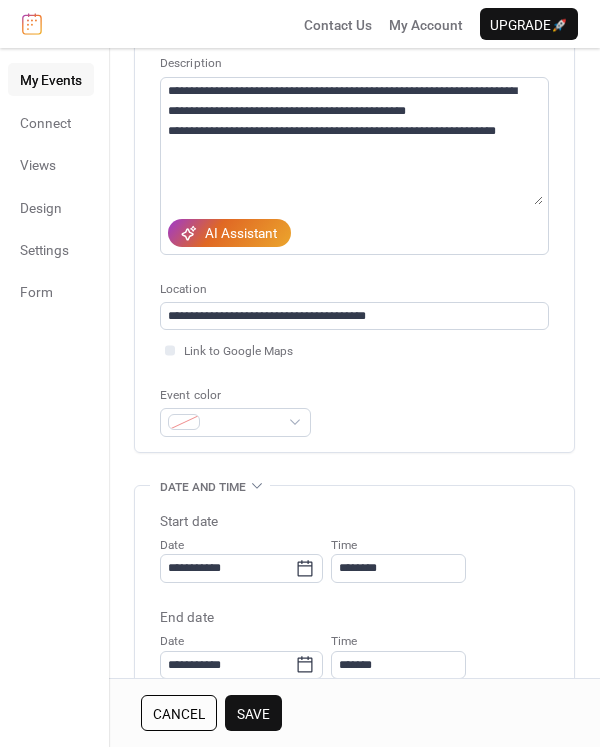 scroll, scrollTop: 214, scrollLeft: 0, axis: vertical 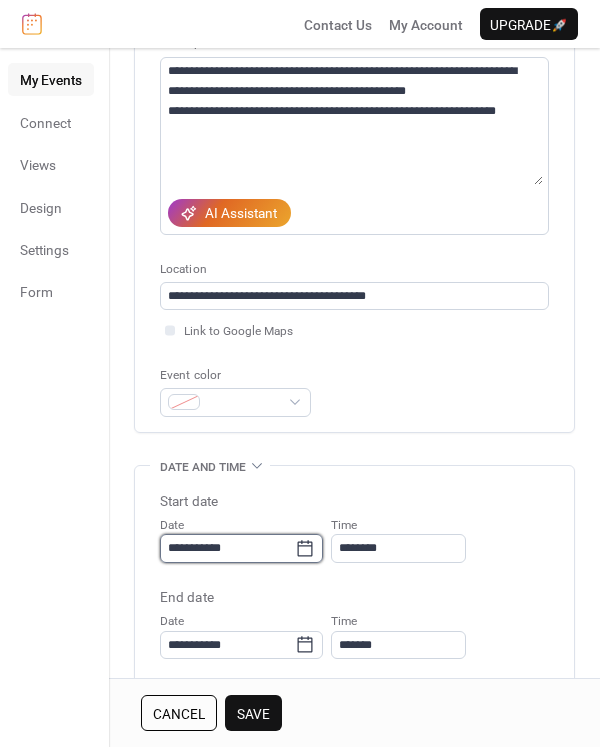 click on "**********" at bounding box center (227, 548) 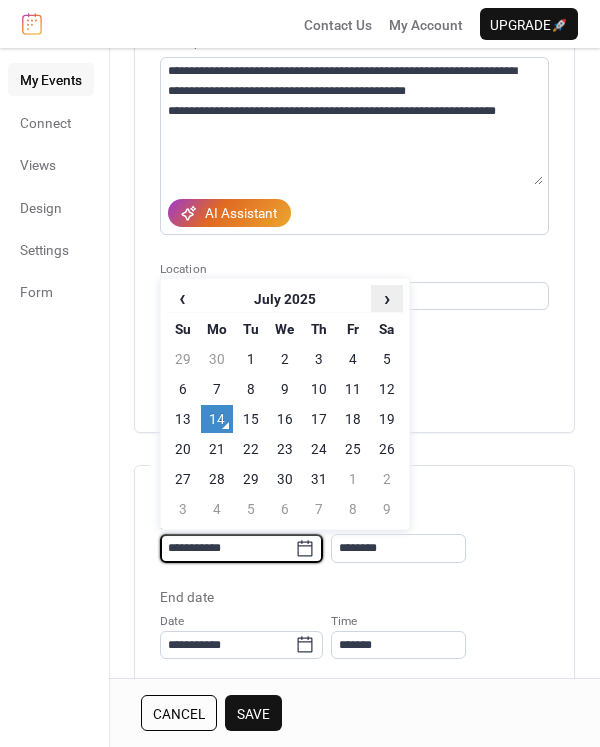 click on "›" at bounding box center (387, 298) 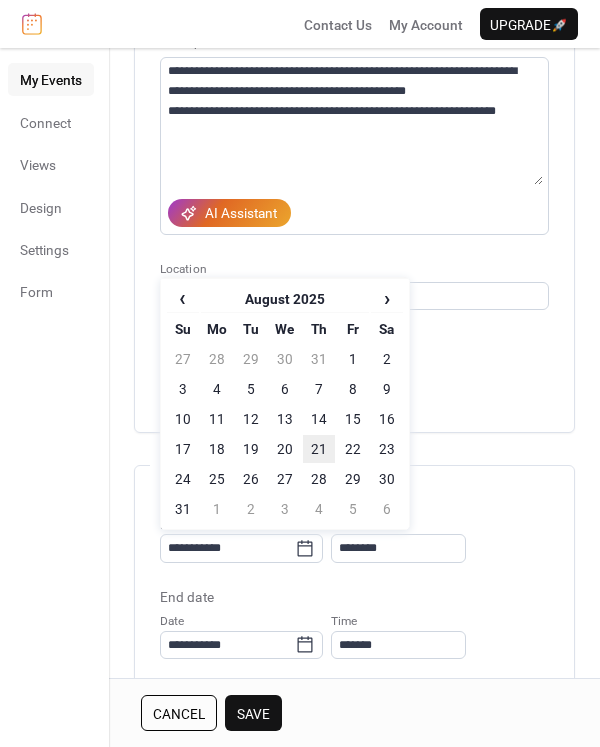 click on "21" at bounding box center [319, 449] 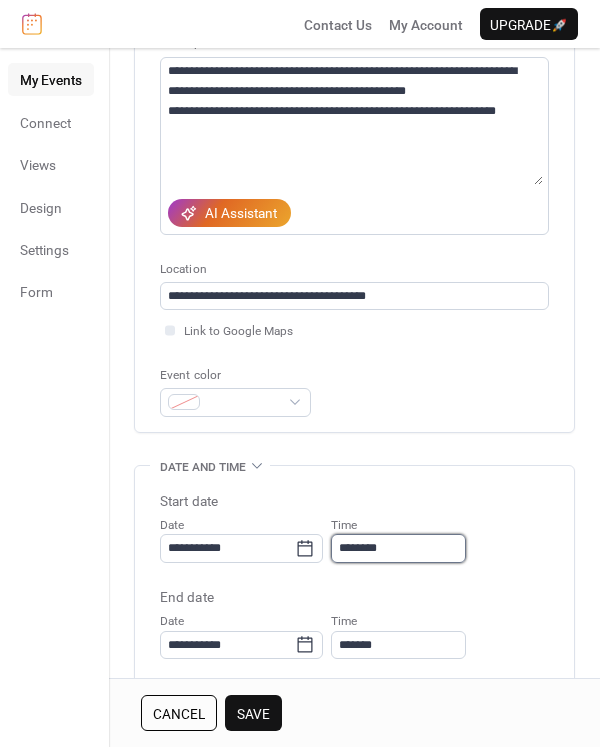 click on "********" at bounding box center [398, 548] 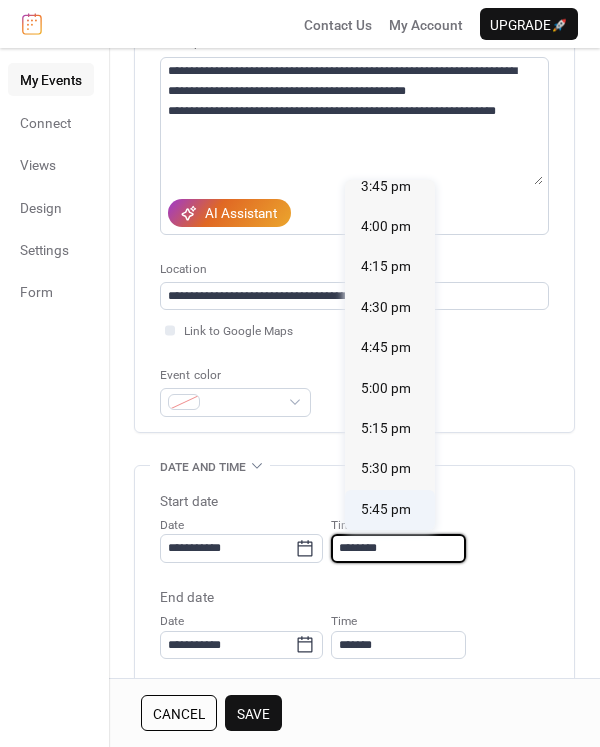 scroll, scrollTop: 2586, scrollLeft: 0, axis: vertical 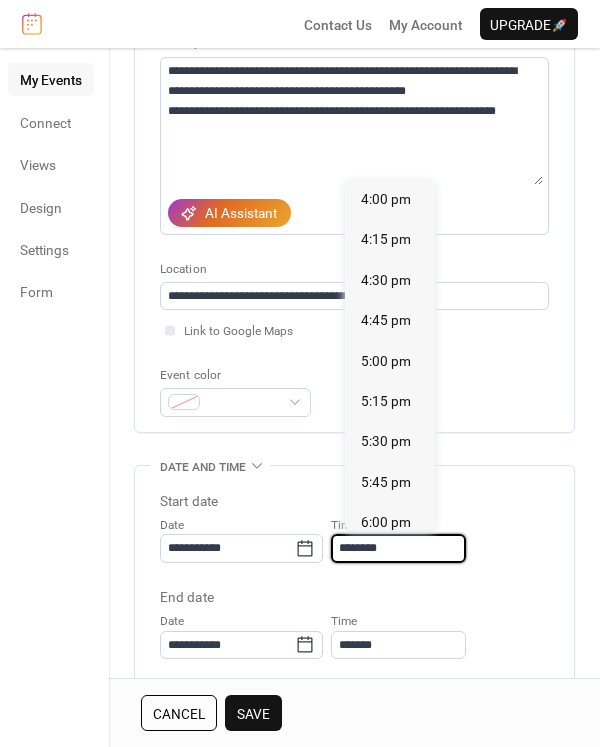 click on "6:30 pm" at bounding box center (386, 603) 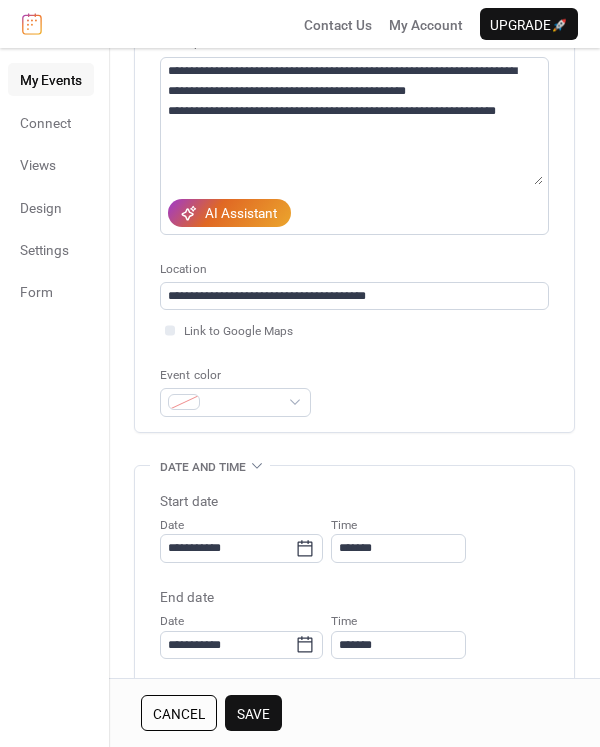 type on "*******" 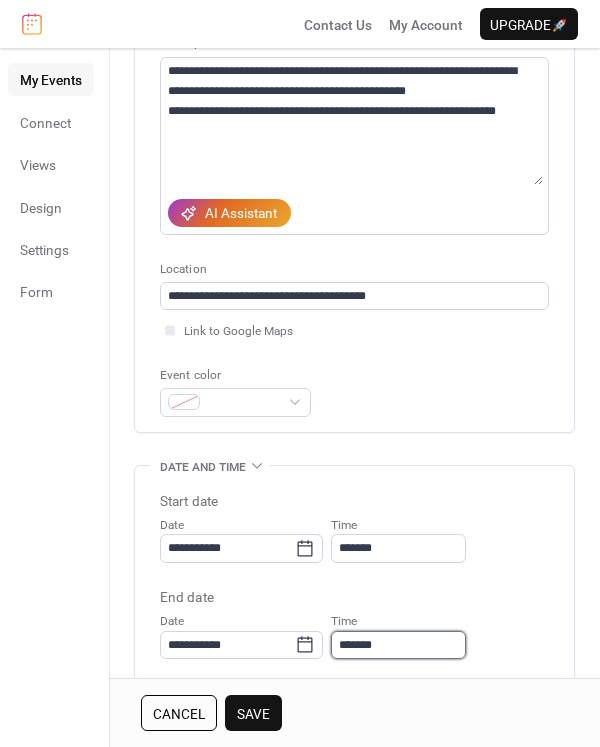 click on "*******" at bounding box center (398, 645) 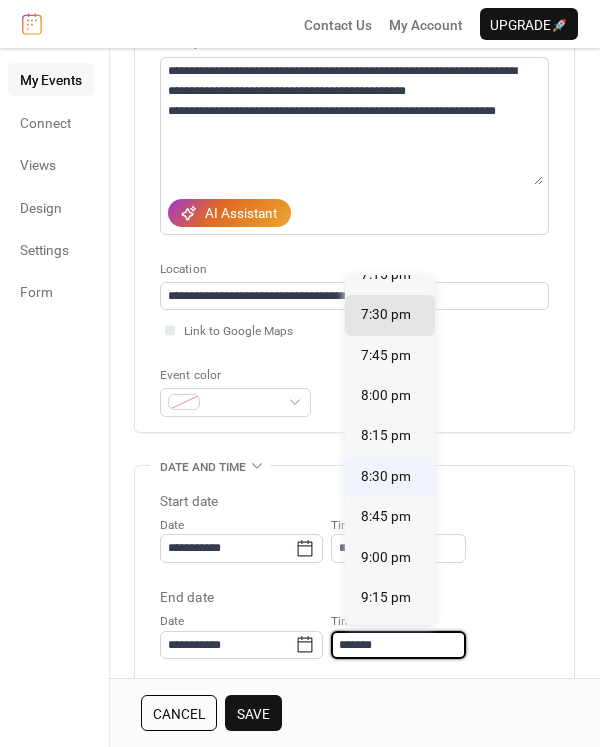 scroll, scrollTop: 157, scrollLeft: 0, axis: vertical 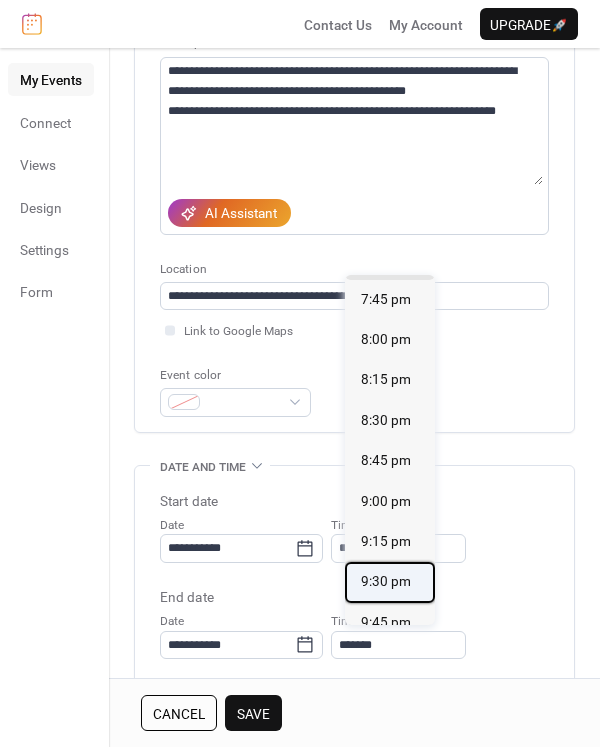 click on "9:30 pm" at bounding box center (386, 581) 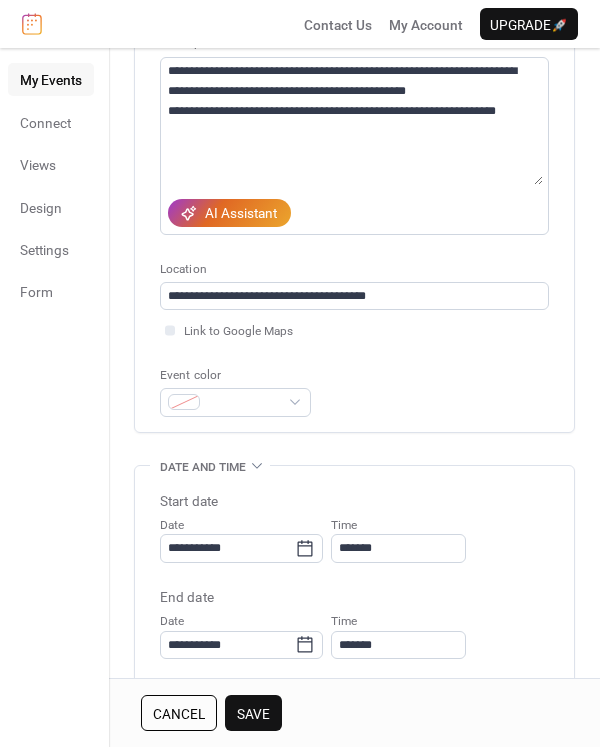 scroll, scrollTop: 467, scrollLeft: 0, axis: vertical 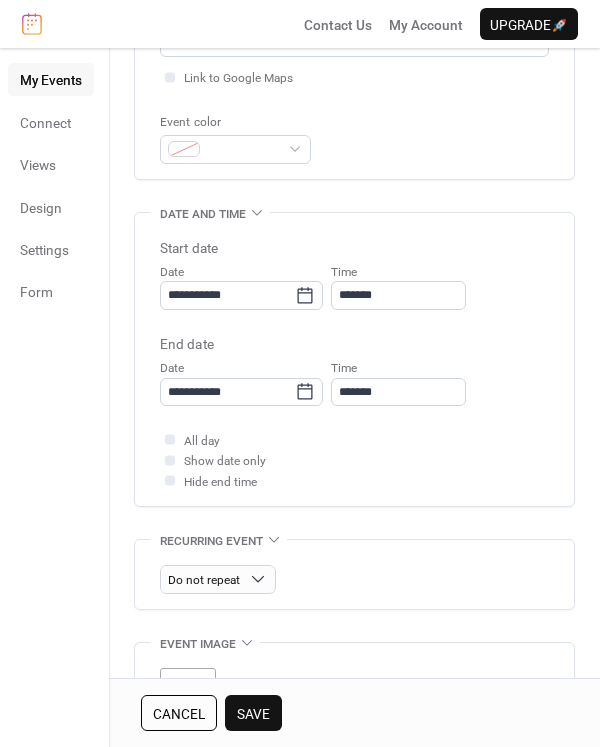 click on "Save" at bounding box center (253, 714) 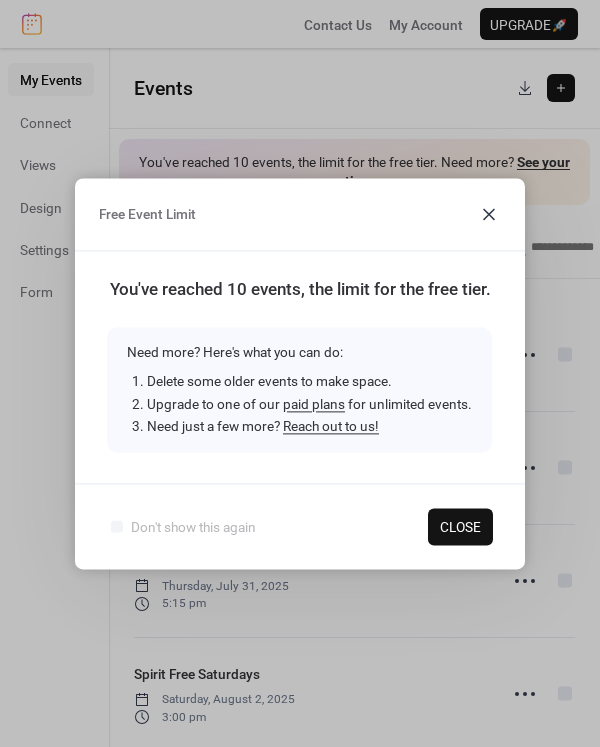 click 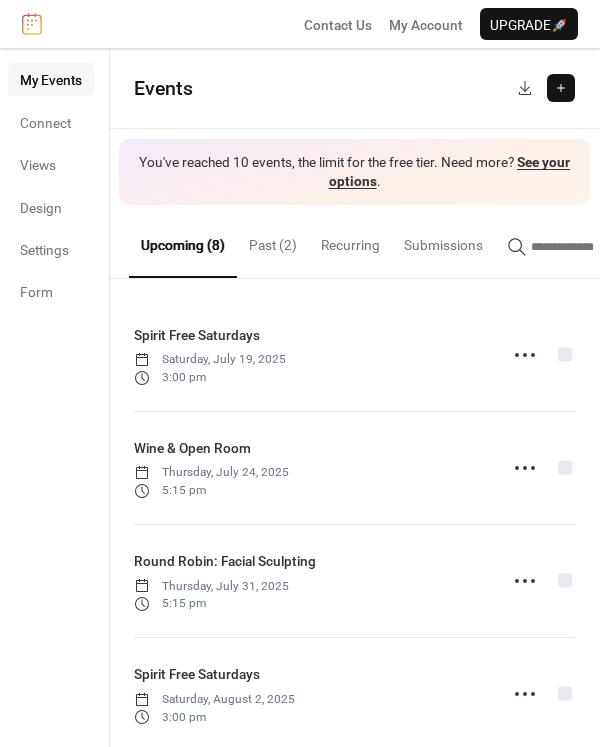 click at bounding box center [32, 24] 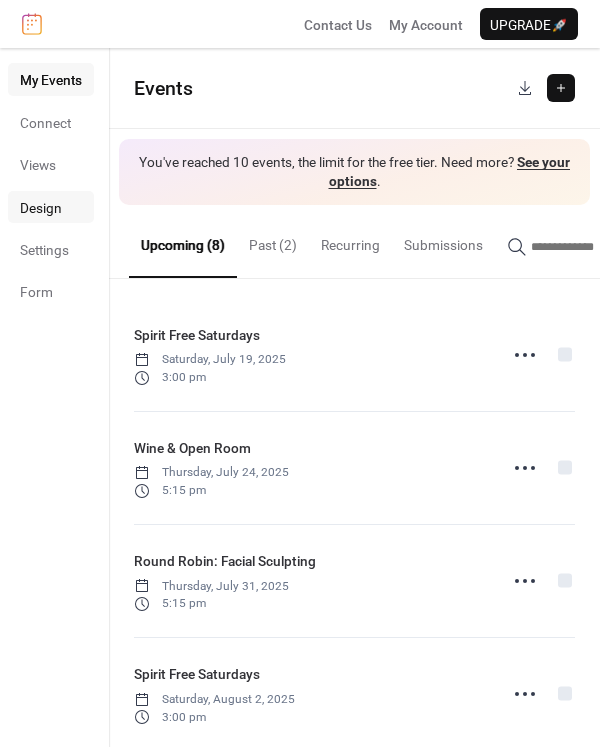click on "Design" at bounding box center [41, 208] 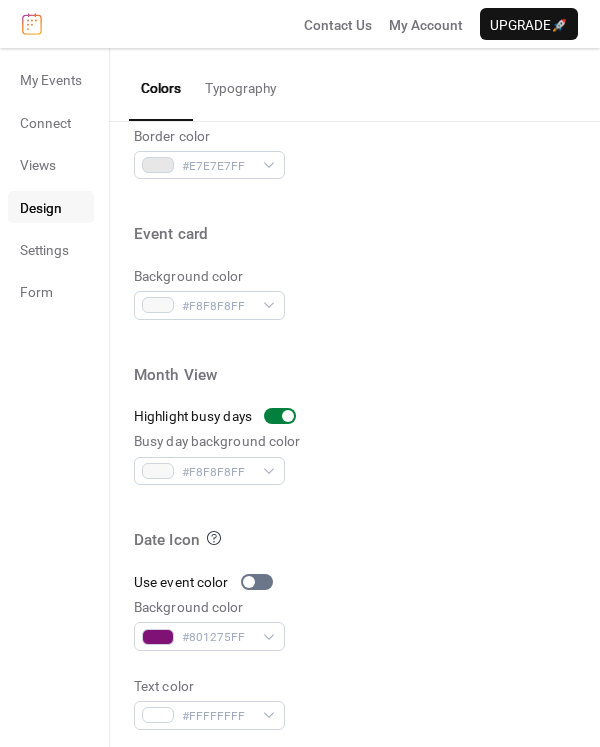 scroll, scrollTop: 892, scrollLeft: 0, axis: vertical 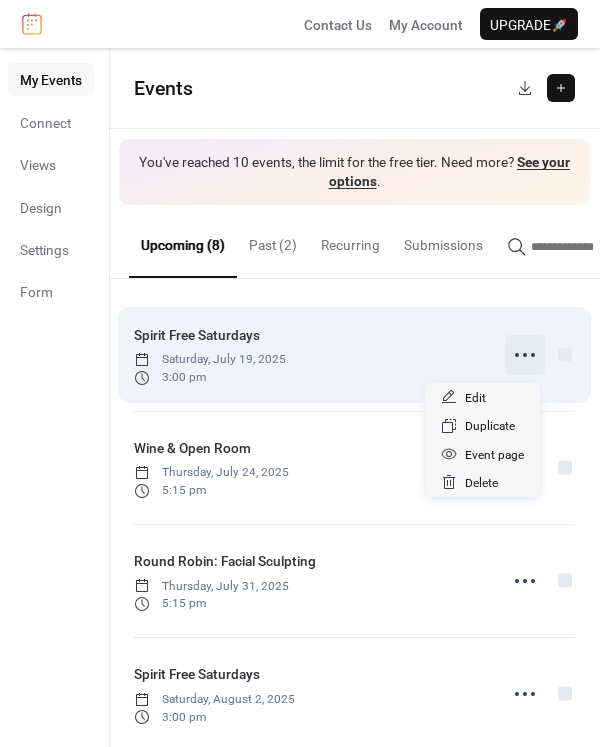 click 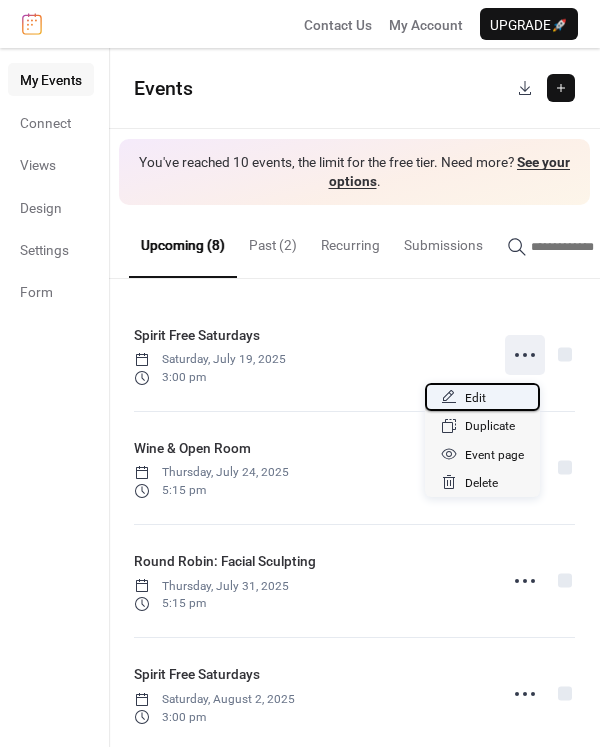 click on "Edit" at bounding box center [482, 397] 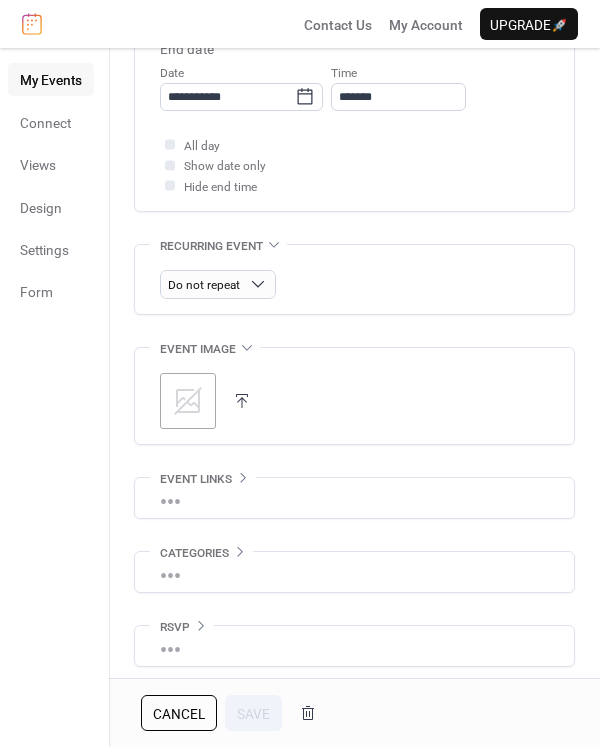 scroll, scrollTop: 761, scrollLeft: 0, axis: vertical 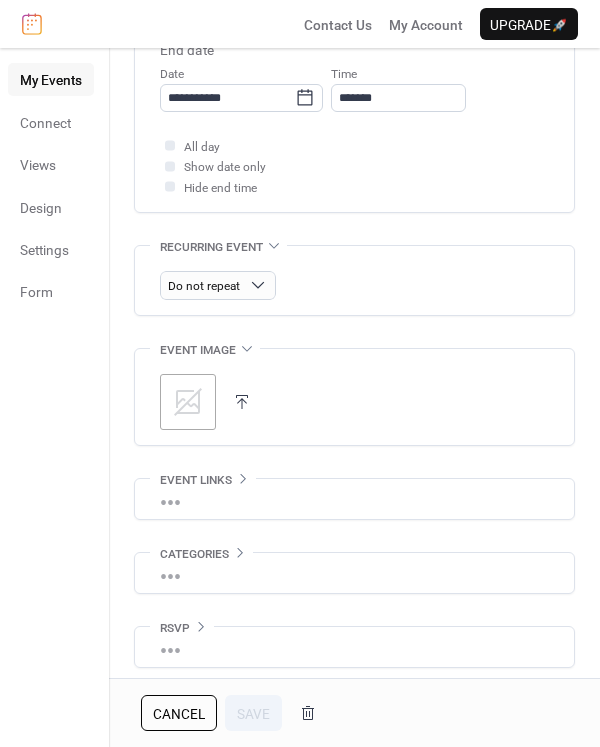 click on "•••" 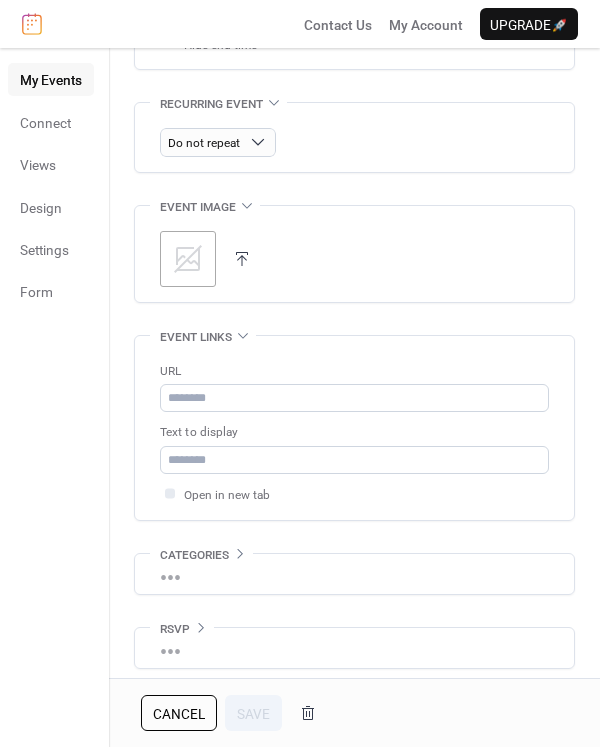 scroll, scrollTop: 903, scrollLeft: 0, axis: vertical 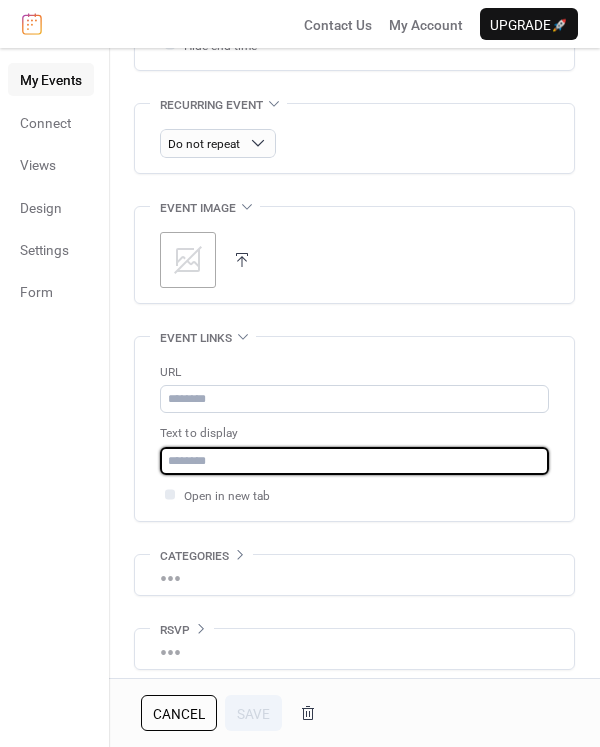 click 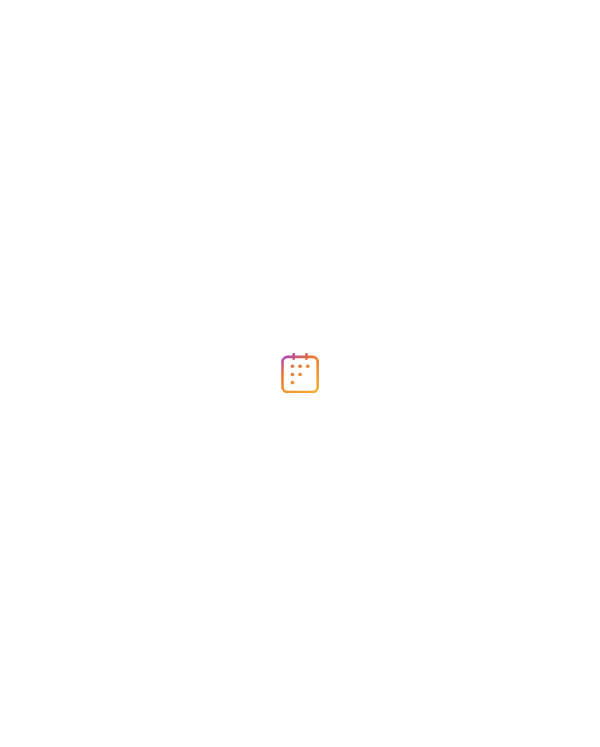scroll, scrollTop: 0, scrollLeft: 0, axis: both 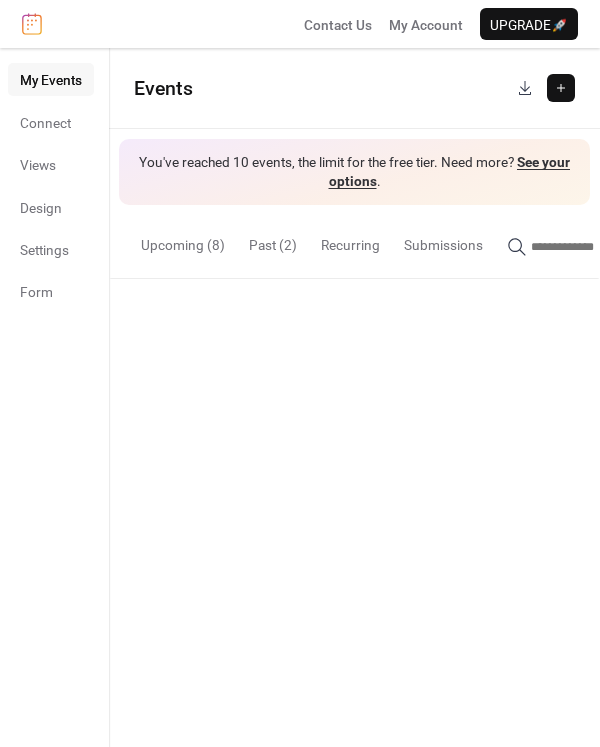 click on "Upcoming (8)" at bounding box center (183, 240) 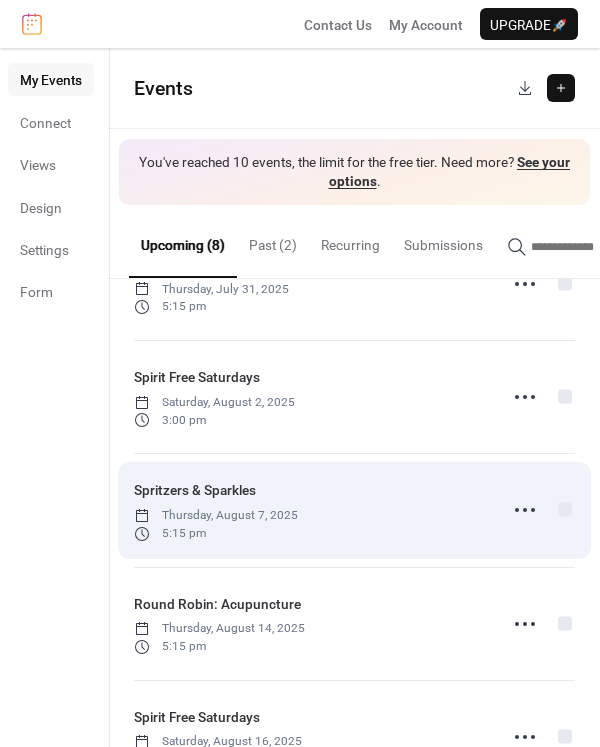 scroll, scrollTop: 333, scrollLeft: 0, axis: vertical 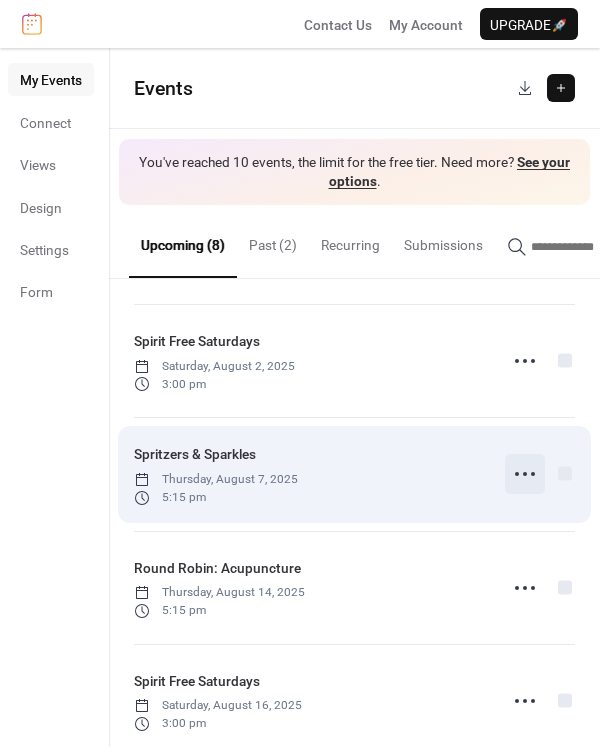 click 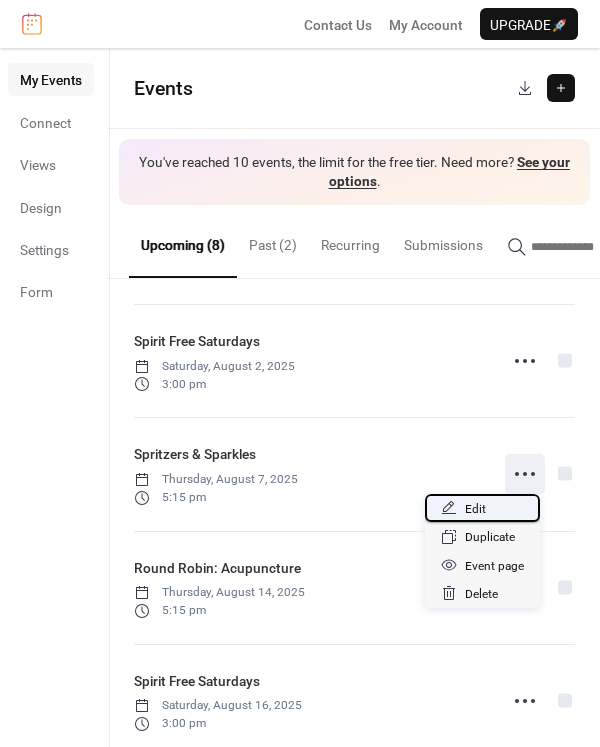 click on "Edit" at bounding box center [482, 508] 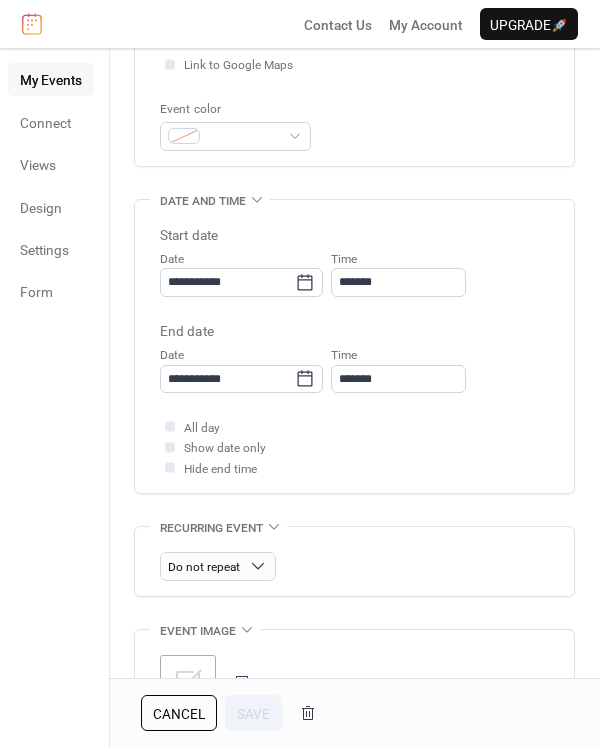 scroll, scrollTop: 841, scrollLeft: 0, axis: vertical 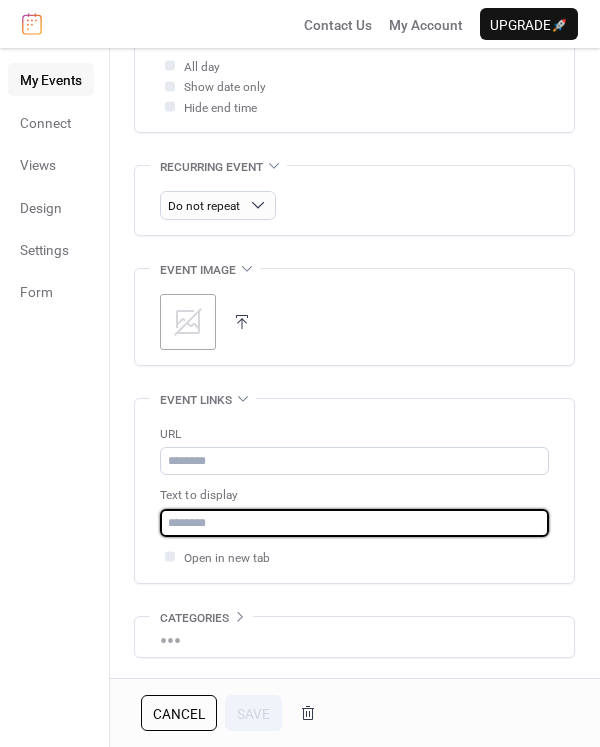 click at bounding box center [354, 523] 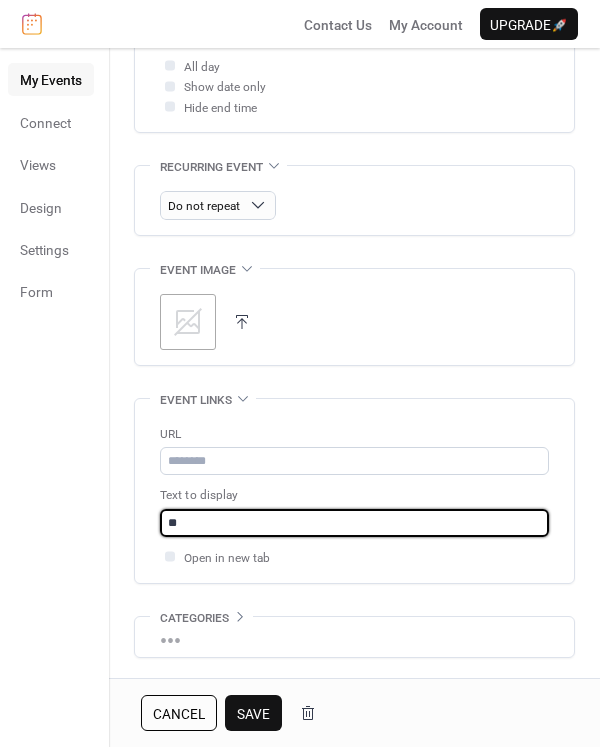type on "*" 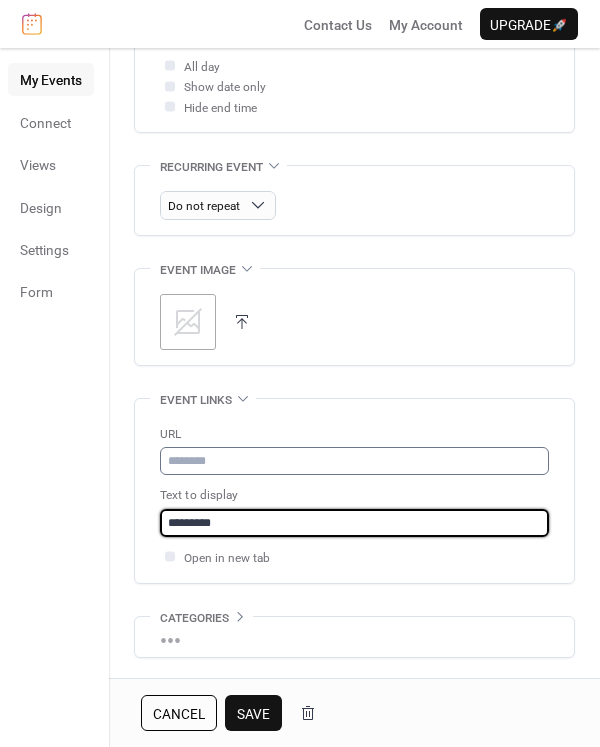type on "*********" 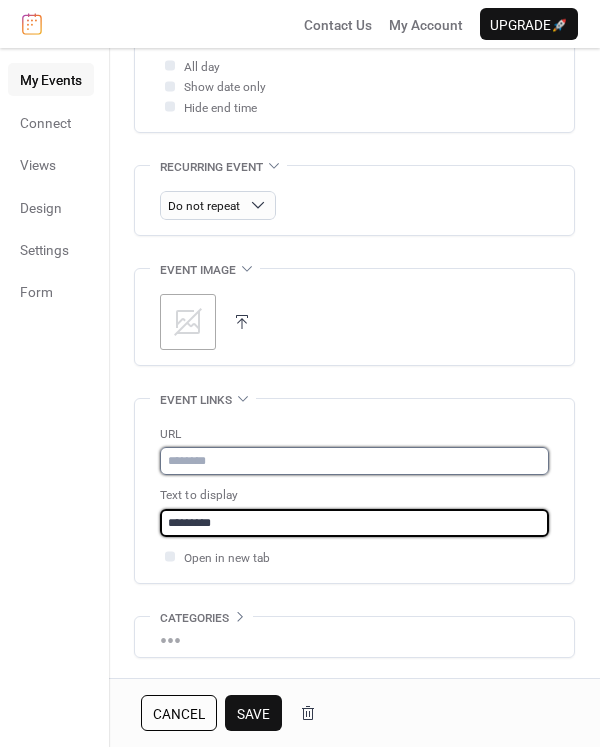 click at bounding box center [354, 461] 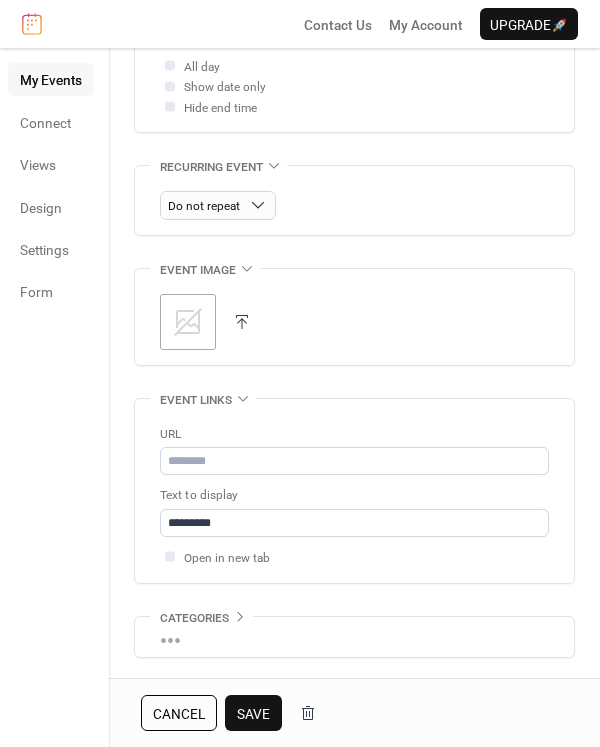 click on "Save" at bounding box center (253, 714) 